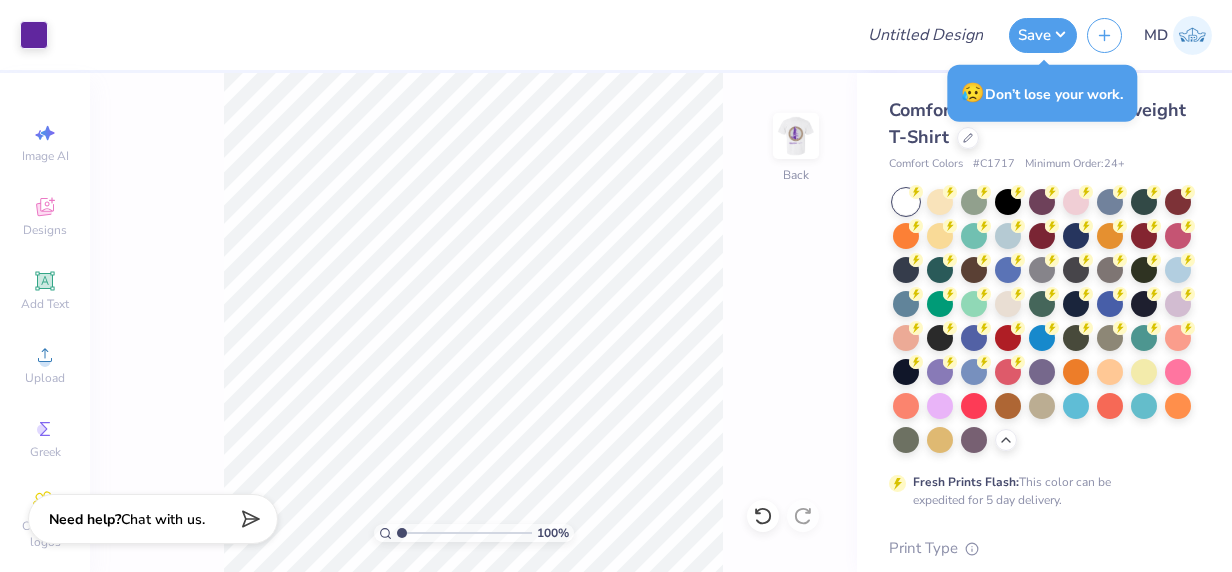 scroll, scrollTop: 0, scrollLeft: 0, axis: both 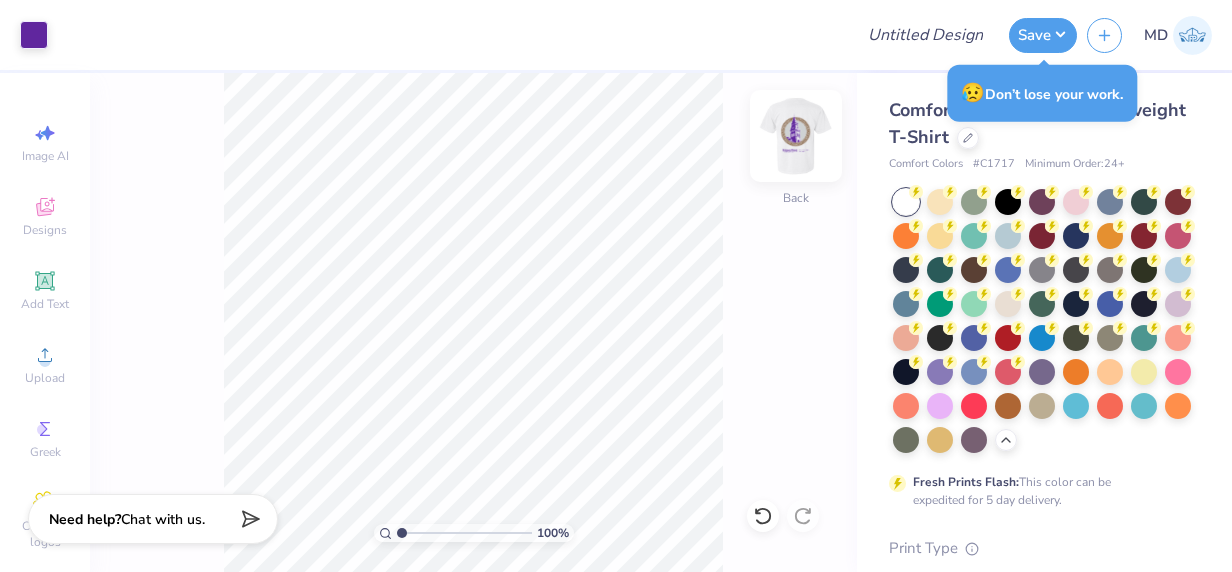 click at bounding box center (796, 136) 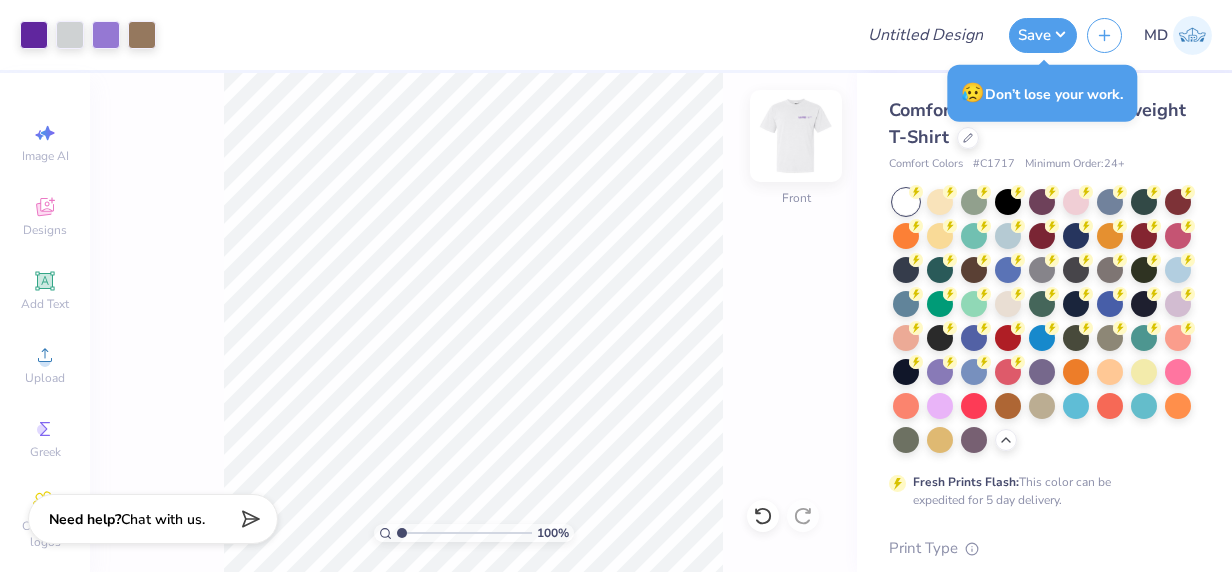 click at bounding box center (796, 136) 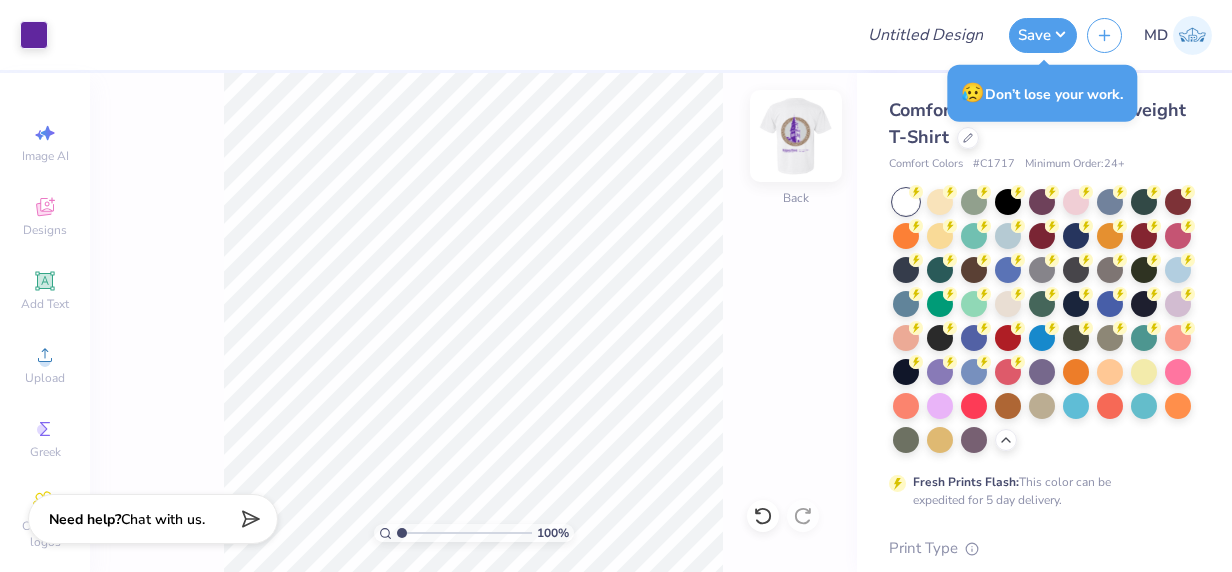 click at bounding box center (796, 136) 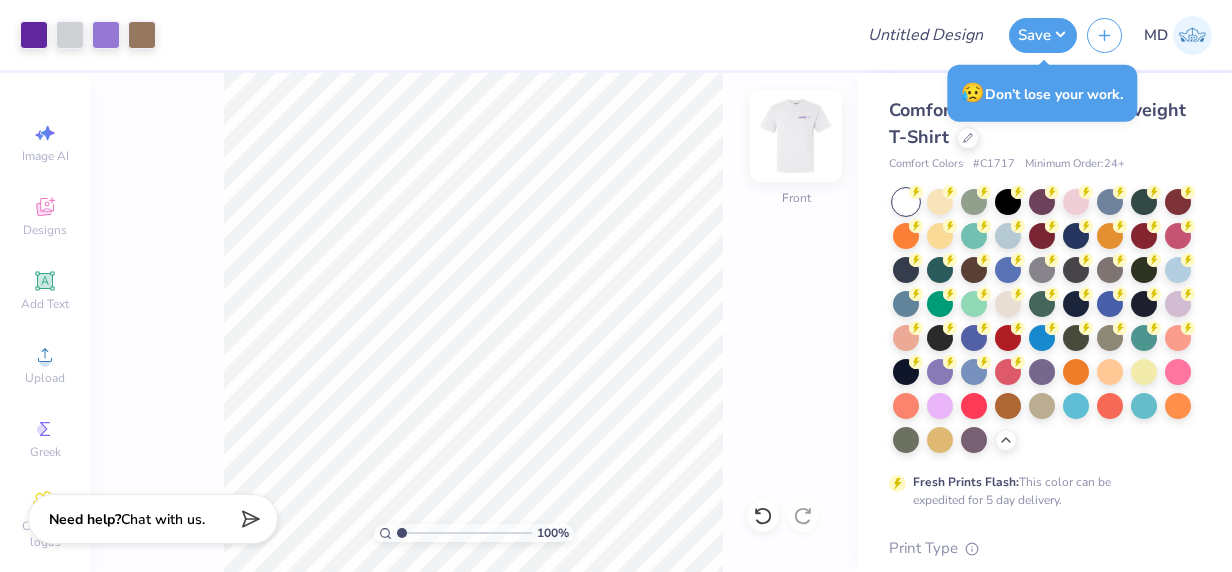 click at bounding box center (796, 136) 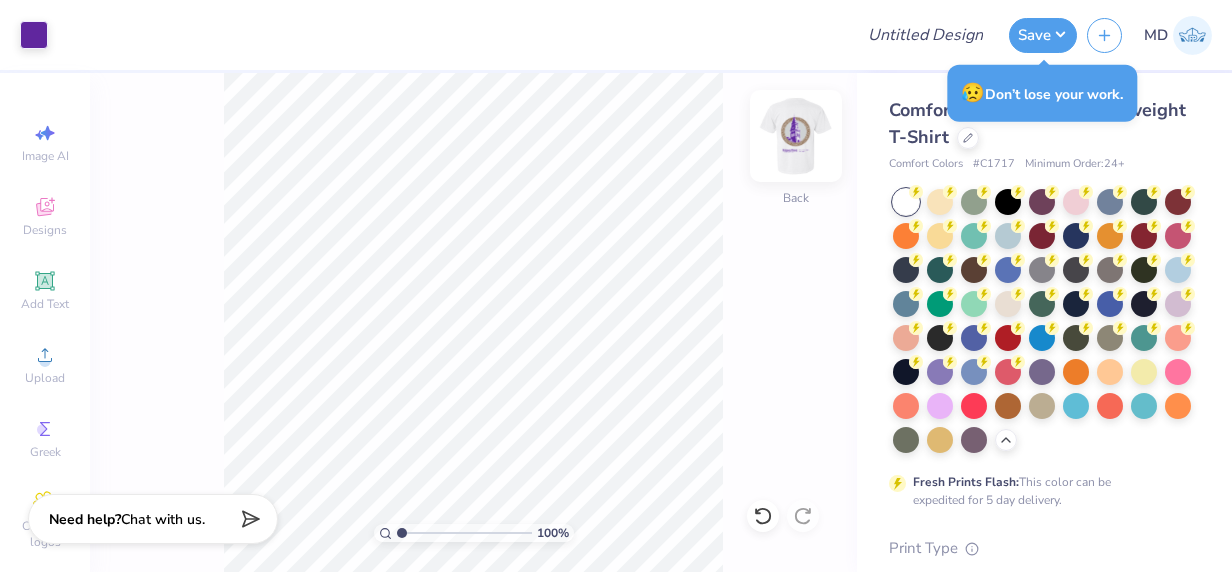 click at bounding box center (796, 136) 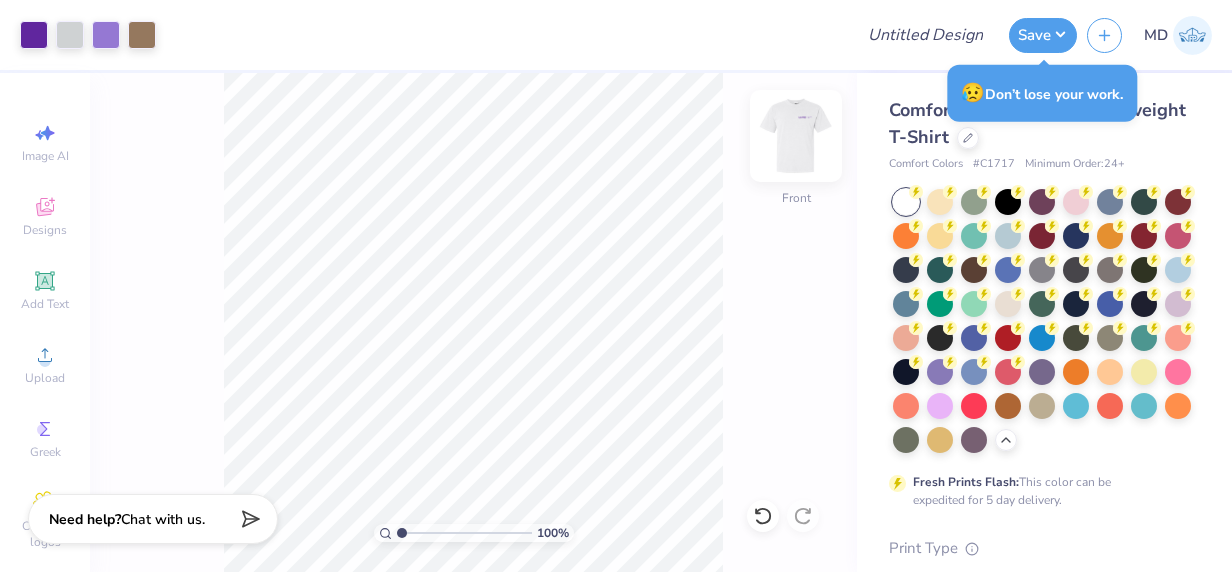 click at bounding box center [796, 136] 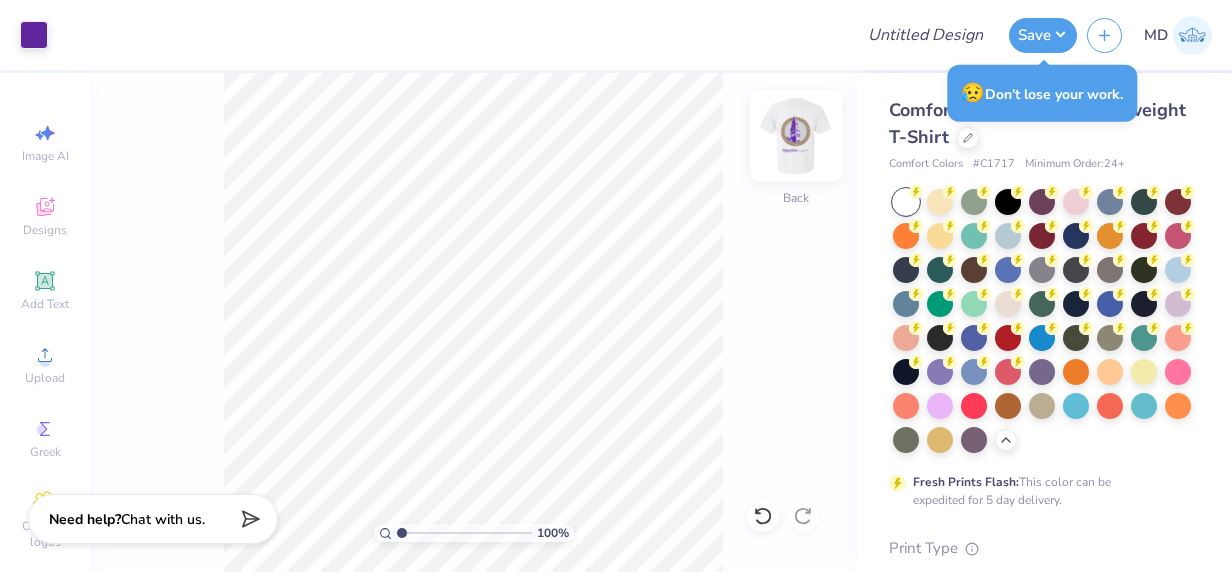 click at bounding box center (796, 136) 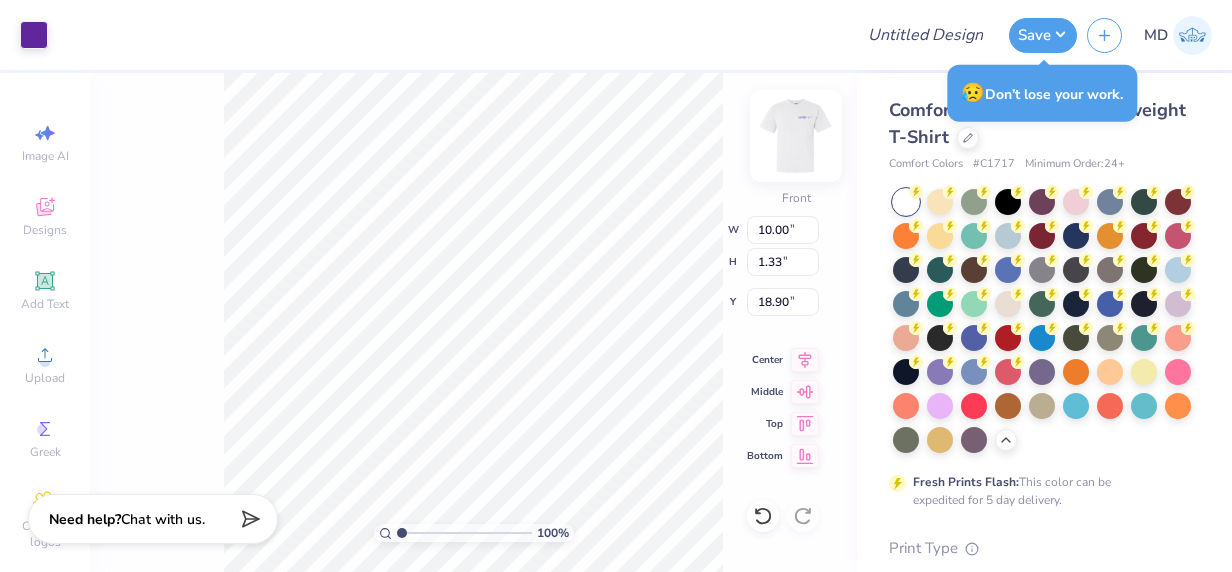 type on "11.23" 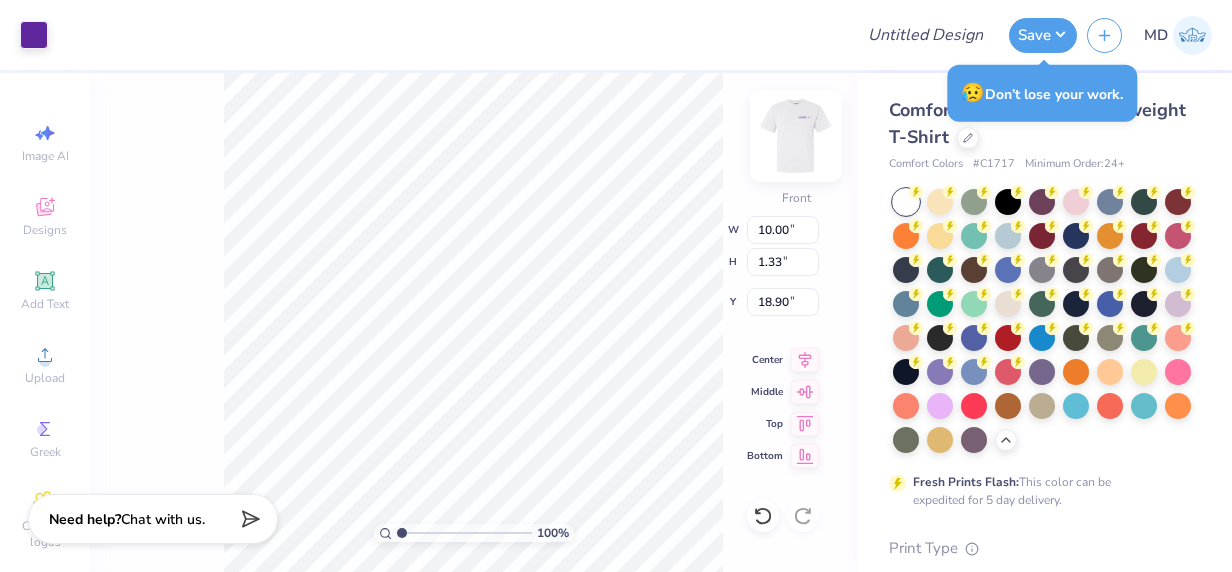 type on "12.53" 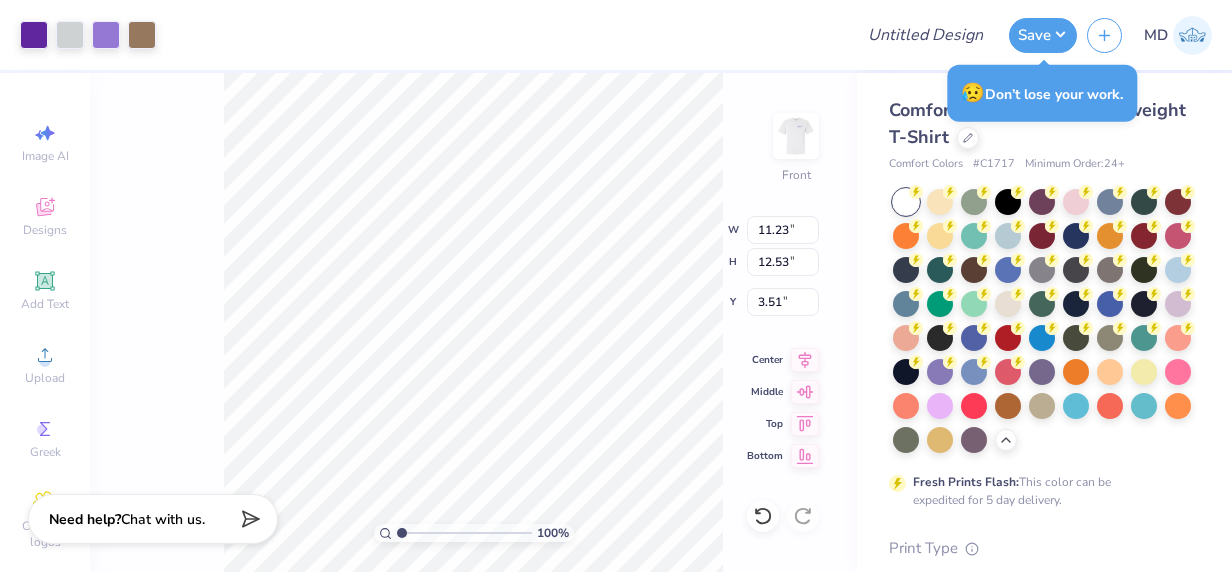 click on "100 % Front W 11.23 11.23 " H 12.53 12.53 " Y 3.51 3.51 " Center Middle Top Bottom" at bounding box center (473, 322) 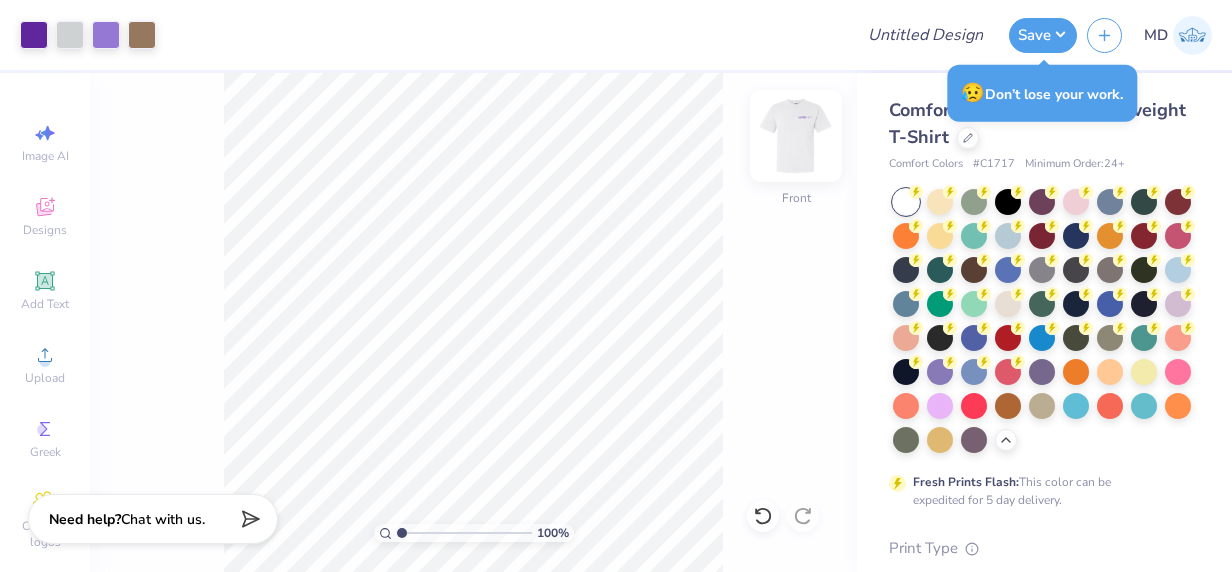 click at bounding box center (796, 136) 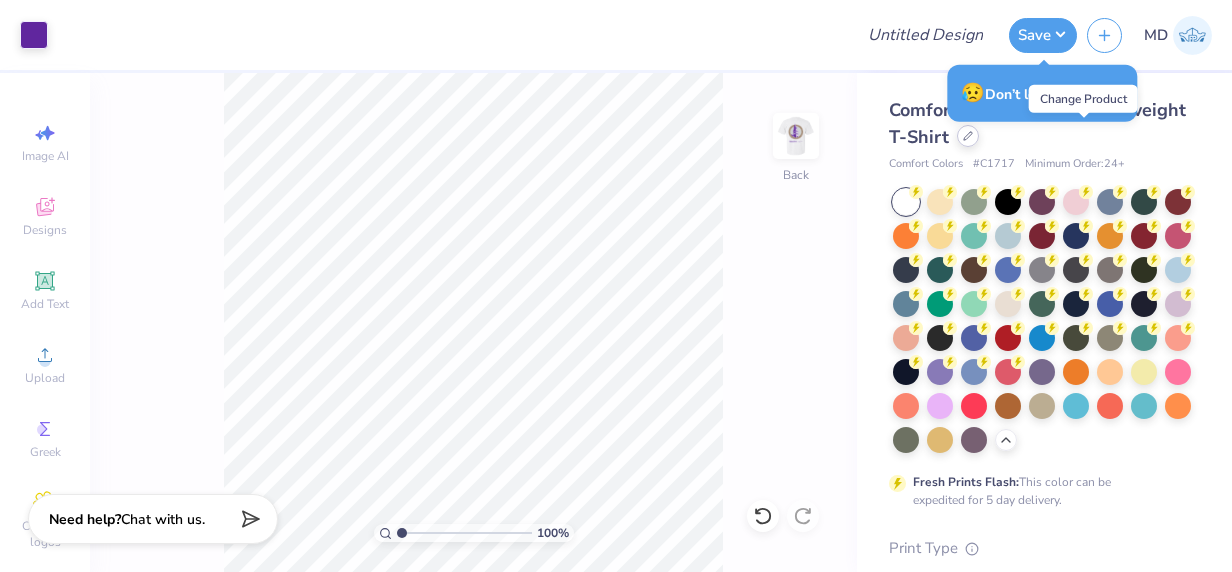 click 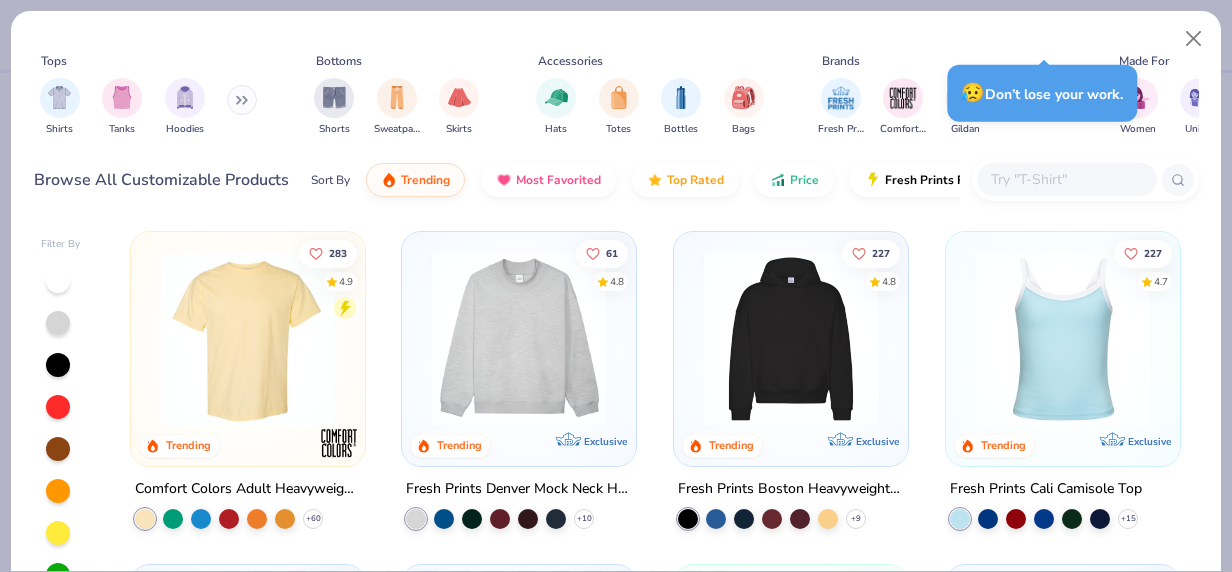 click 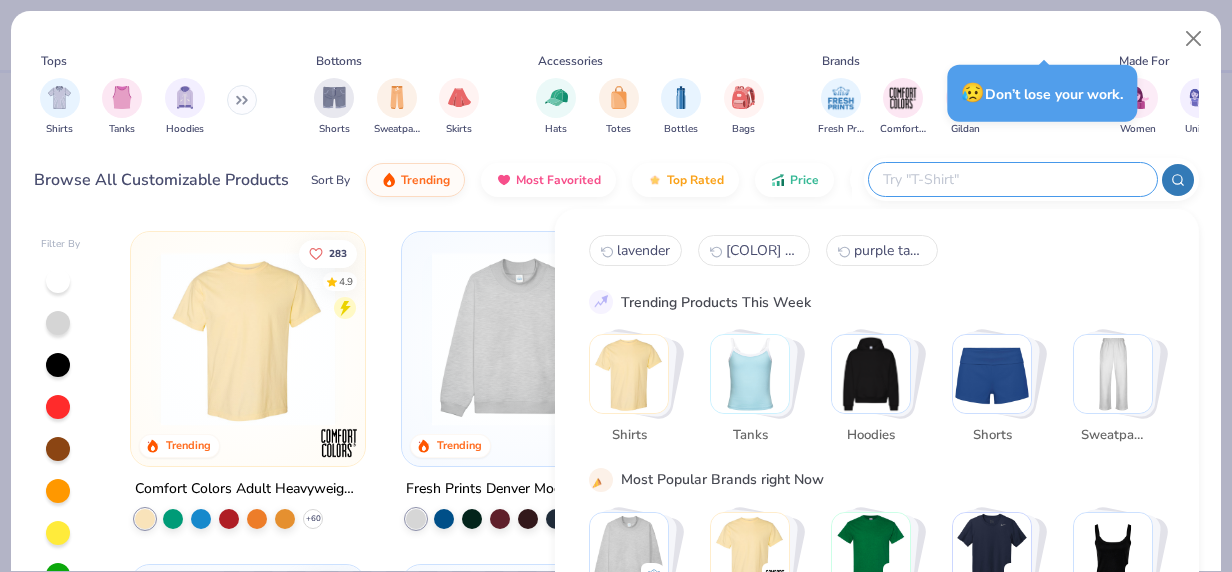 click at bounding box center [871, 374] 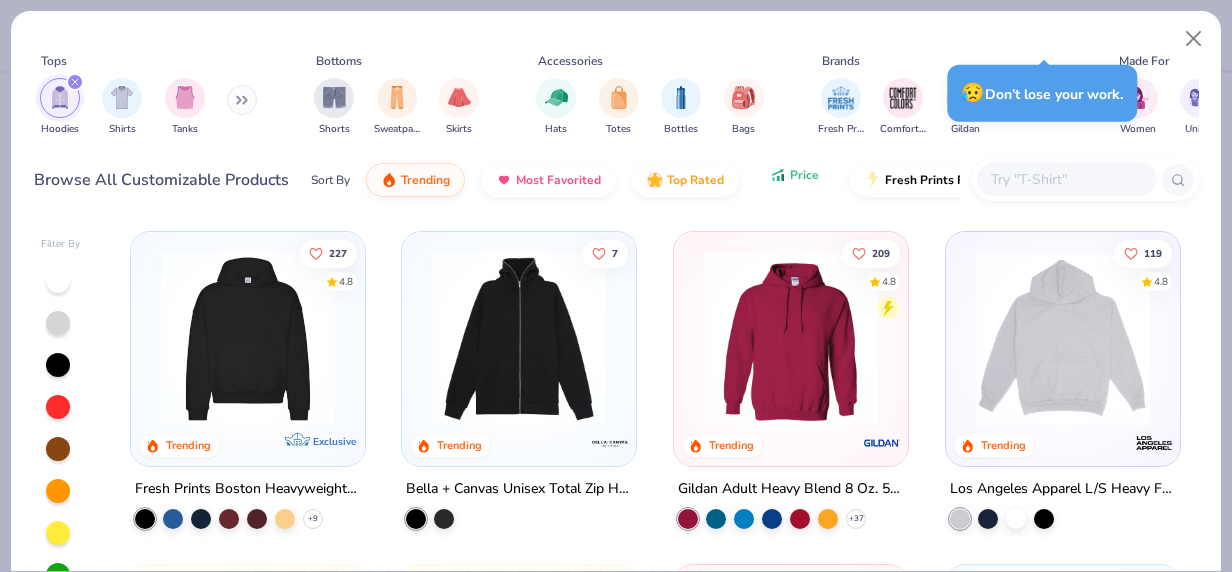 click 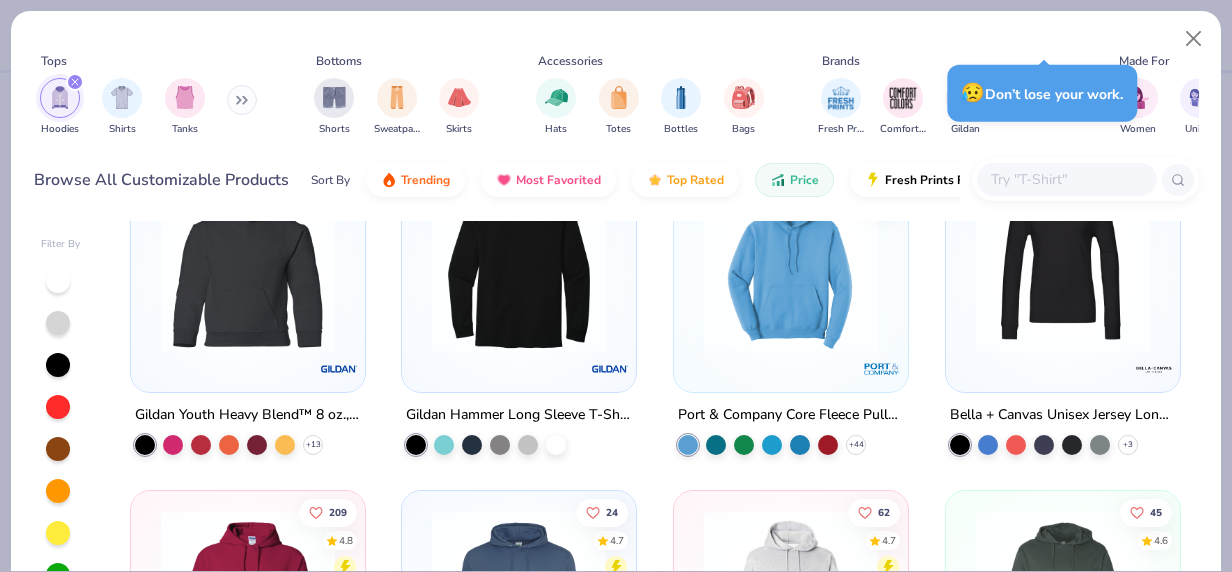 scroll, scrollTop: 0, scrollLeft: 0, axis: both 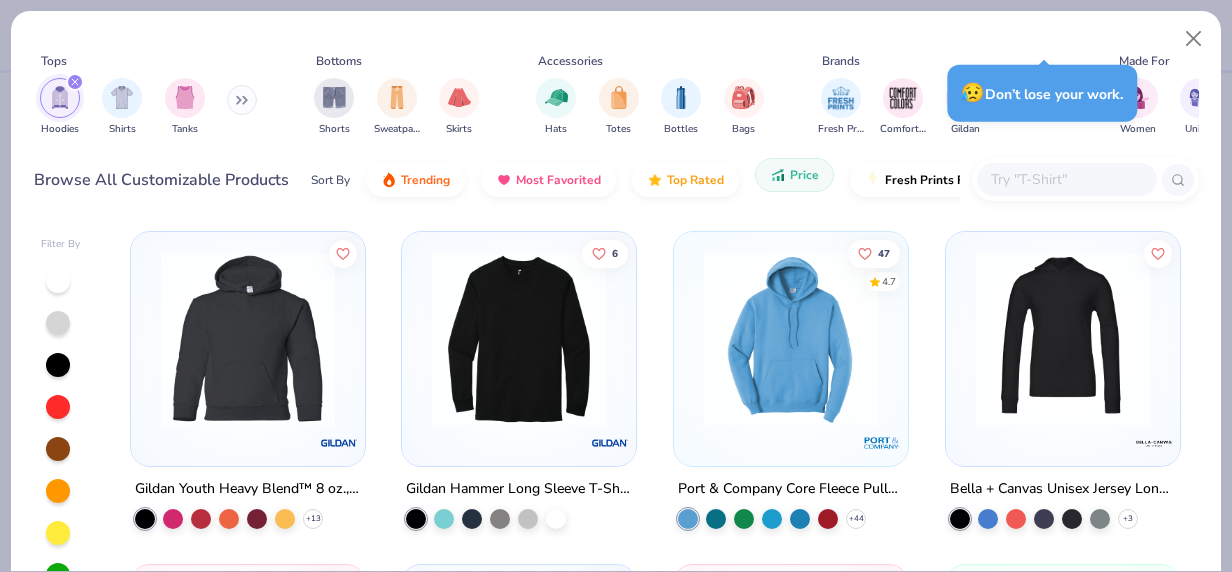 click 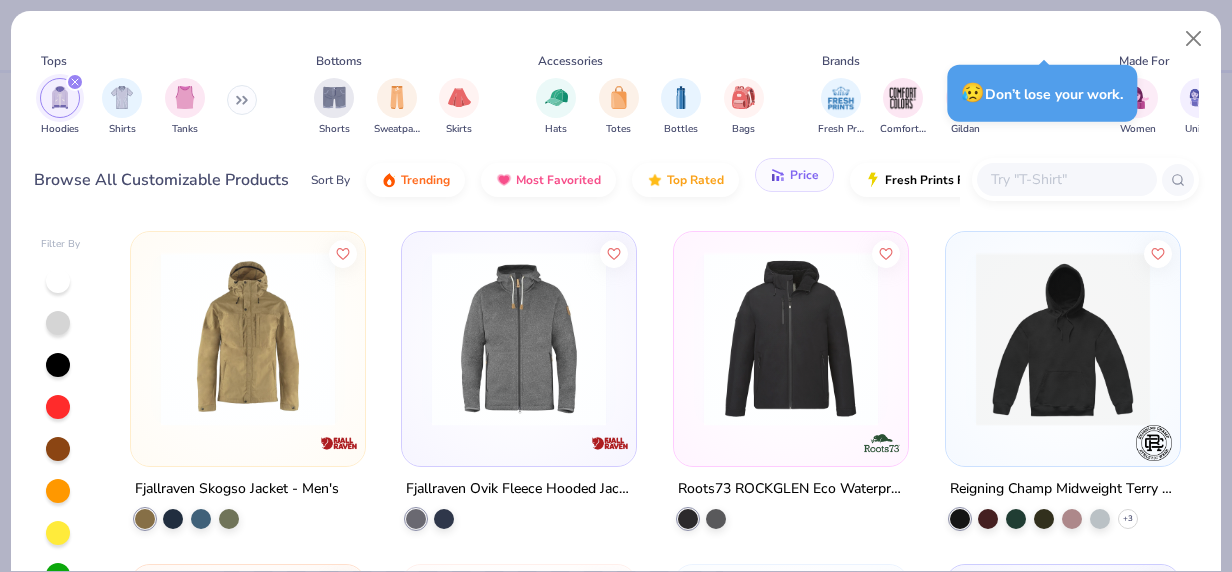 click on "Price" at bounding box center [804, 175] 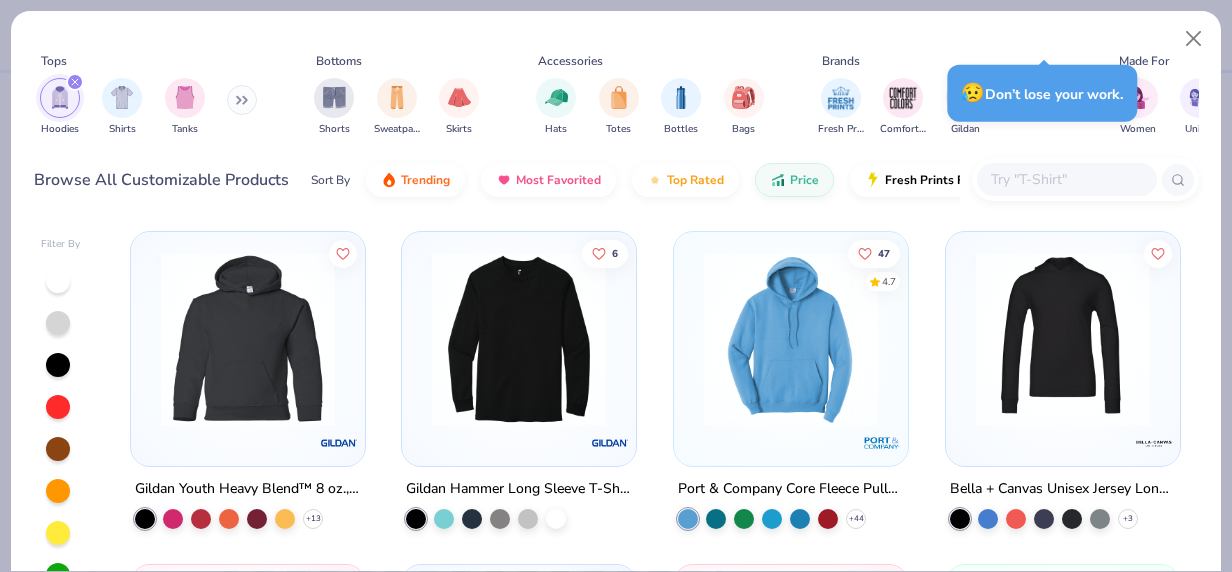 click on "Tops Hoodies Shirts Tanks Bottoms Shorts Sweatpants Skirts Accessories Hats Totes Bags Brands Fresh Prints Comfort Colors Gildan Made For Women Unisex Men Fits Cropped Slim Regular Oversized Styles Classic Sportswear Athleisure Minimums 12-17 18-23 24-35 Print Types Guide Embroidery Screen Print Digital Print Browse All Customizable Products Sort By Trending Most Favorited Top Rated Price Fresh Prints Flash 5 day delivery" at bounding box center (616, 113) 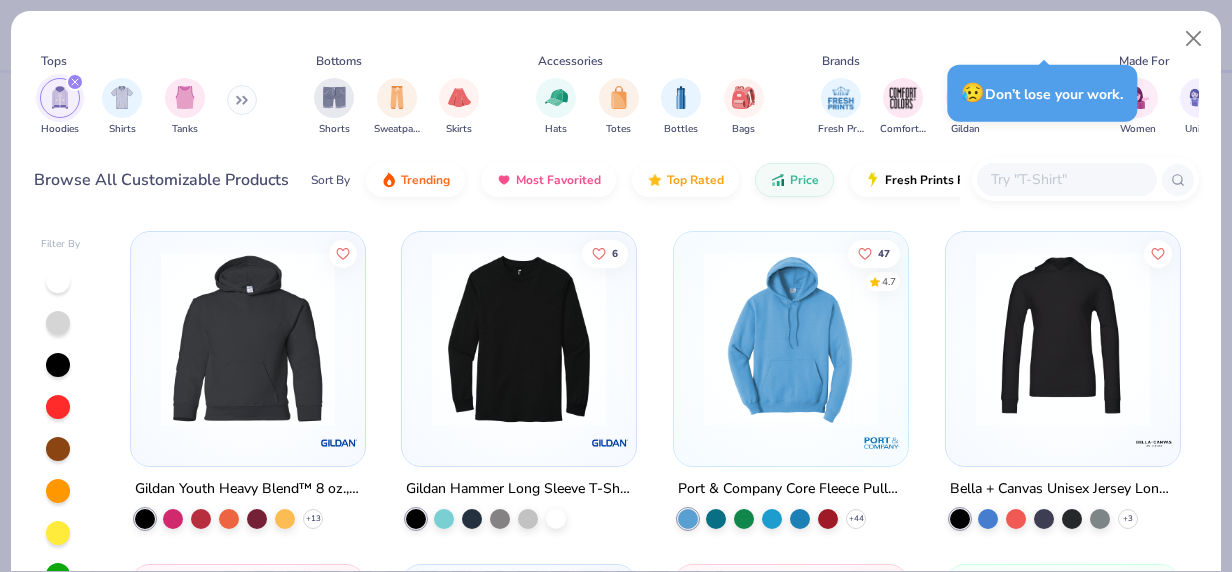 click on "😥 Don’t lose your work." at bounding box center (1042, 93) 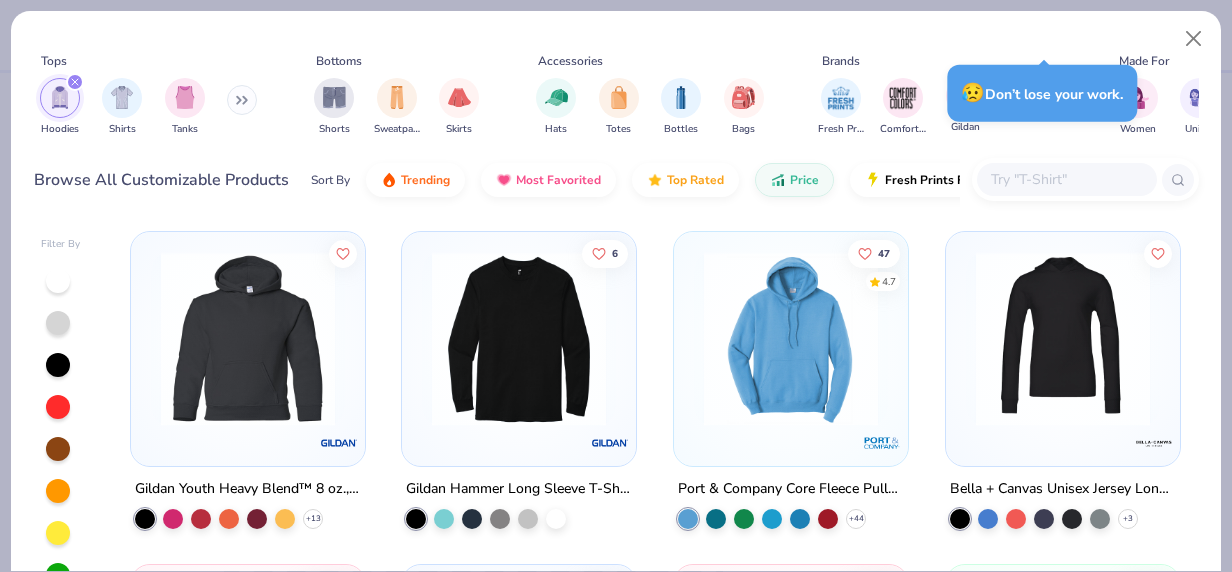click on "Gildan" at bounding box center (965, 127) 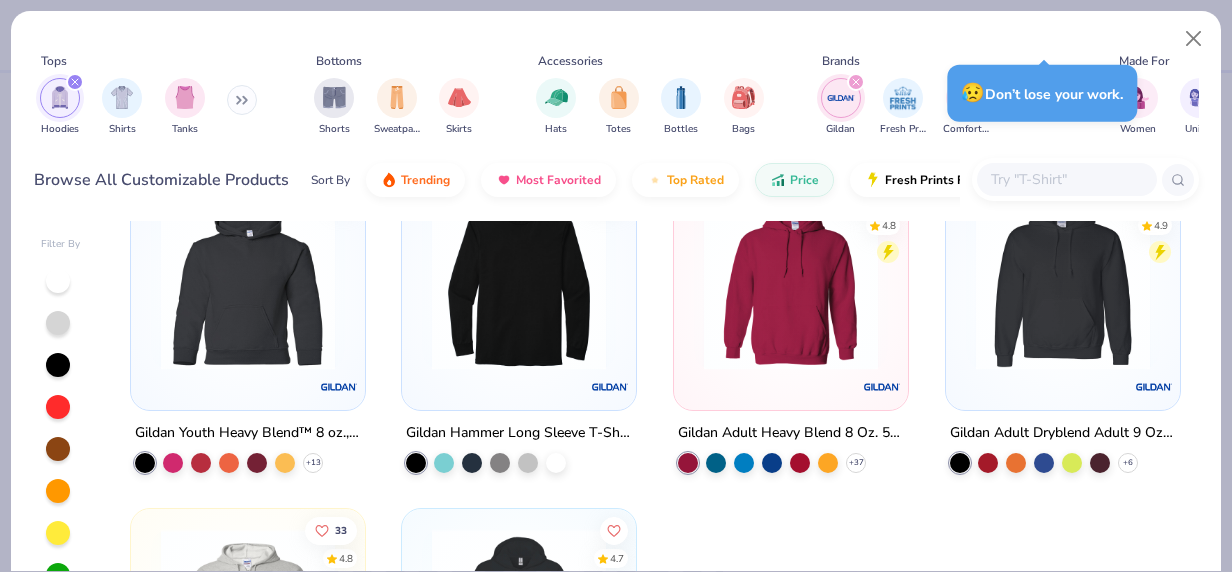 scroll, scrollTop: 58, scrollLeft: 0, axis: vertical 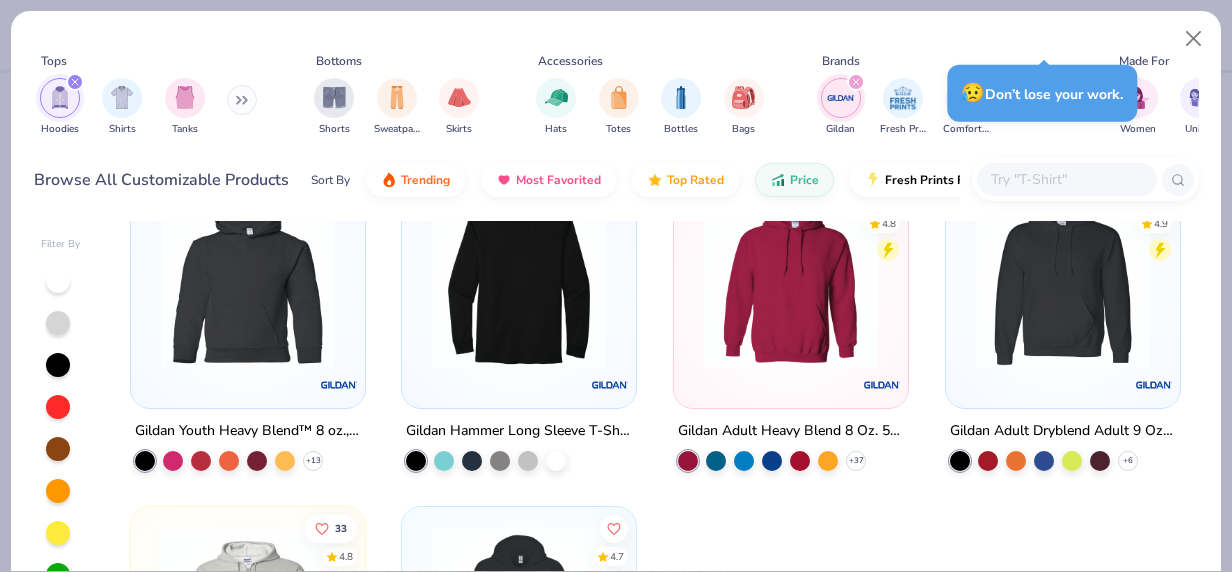 click at bounding box center (791, 281) 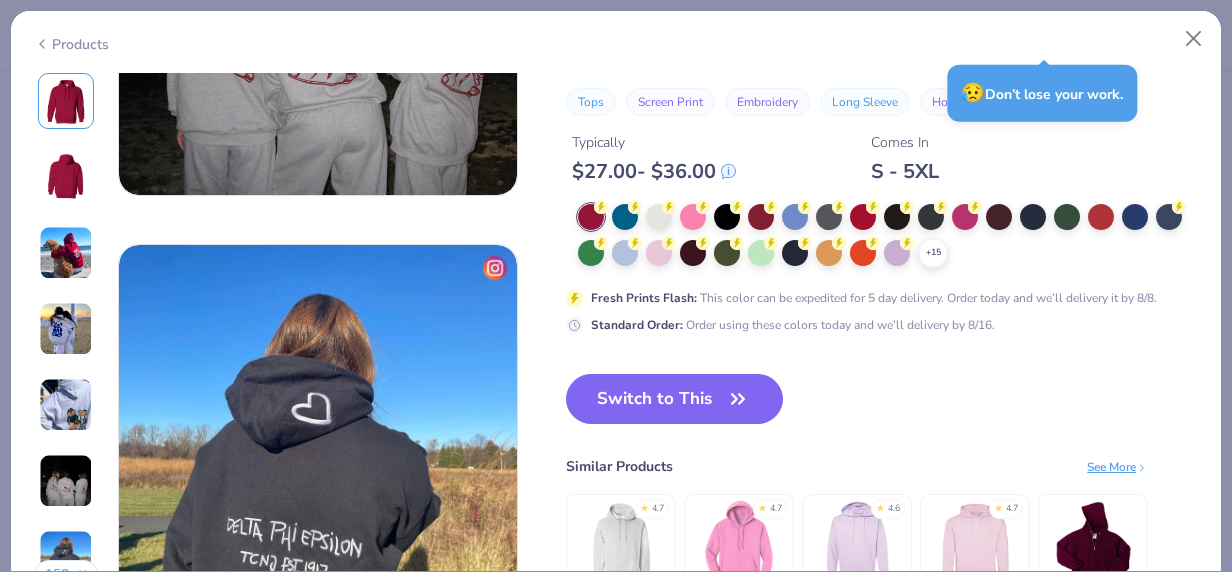 scroll, scrollTop: 2516, scrollLeft: 0, axis: vertical 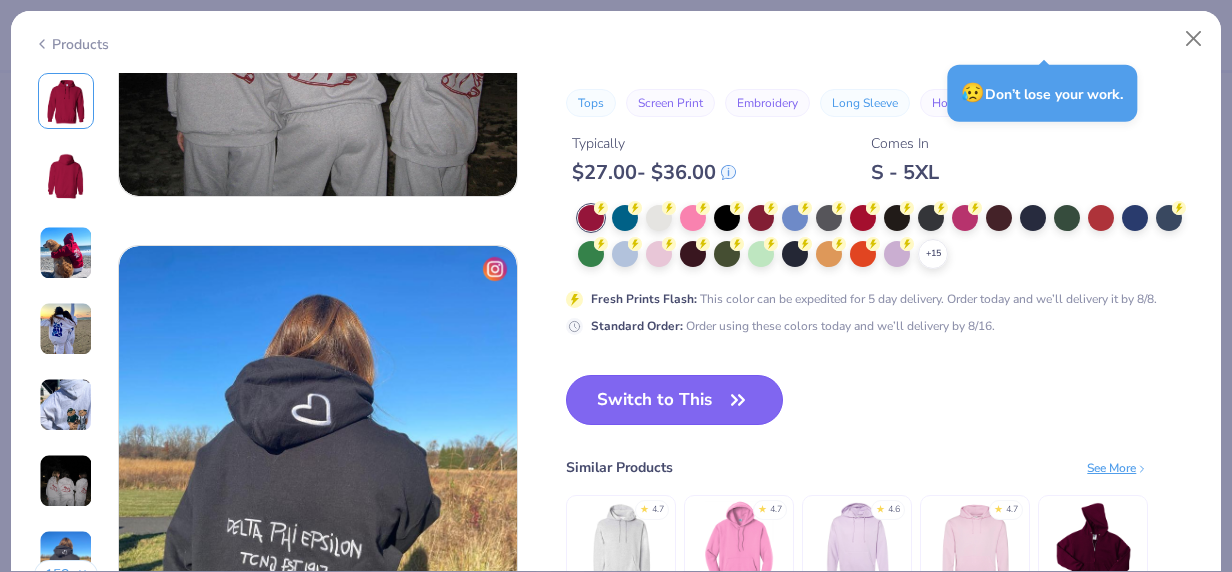 click on "Switch to This" at bounding box center (674, 400) 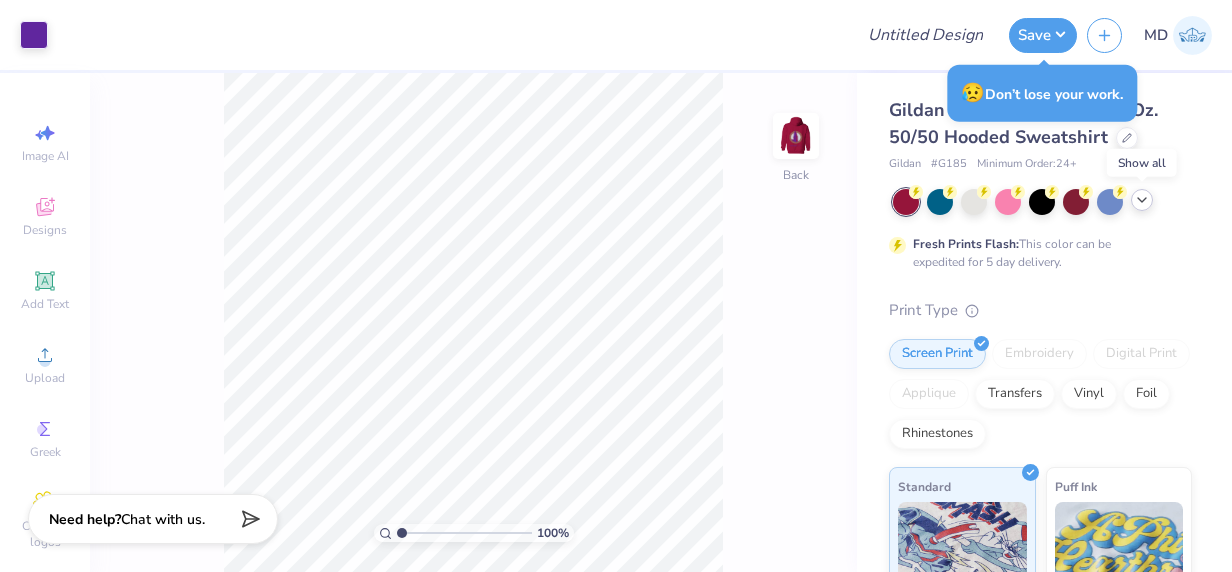 click 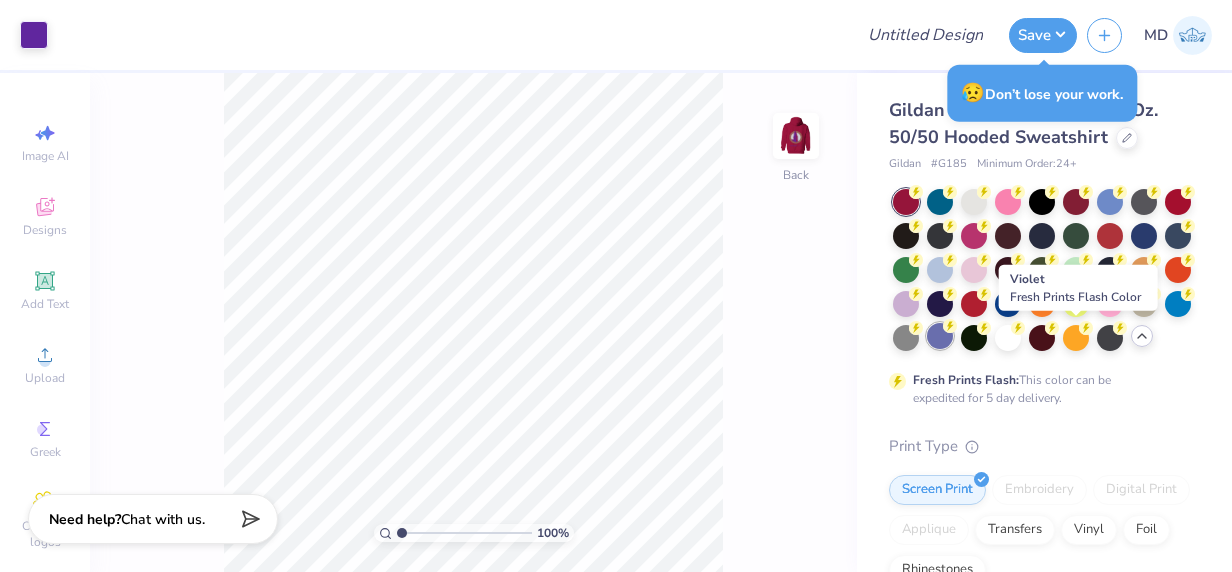click at bounding box center (940, 336) 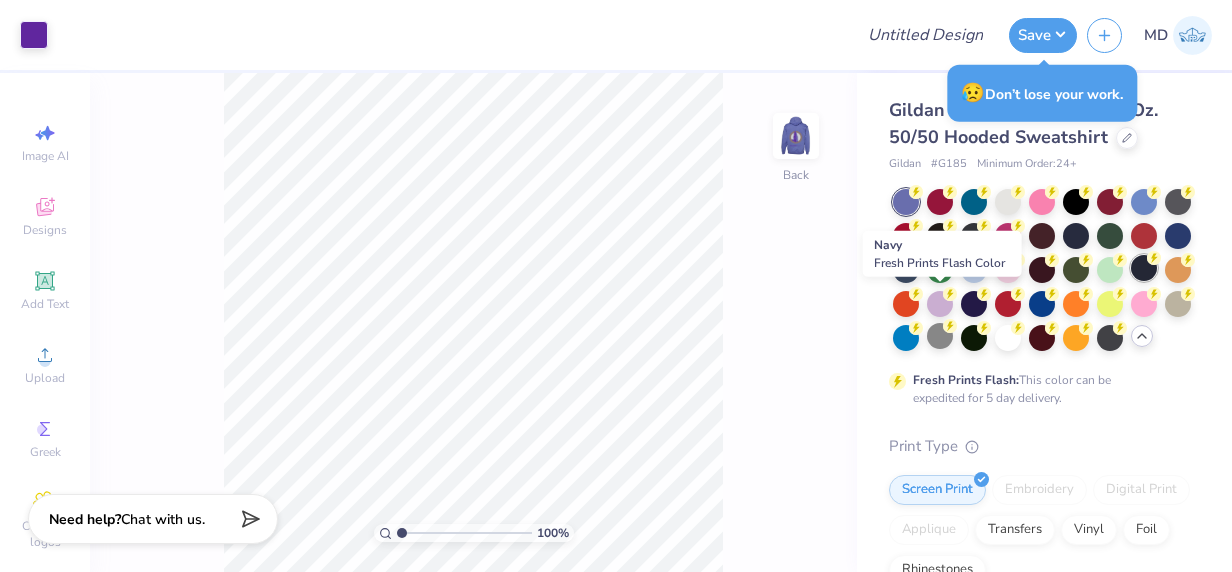 click at bounding box center [1144, 268] 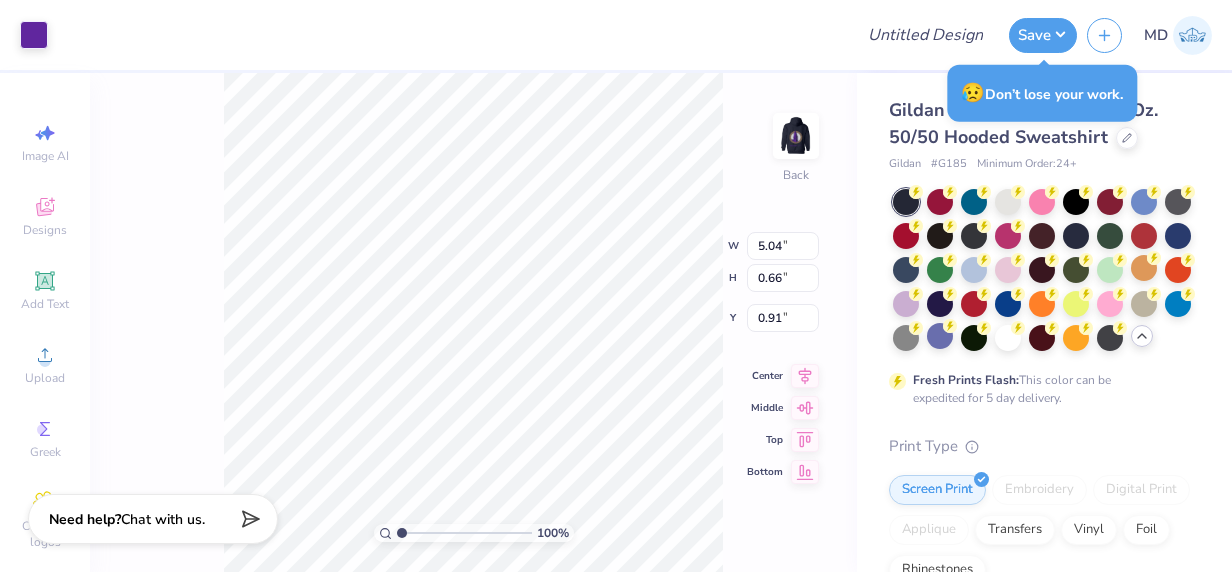 type on "3.50" 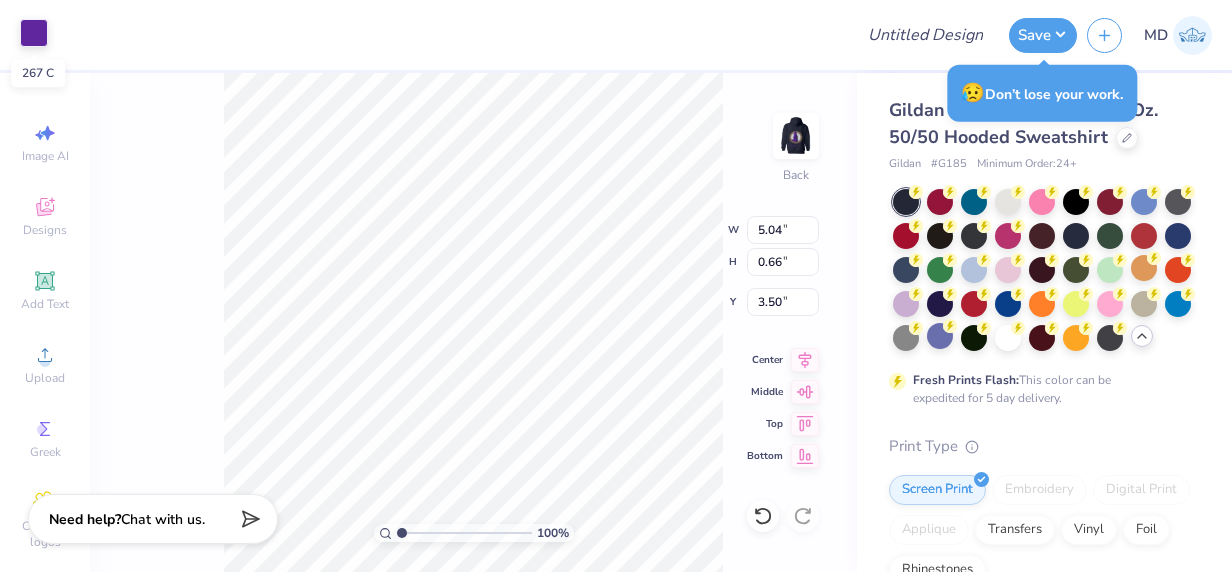 click at bounding box center (34, 33) 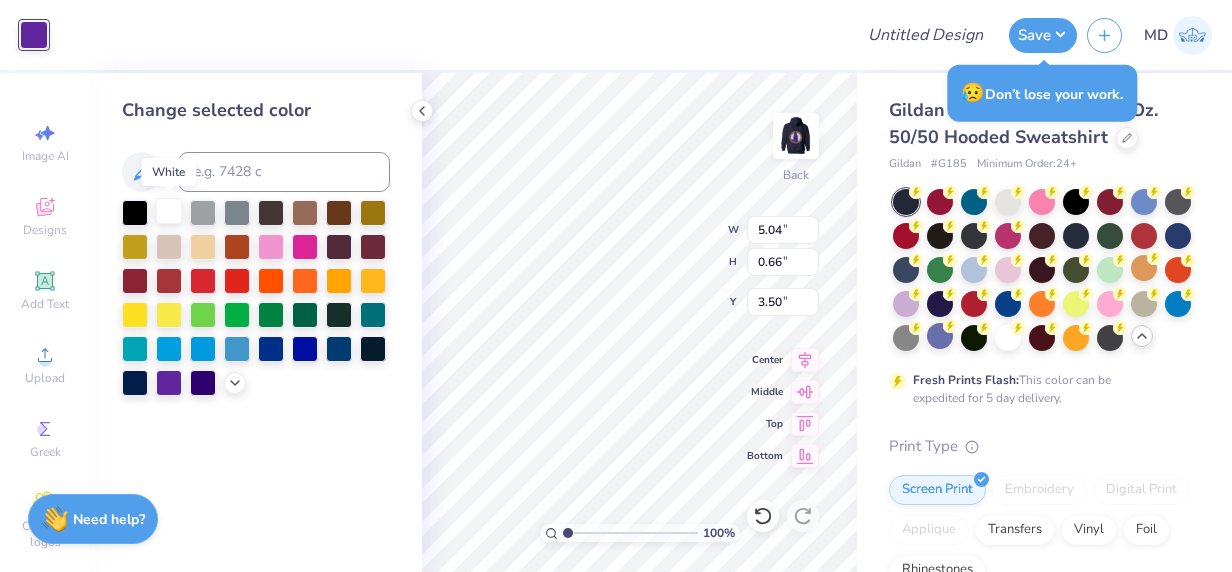 click at bounding box center (169, 211) 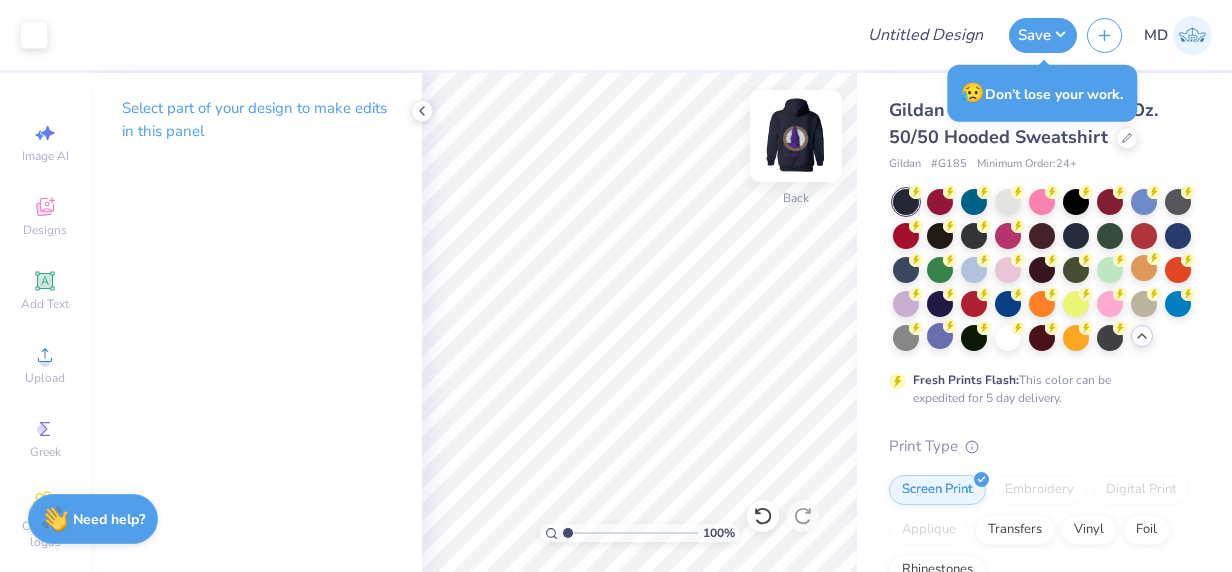 click at bounding box center [796, 136] 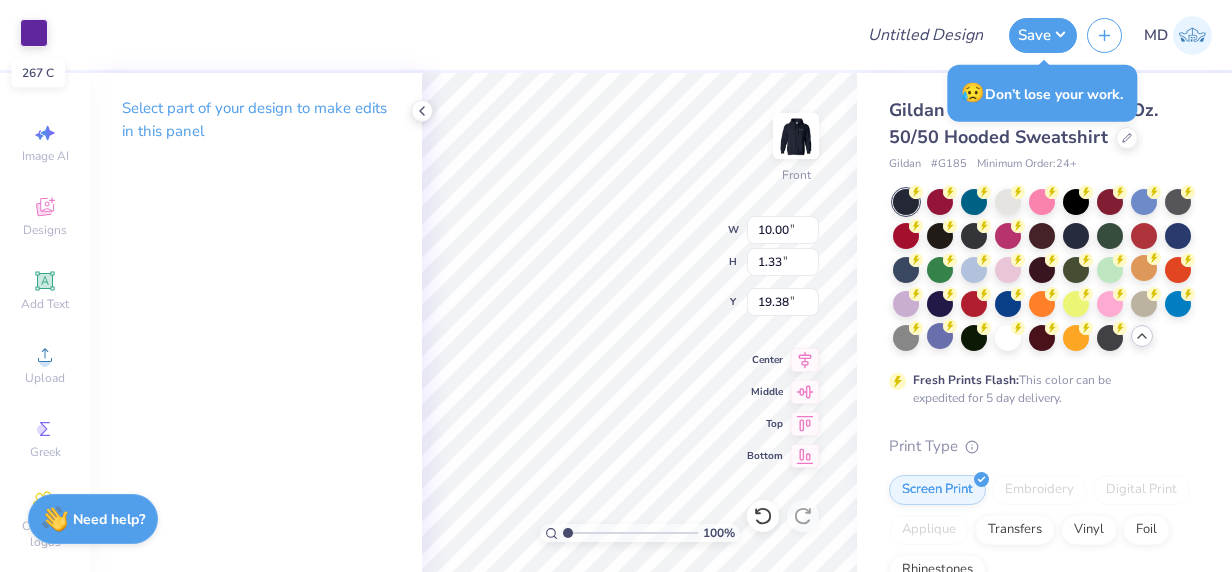 click at bounding box center (34, 33) 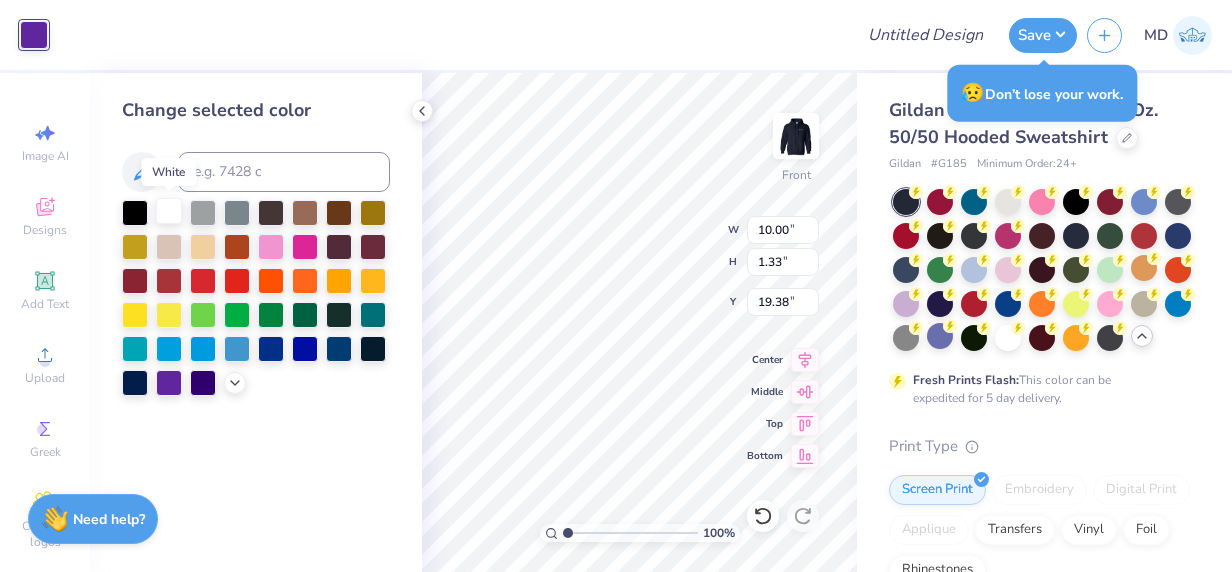 click at bounding box center (169, 211) 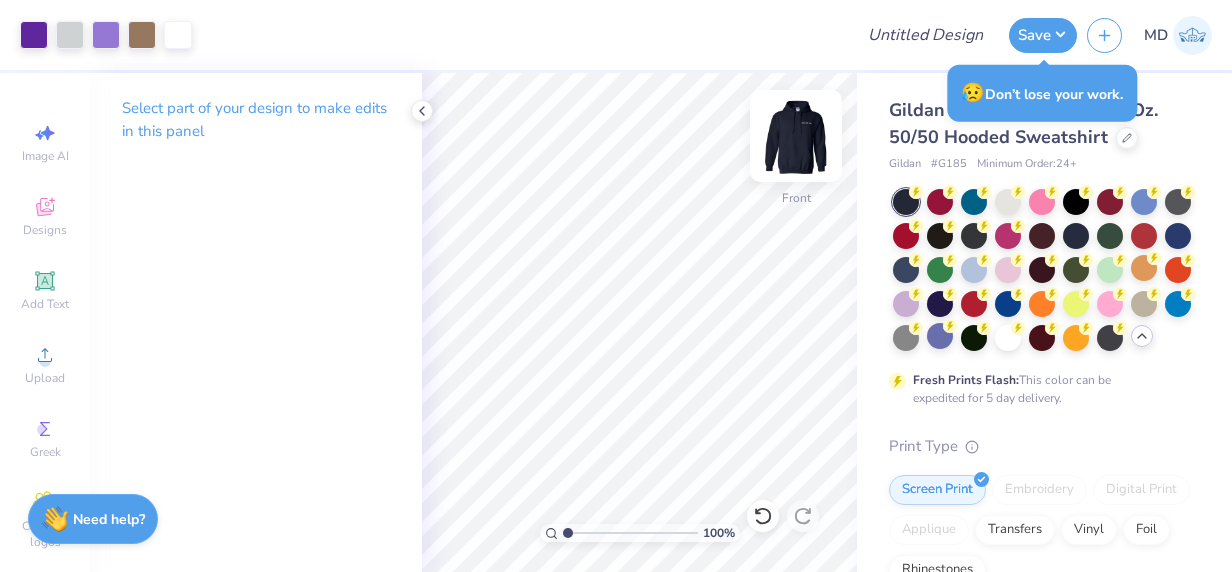 click at bounding box center (796, 136) 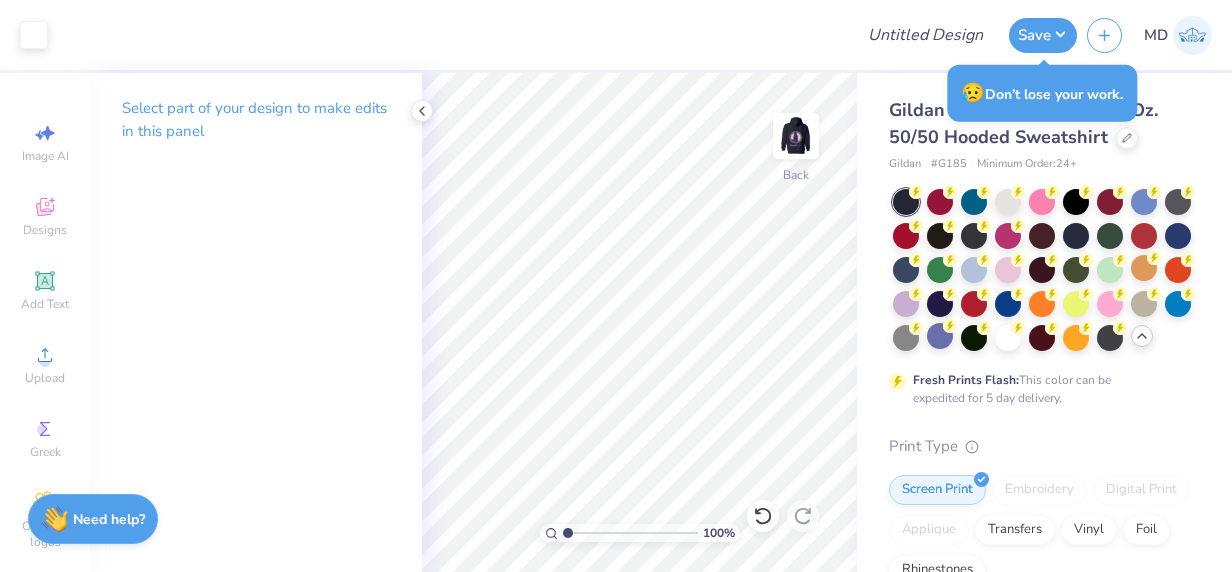 click at bounding box center [796, 136] 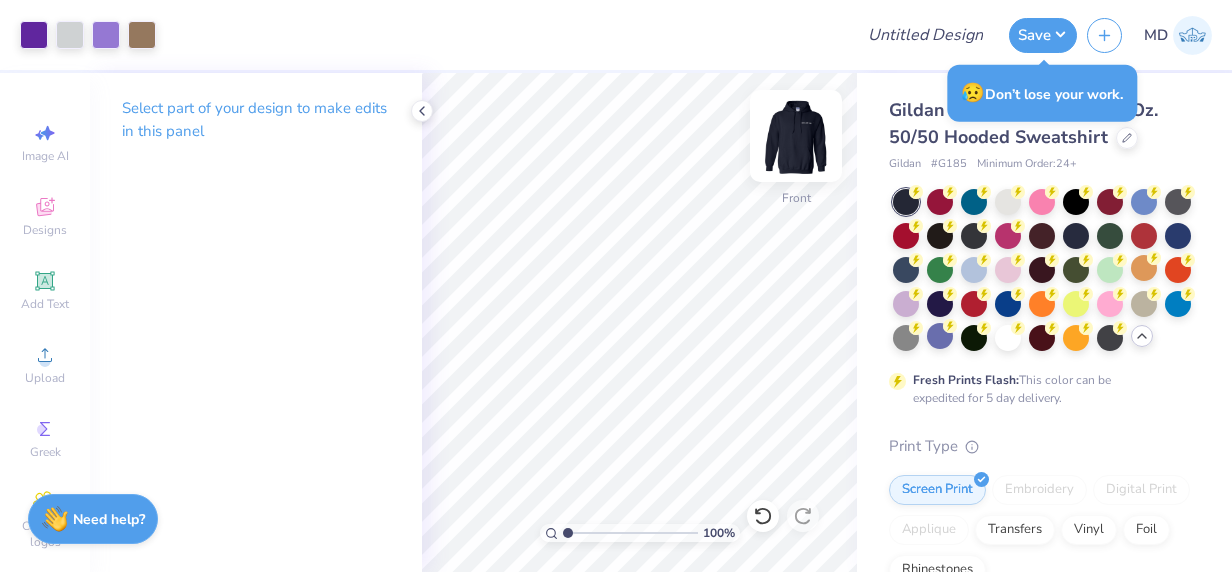 click at bounding box center [796, 136] 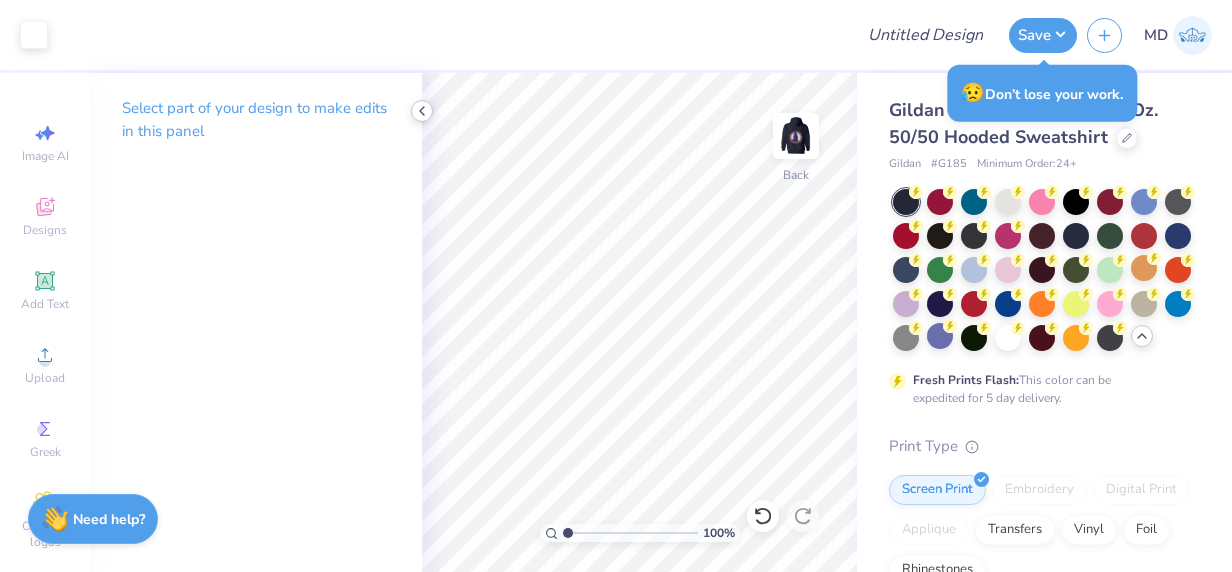 click 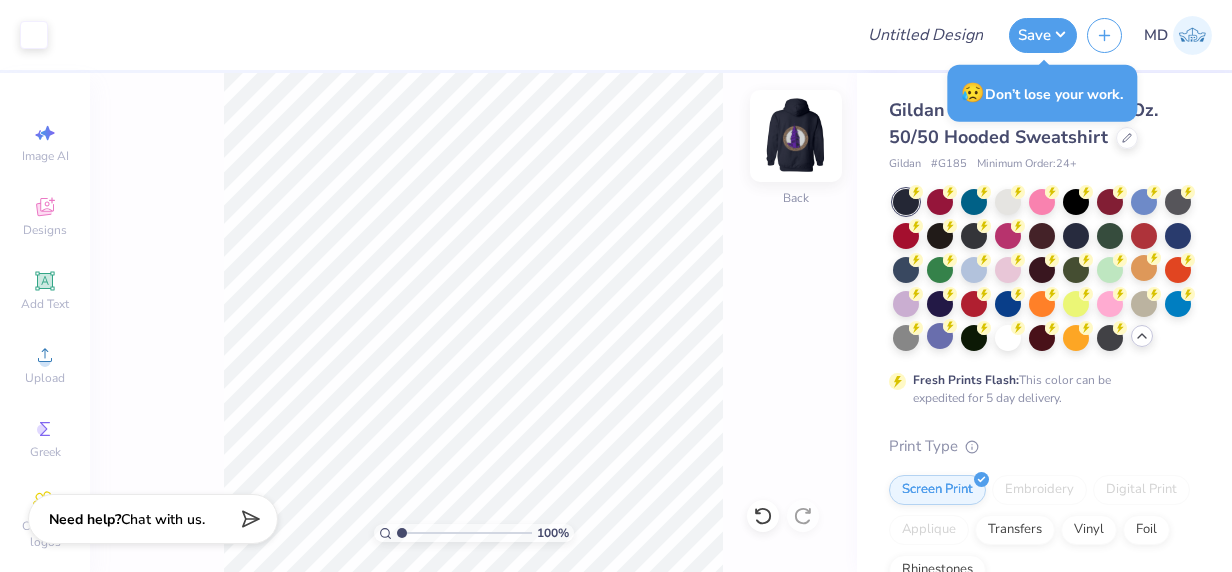 click at bounding box center (796, 136) 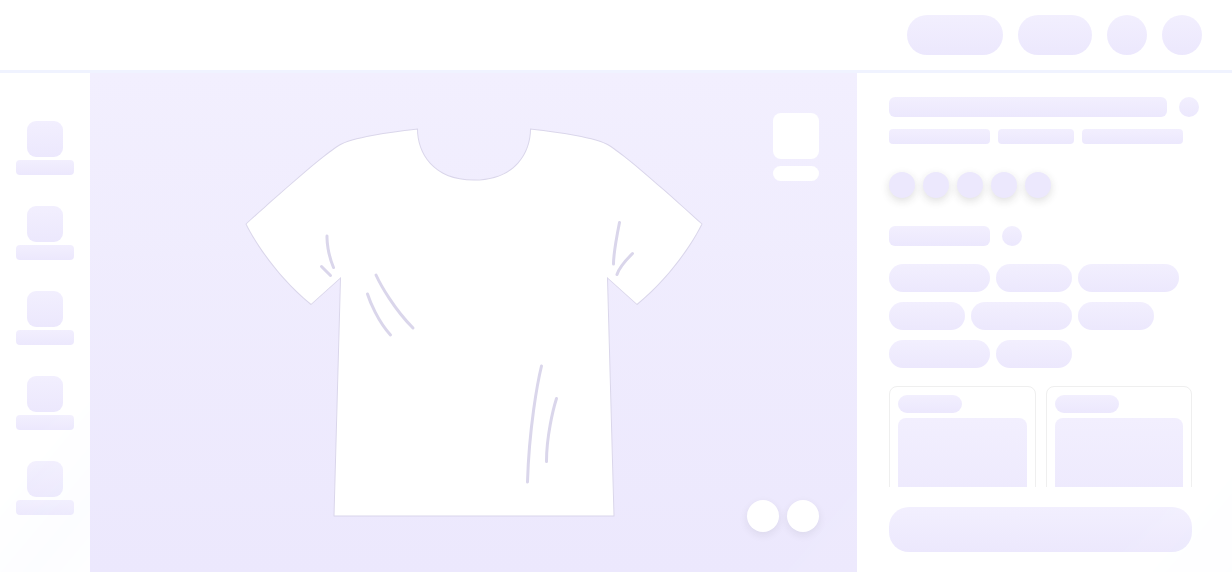 scroll, scrollTop: 0, scrollLeft: 0, axis: both 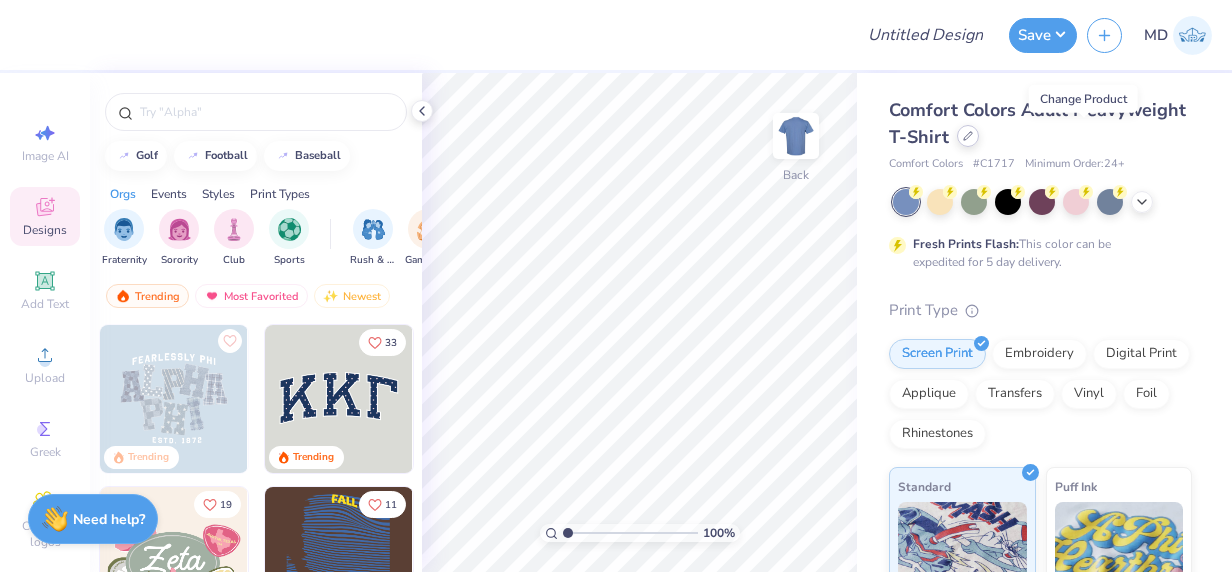click 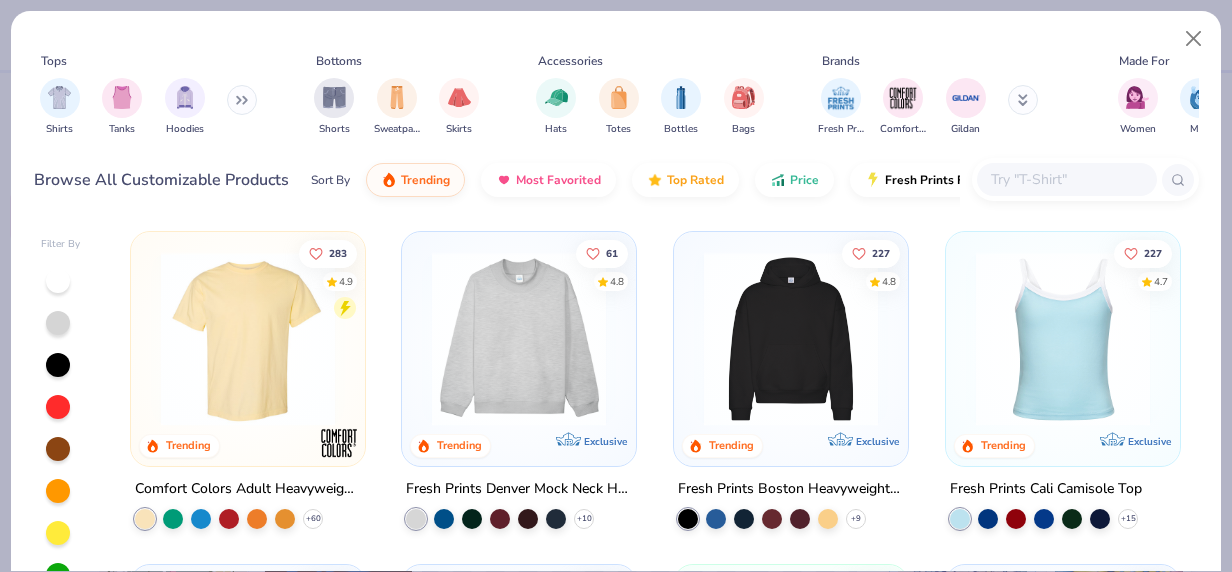 click at bounding box center (1023, 100) 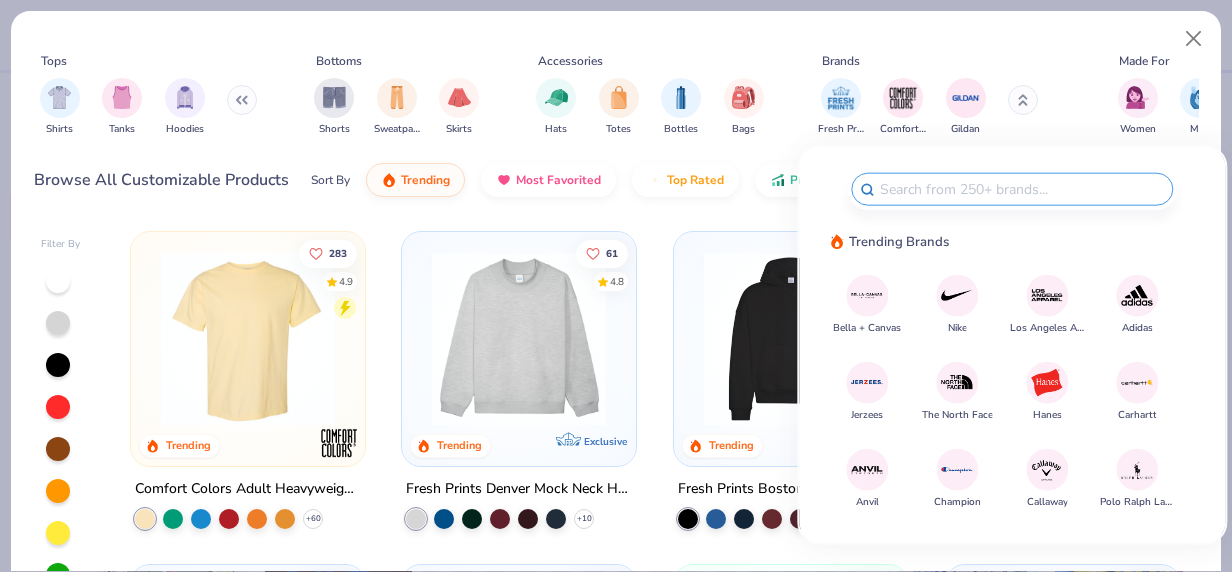 click at bounding box center (242, 100) 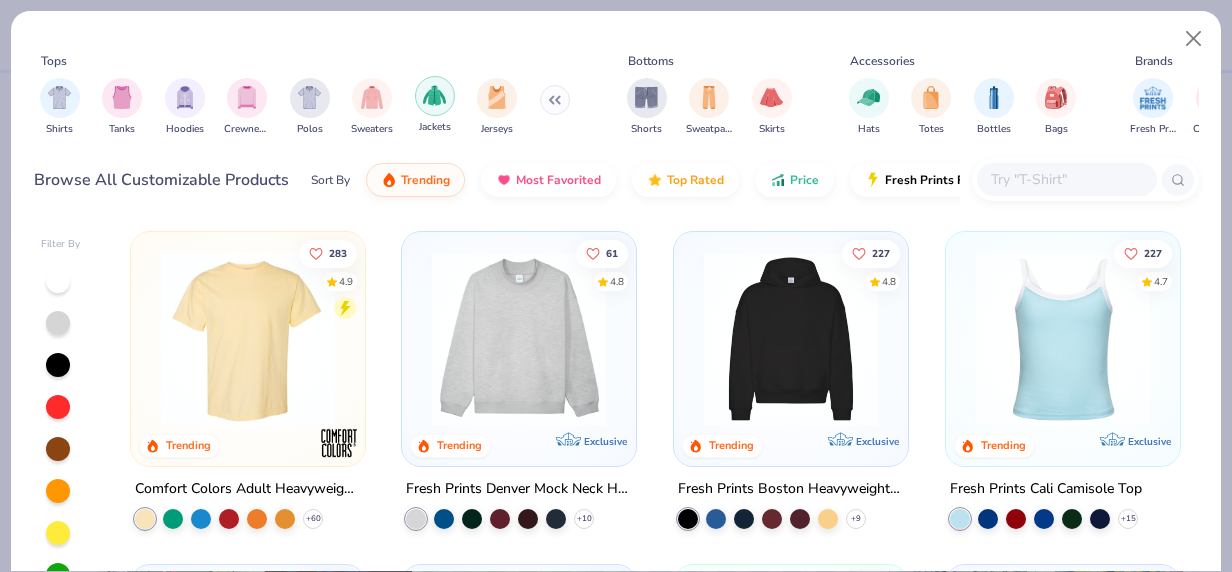 click at bounding box center (434, 95) 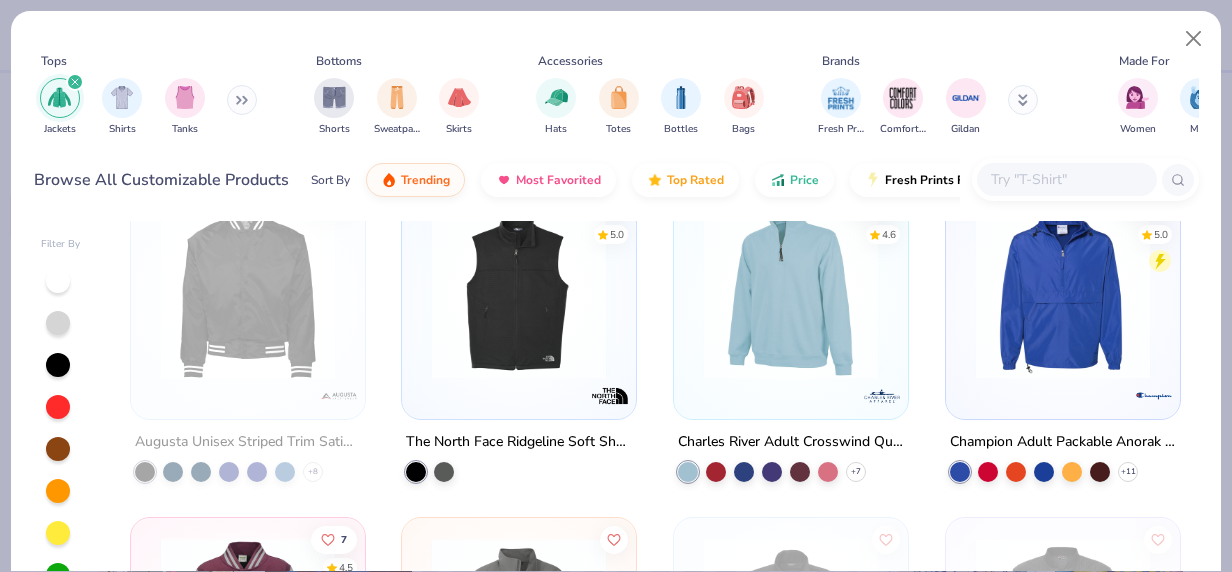 scroll, scrollTop: 0, scrollLeft: 0, axis: both 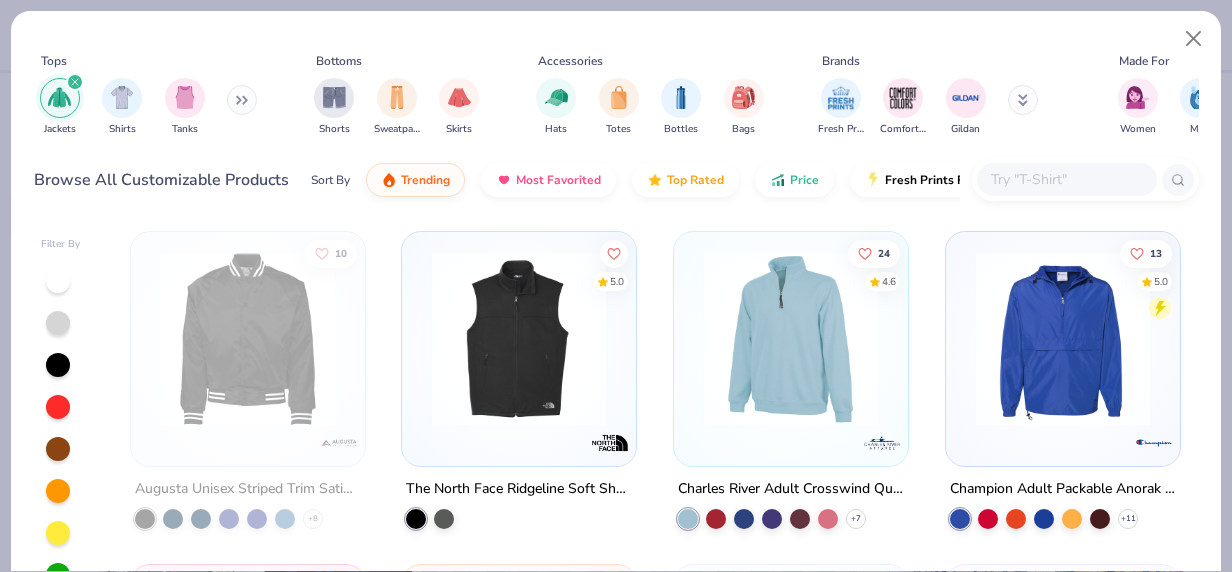 click at bounding box center [75, 82] 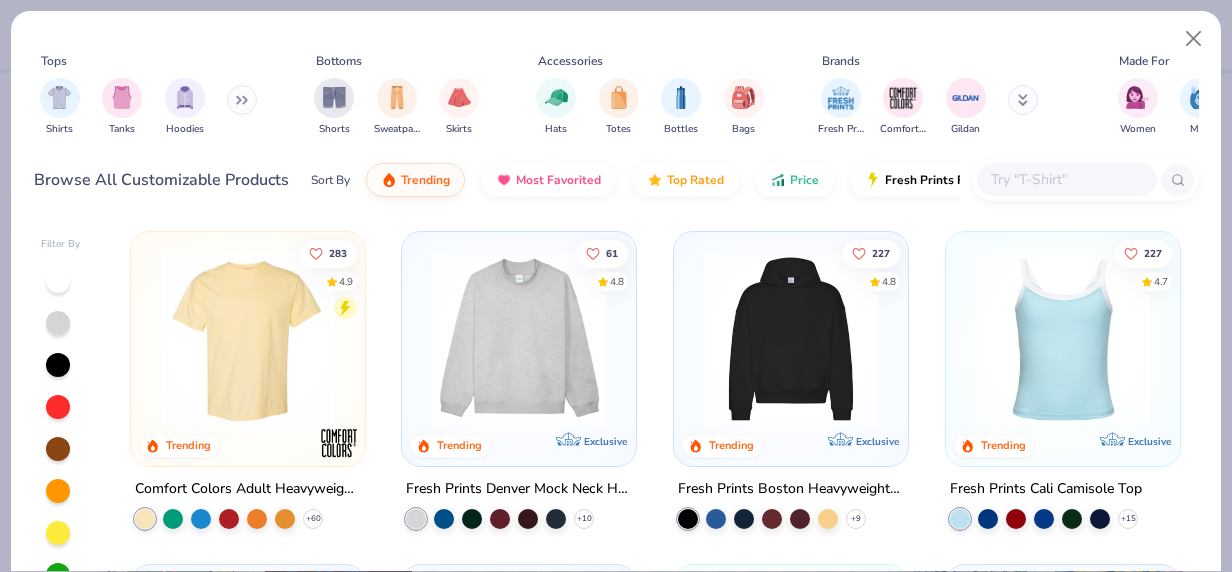 click at bounding box center (1067, 179) 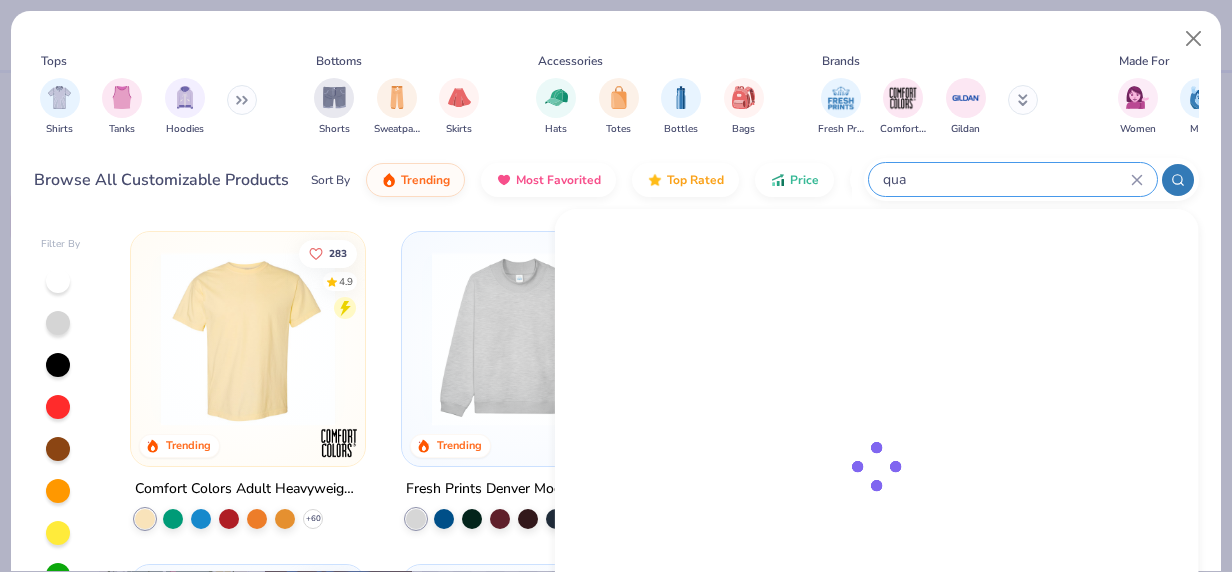 scroll, scrollTop: 0, scrollLeft: 0, axis: both 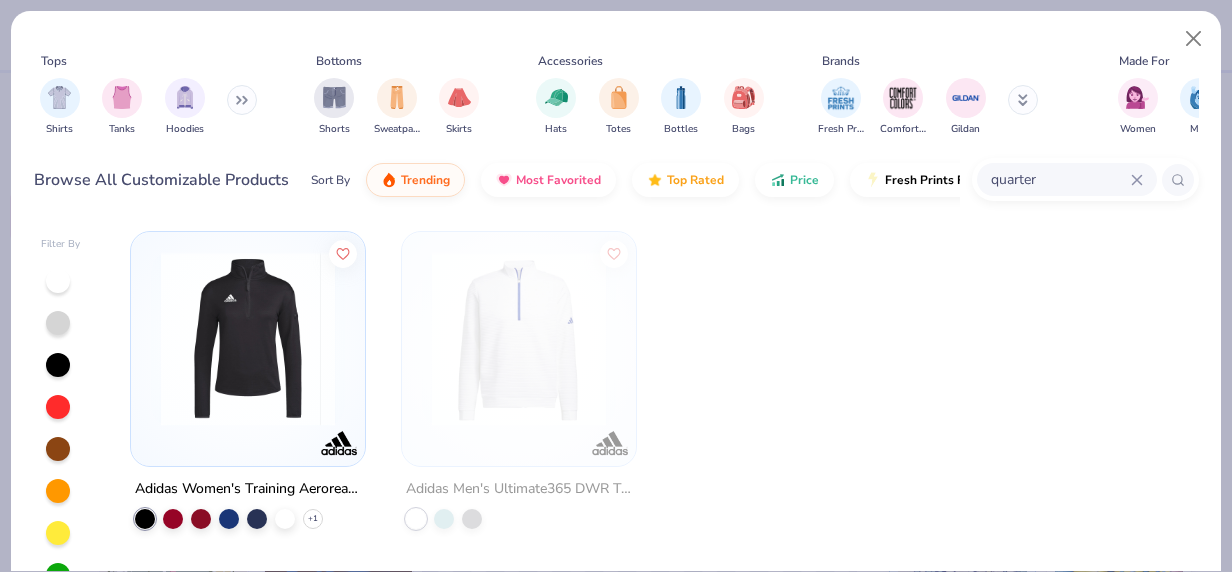 type on "quarter" 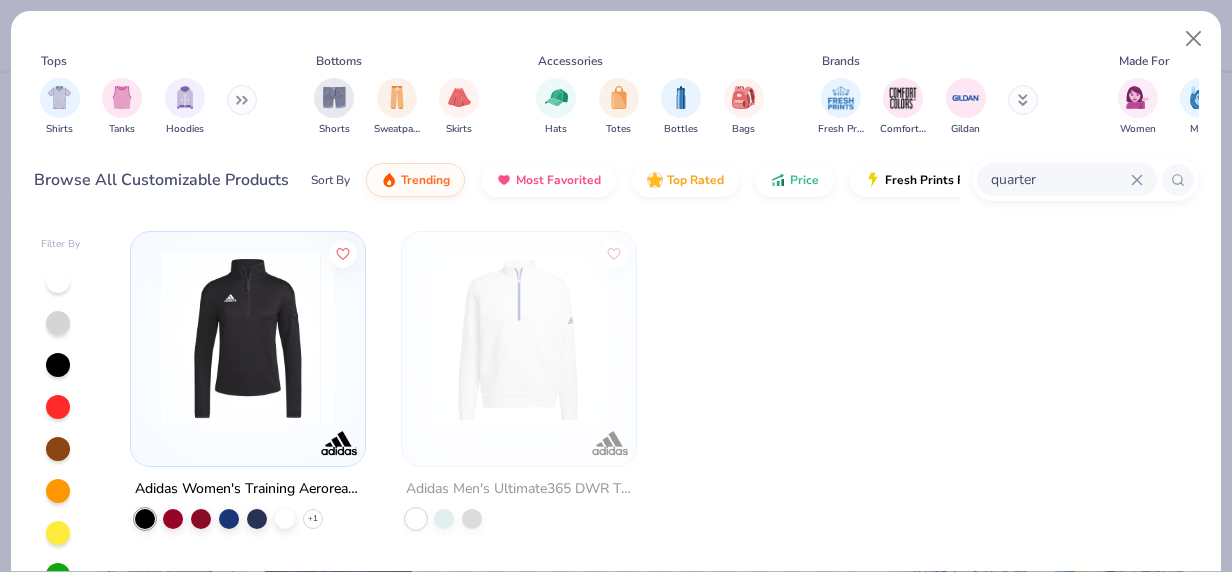 click 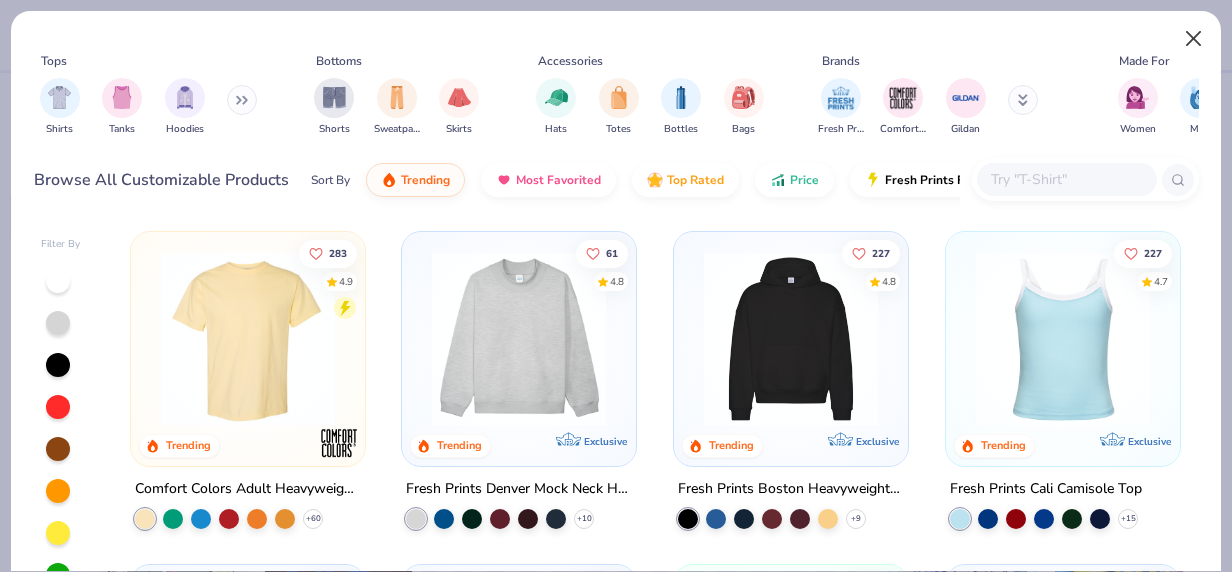 type 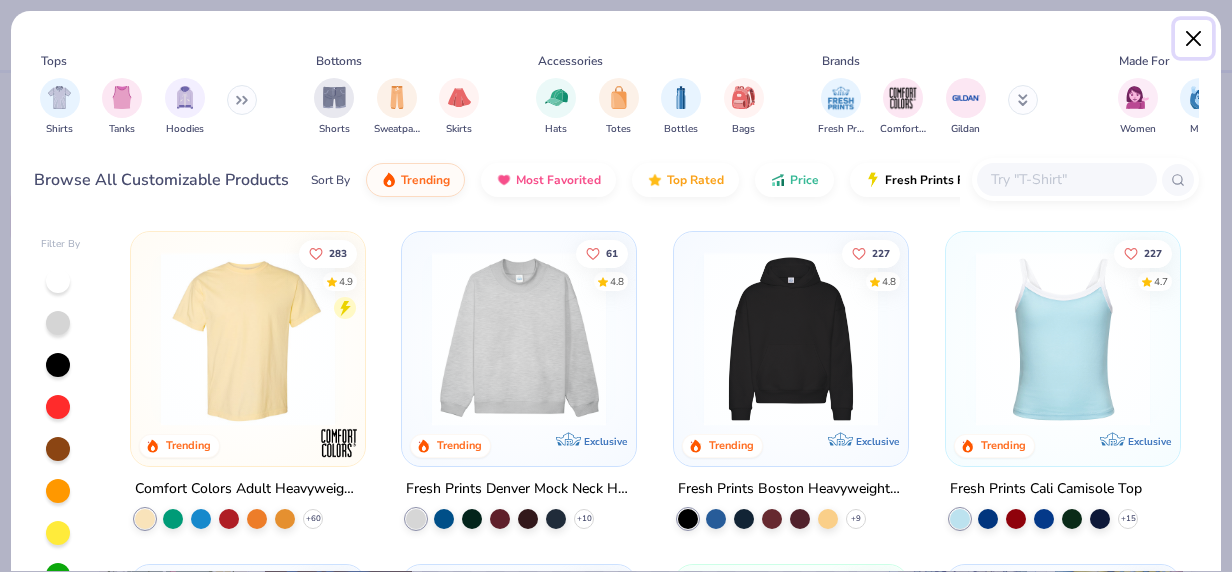 click at bounding box center (1194, 39) 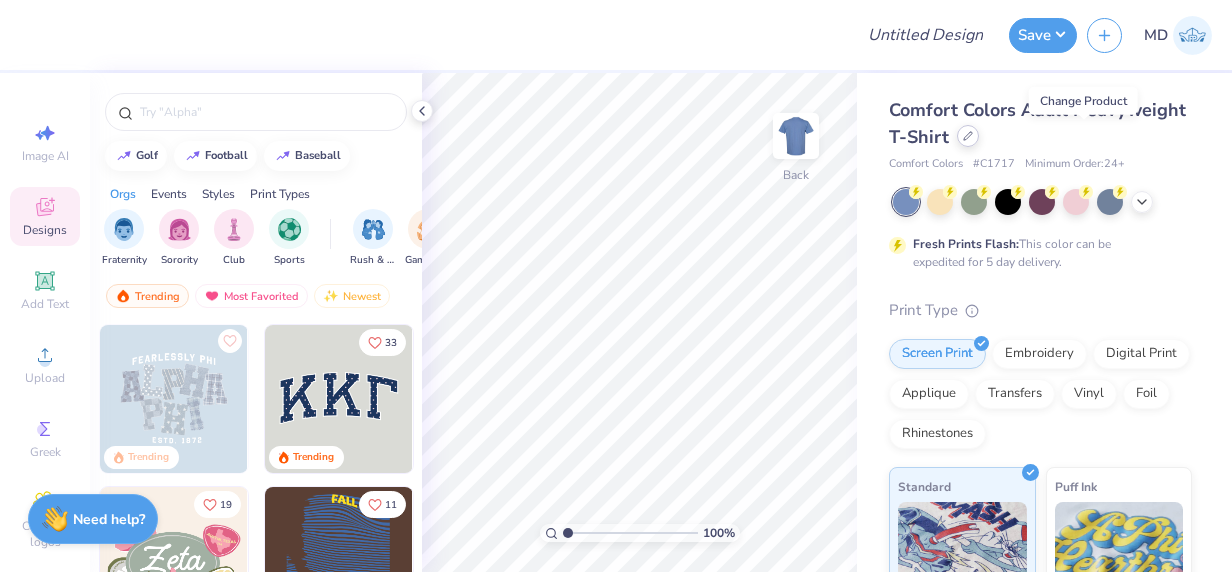 click 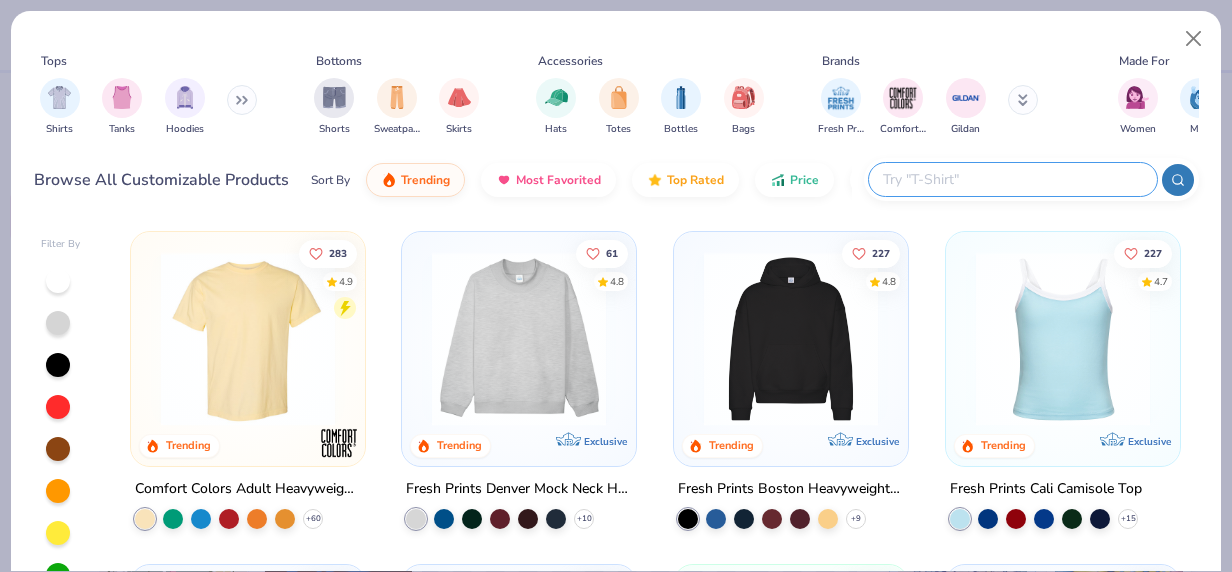 click at bounding box center (1013, 179) 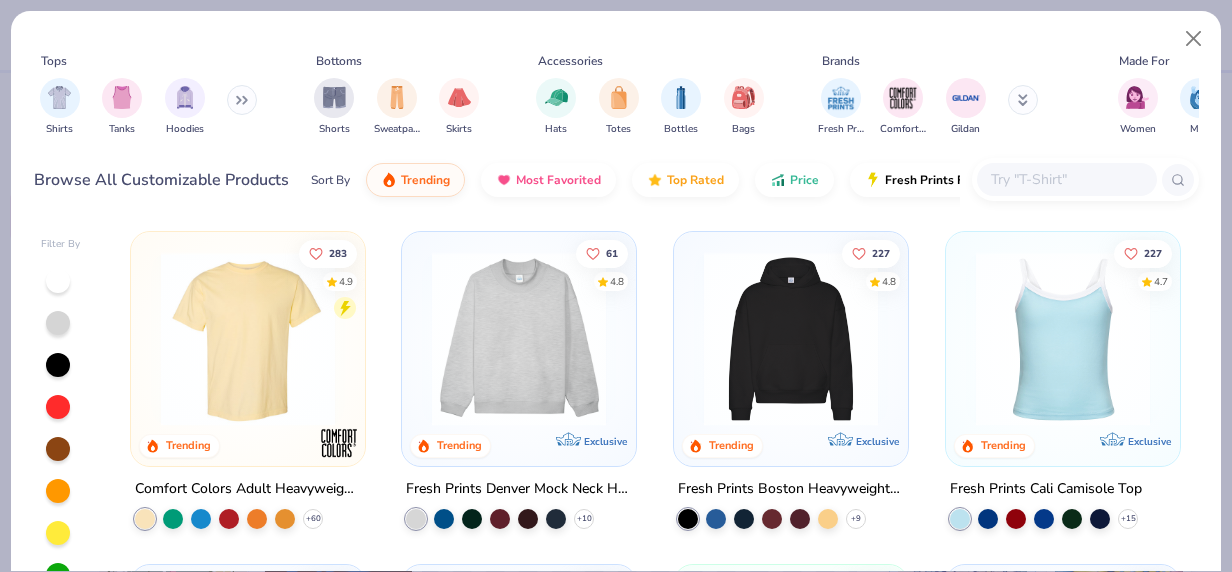 click 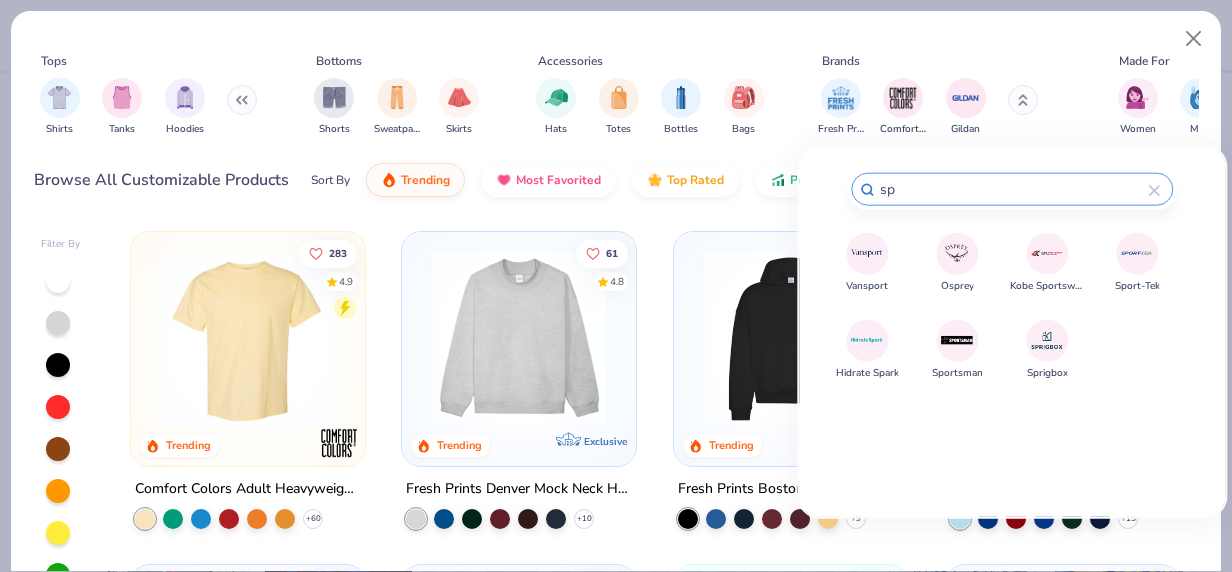 type on "sp" 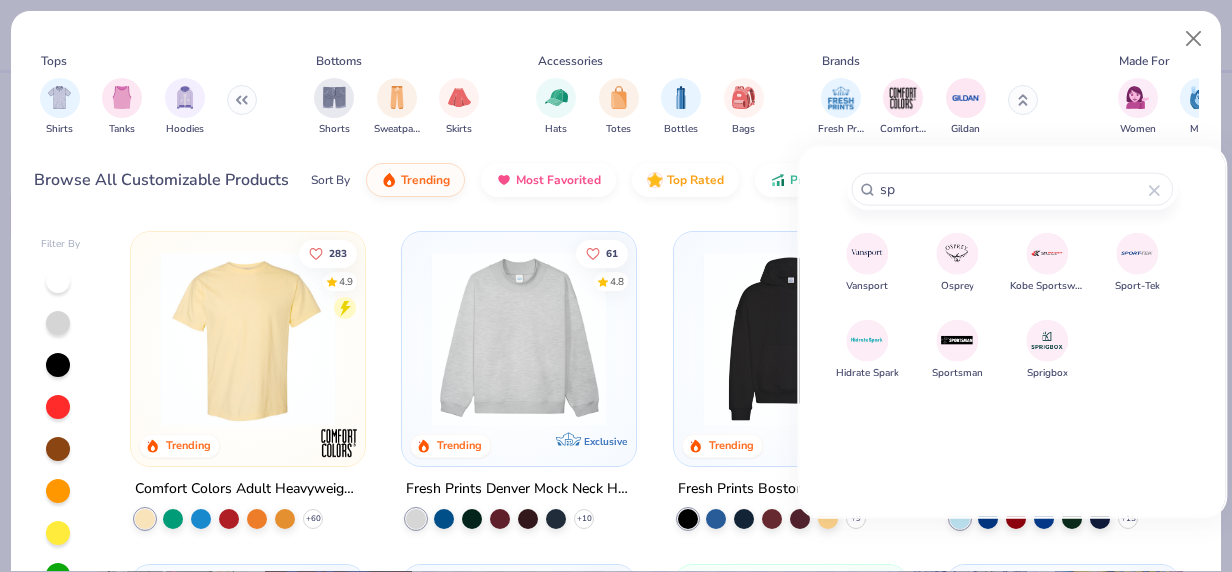 click at bounding box center [1137, 253] 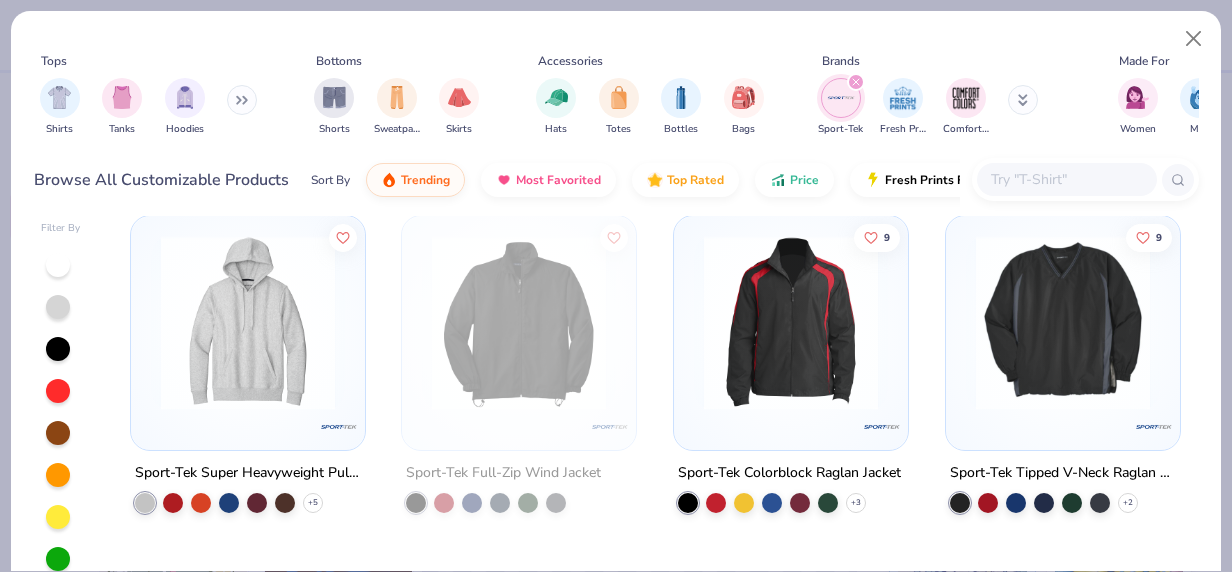 scroll, scrollTop: 0, scrollLeft: 0, axis: both 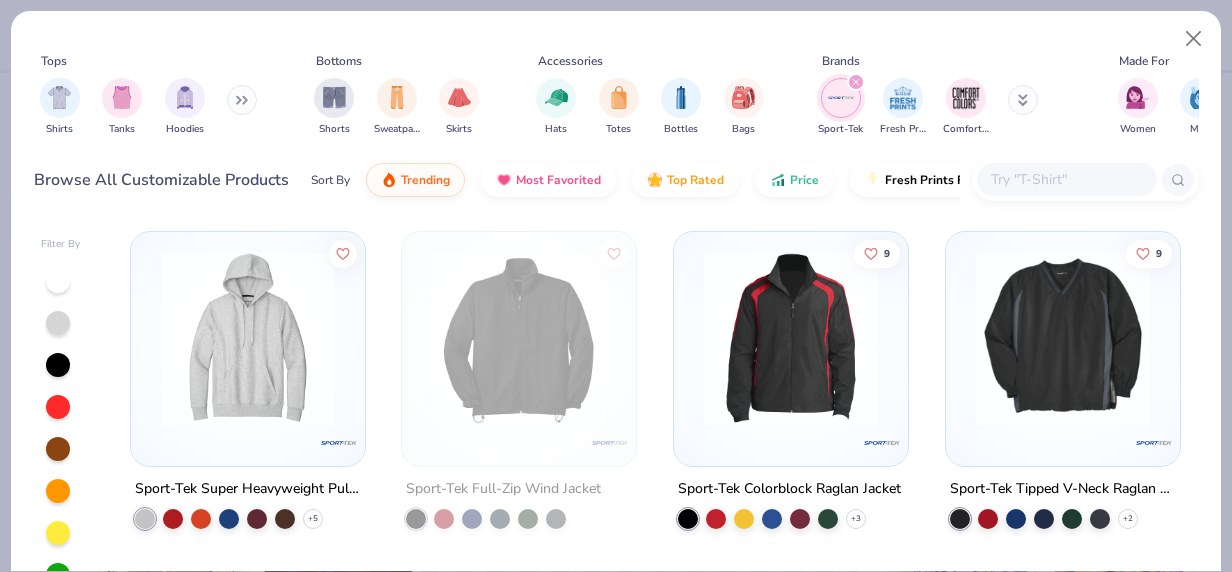 click at bounding box center (856, 82) 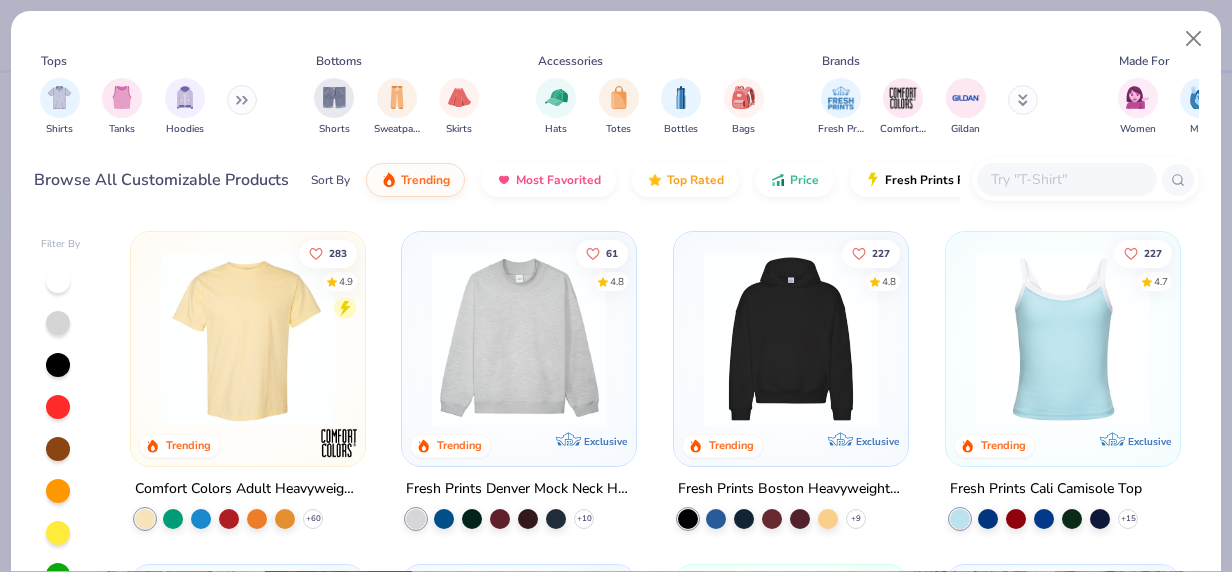 click at bounding box center (242, 100) 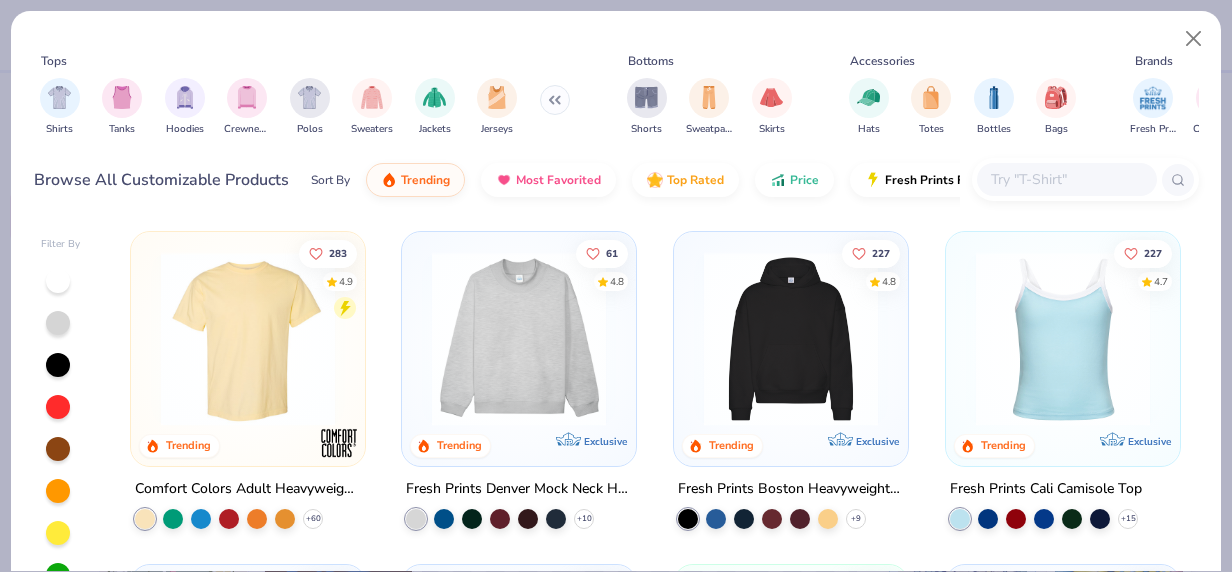 click at bounding box center (555, 100) 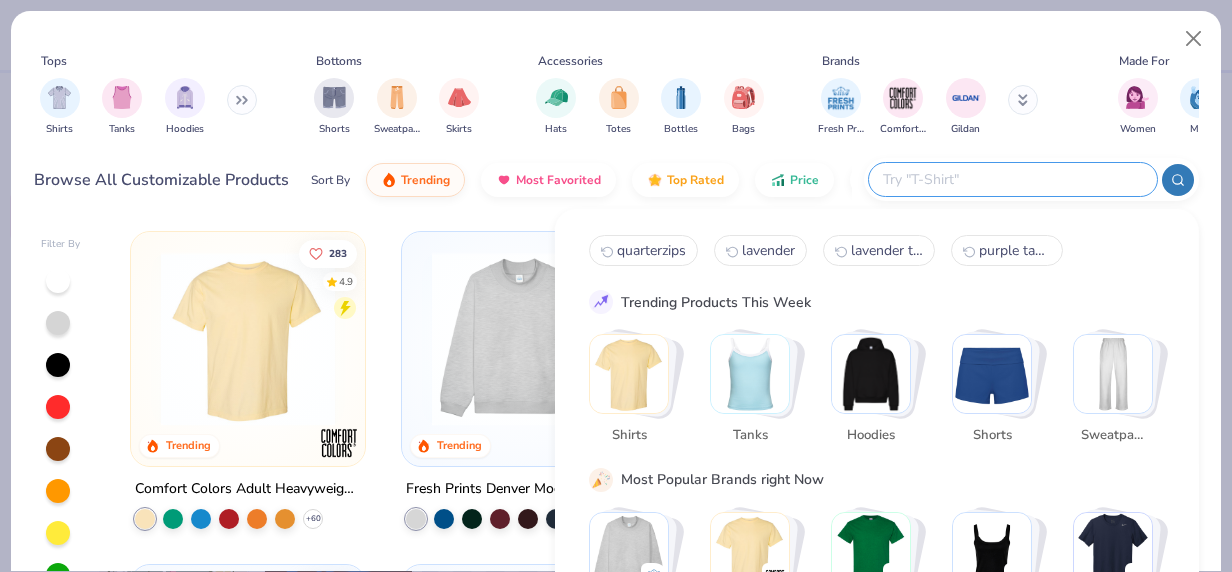 click at bounding box center (1012, 179) 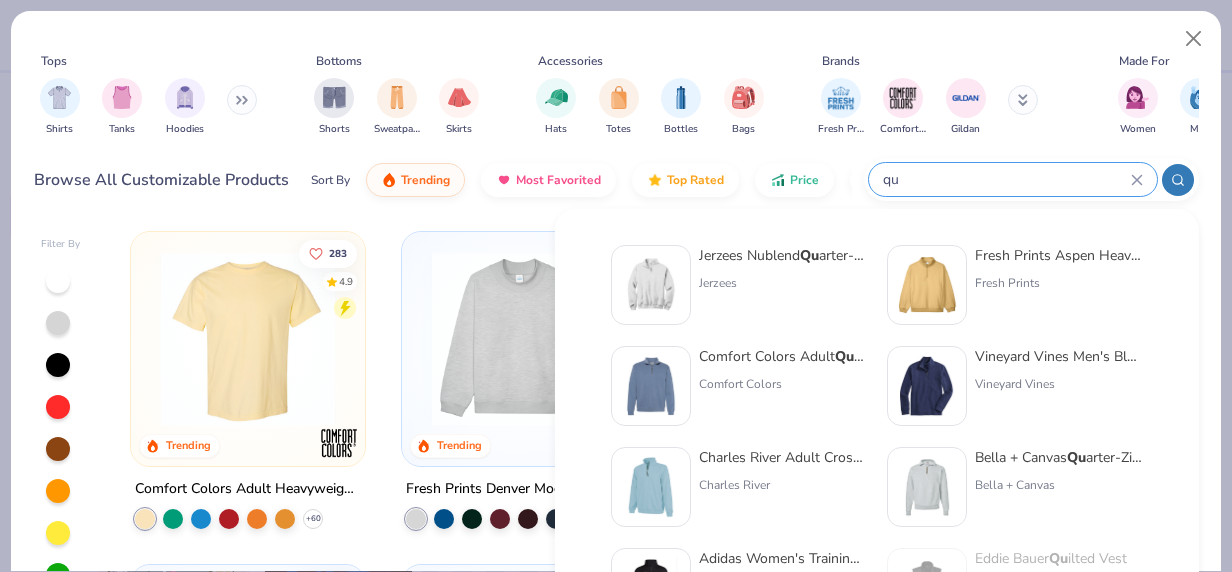 scroll, scrollTop: 69, scrollLeft: 0, axis: vertical 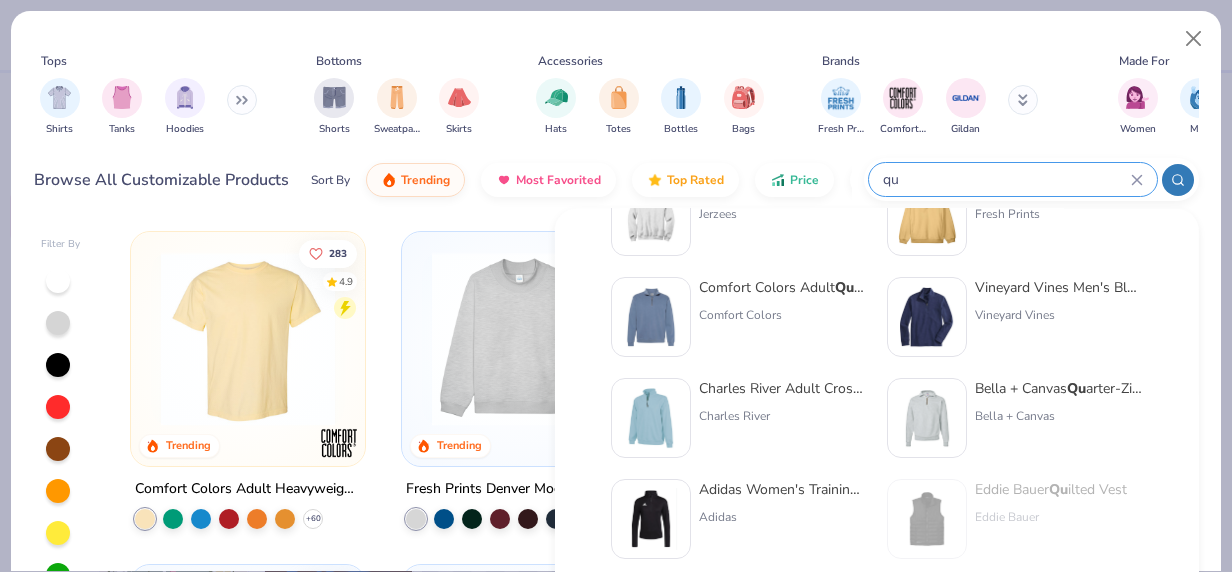 type on "qu" 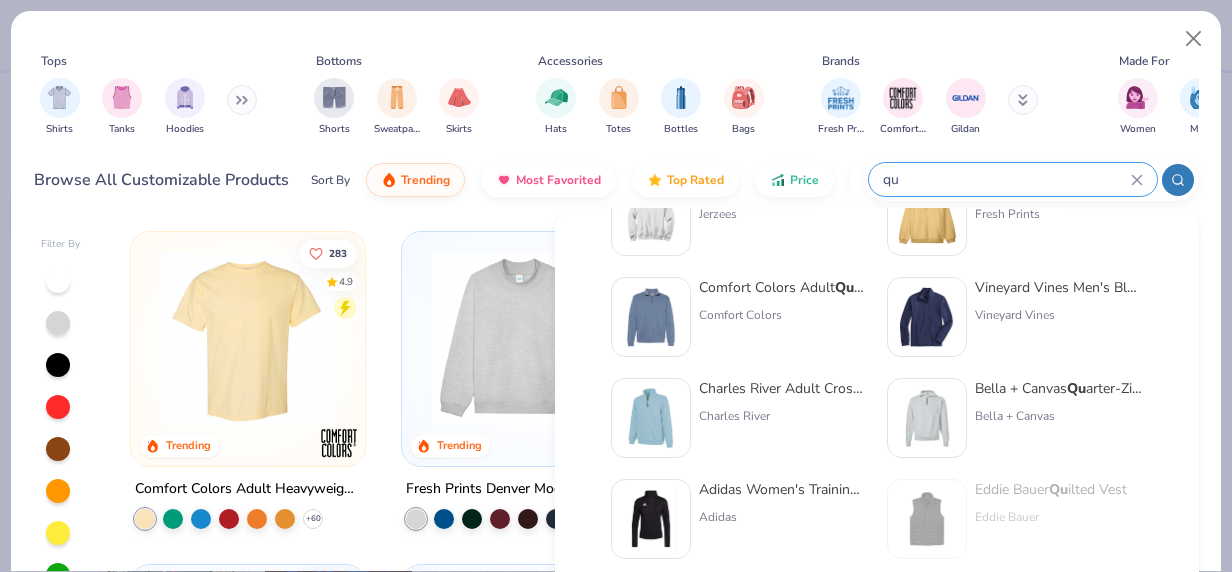 click on "Comfort Colors Adult  Qu arter-Zip Sweatshirt" at bounding box center [783, 287] 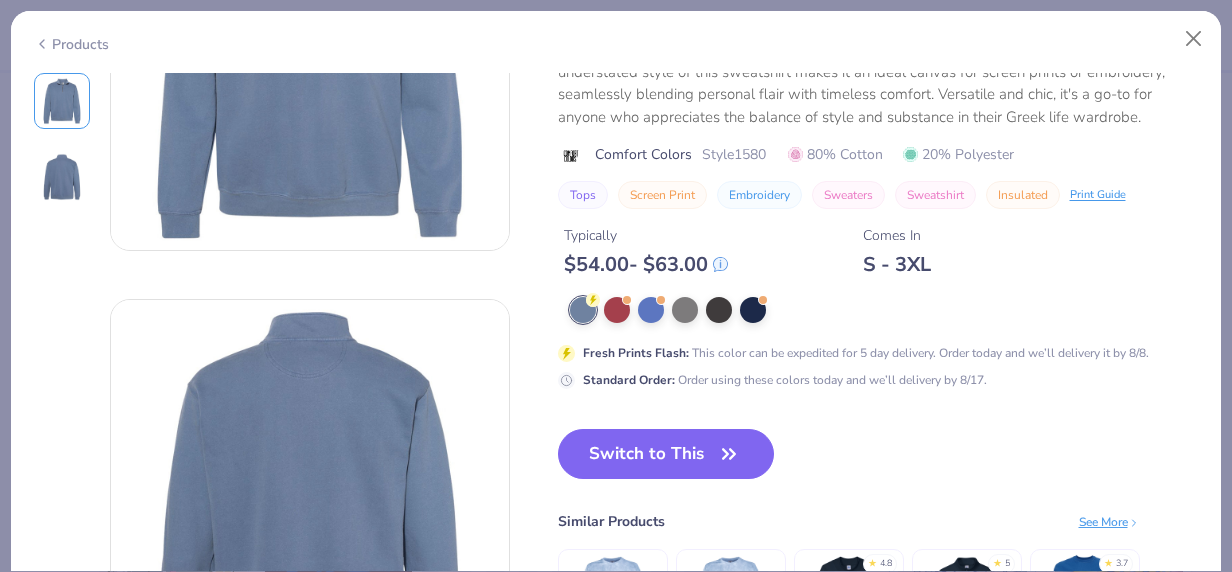 scroll, scrollTop: 223, scrollLeft: 0, axis: vertical 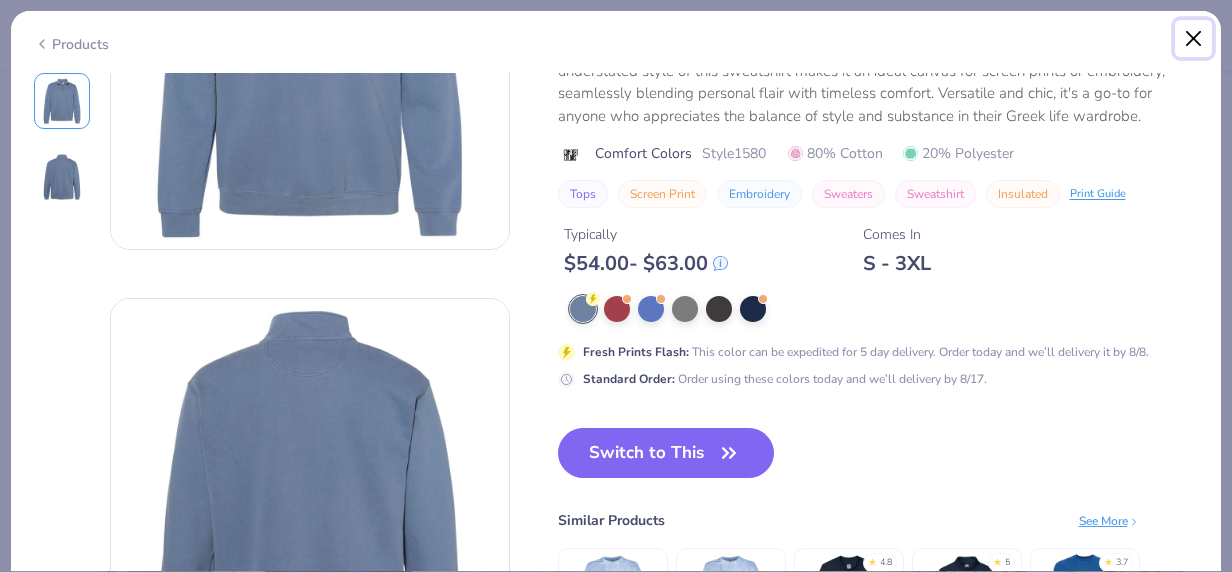 click at bounding box center (1194, 39) 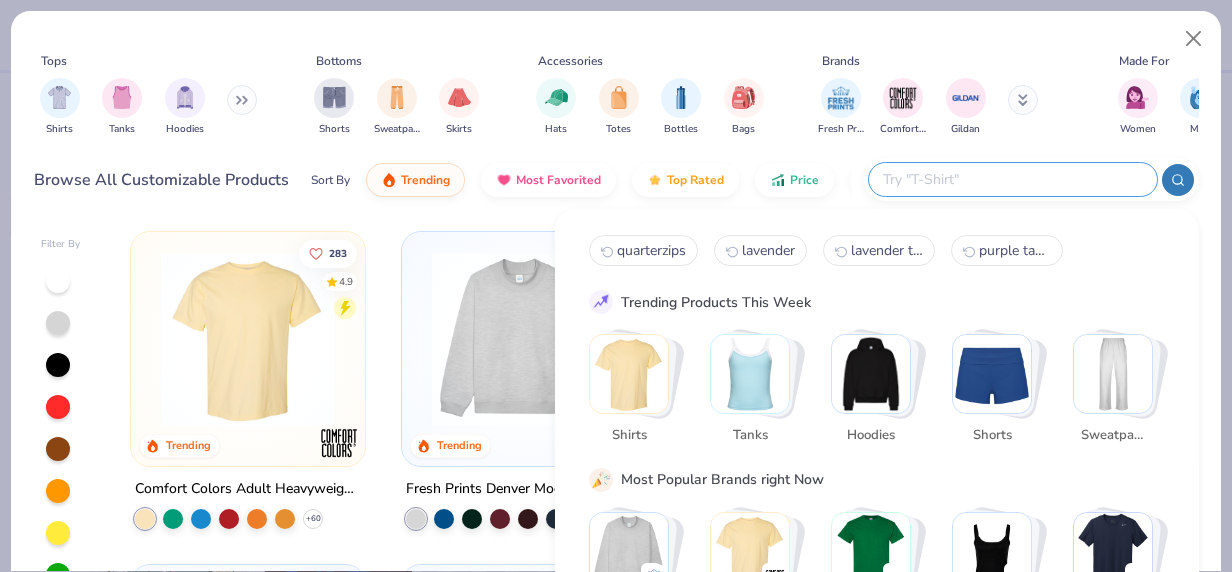 click at bounding box center [1012, 179] 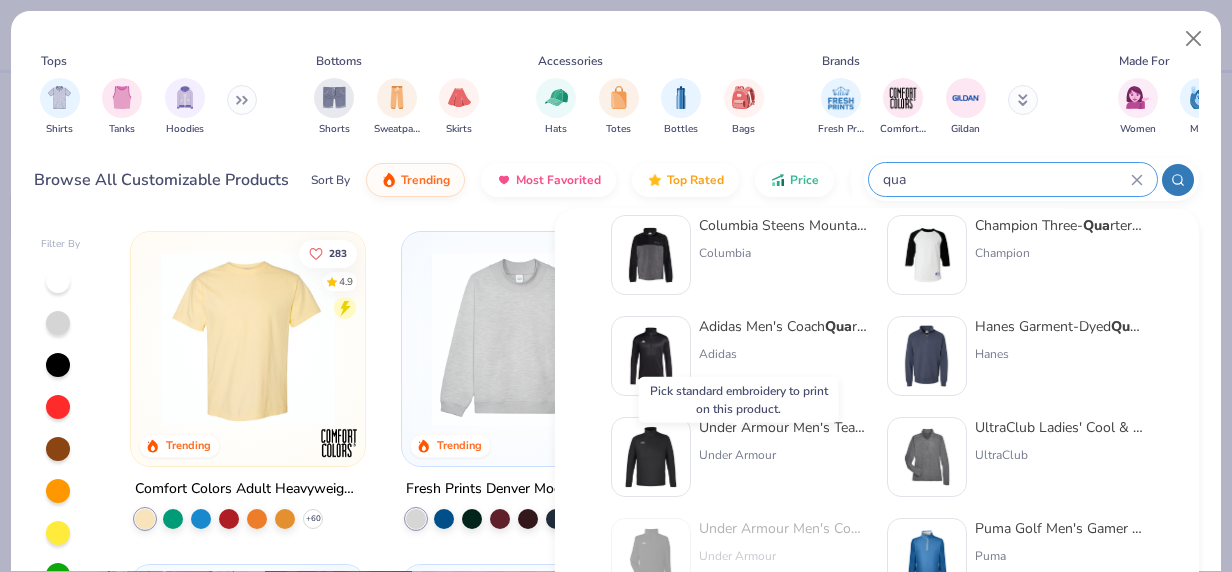 scroll, scrollTop: 820, scrollLeft: 0, axis: vertical 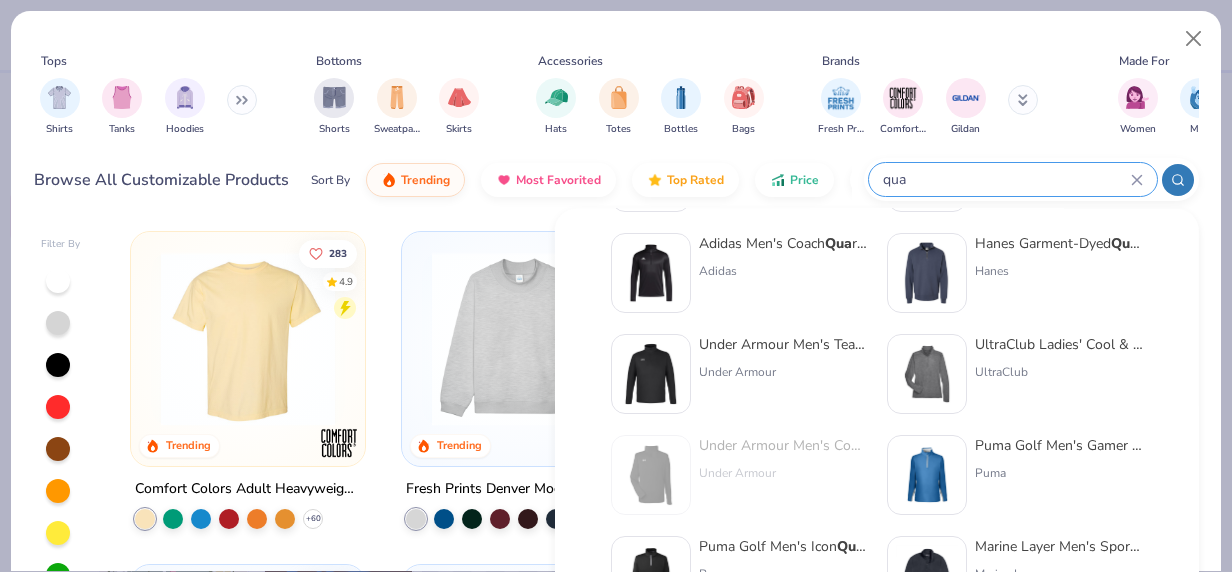 type on "qua" 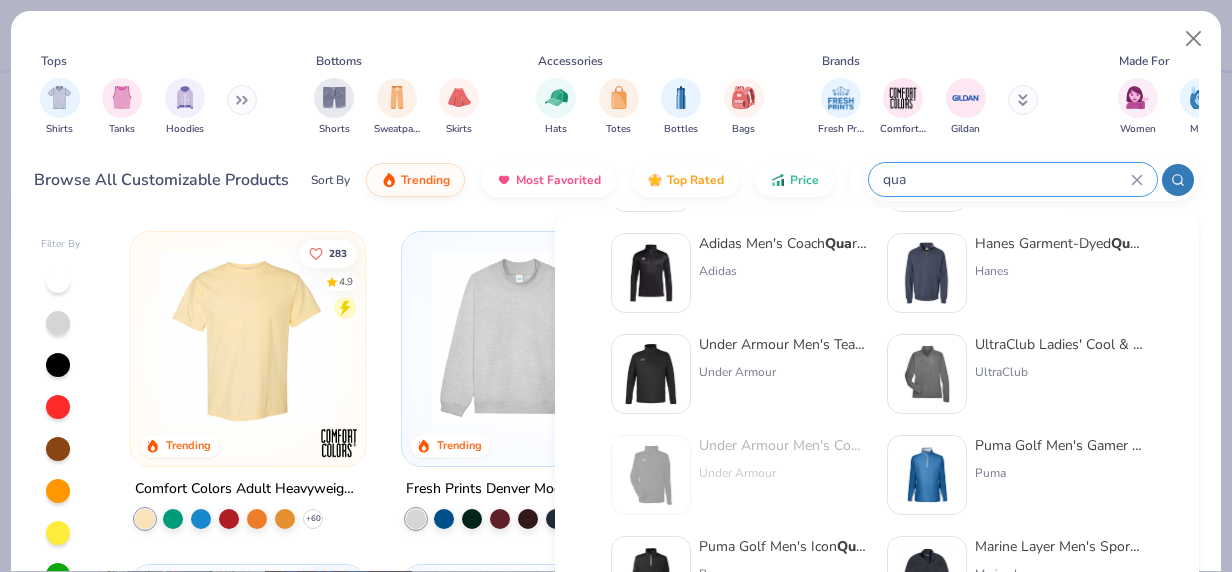 click on "UltraClub Ladies' Cool & Dry Heathered Performance  Qua rter-Zip UltraClub" at bounding box center [1059, 374] 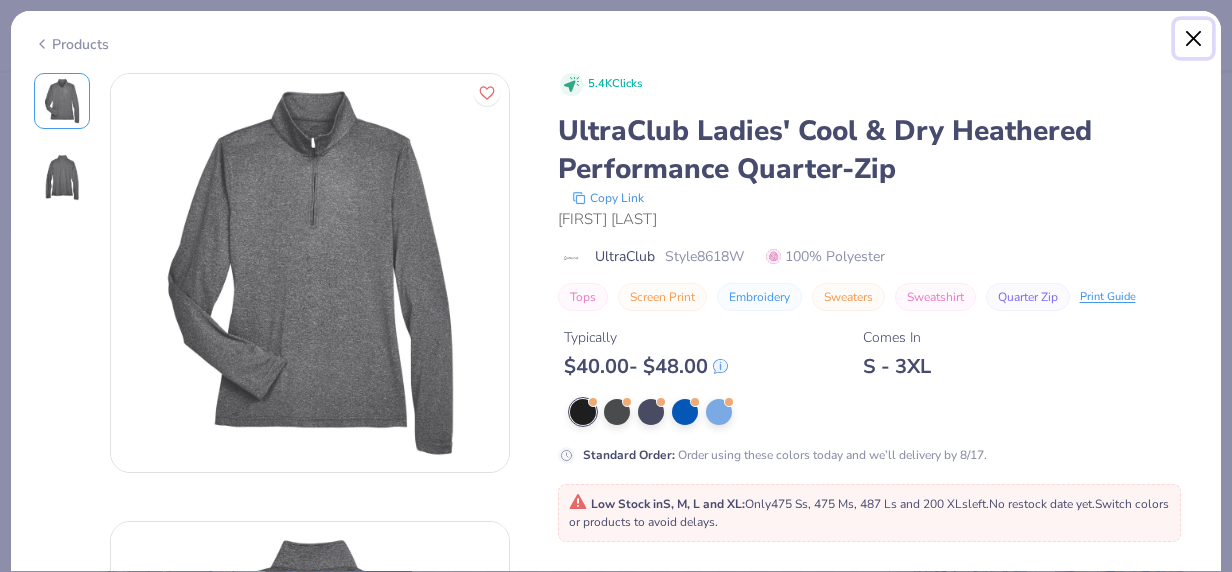 click at bounding box center (1194, 39) 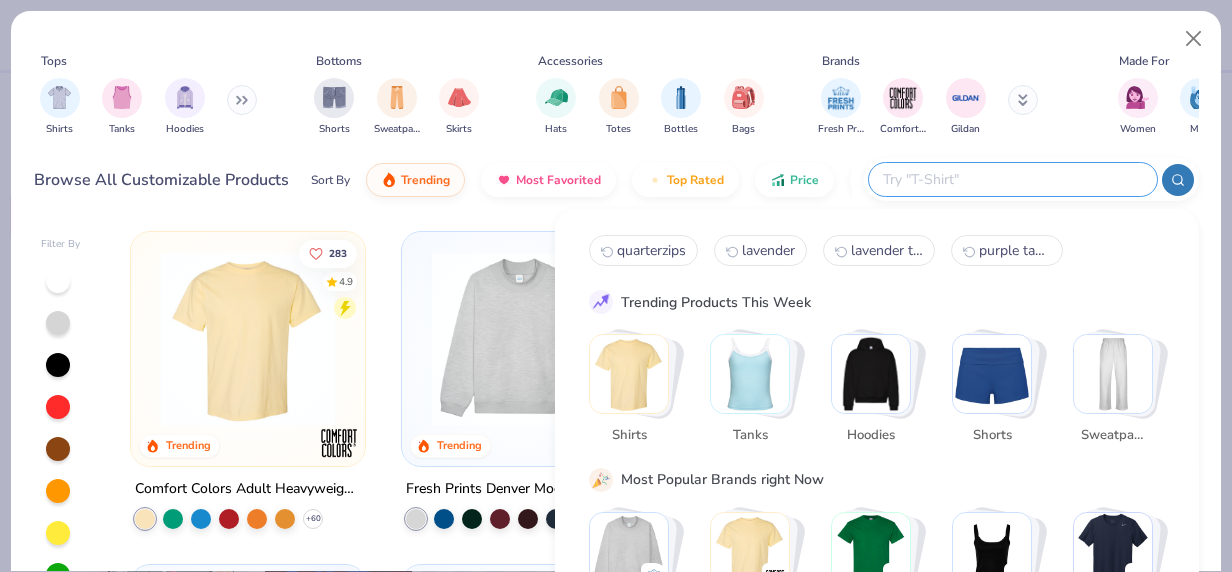 click at bounding box center [1012, 179] 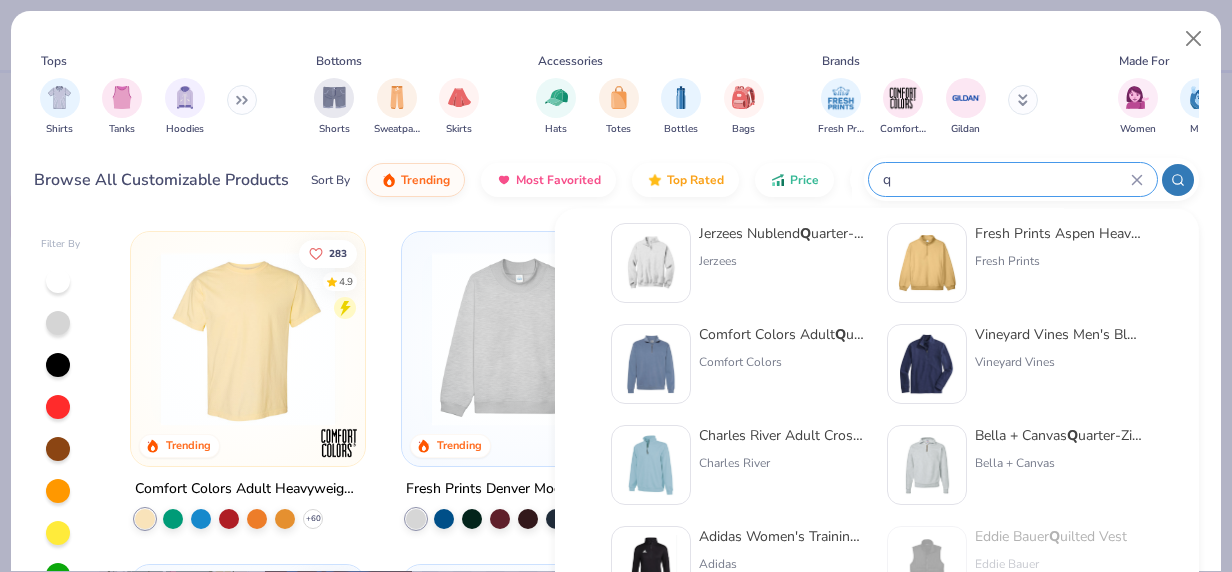 scroll, scrollTop: 0, scrollLeft: 0, axis: both 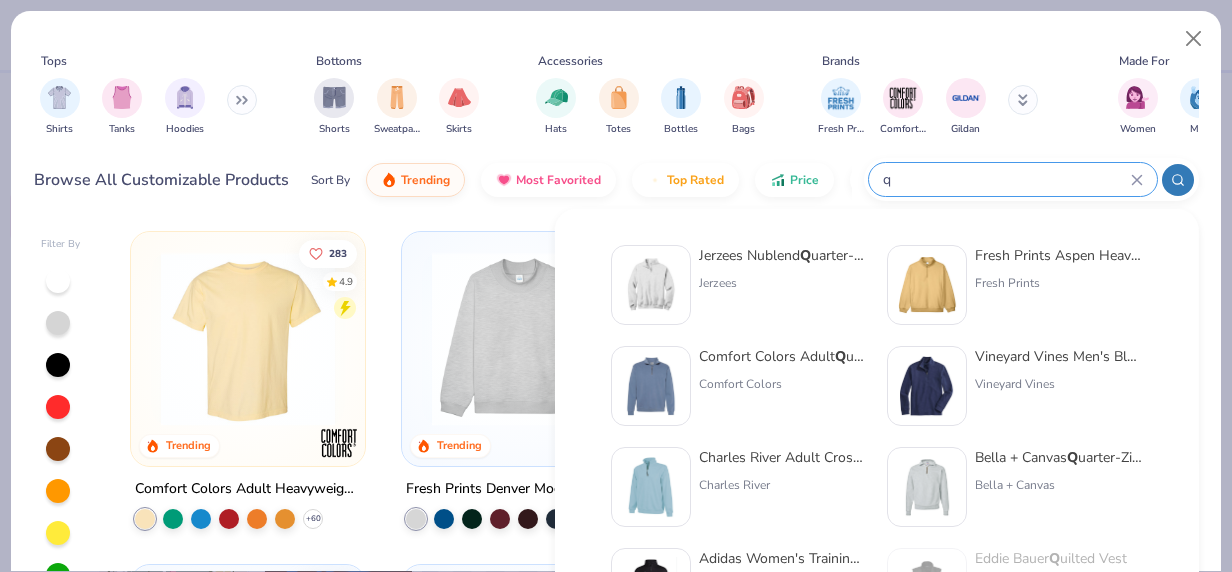 type on "q" 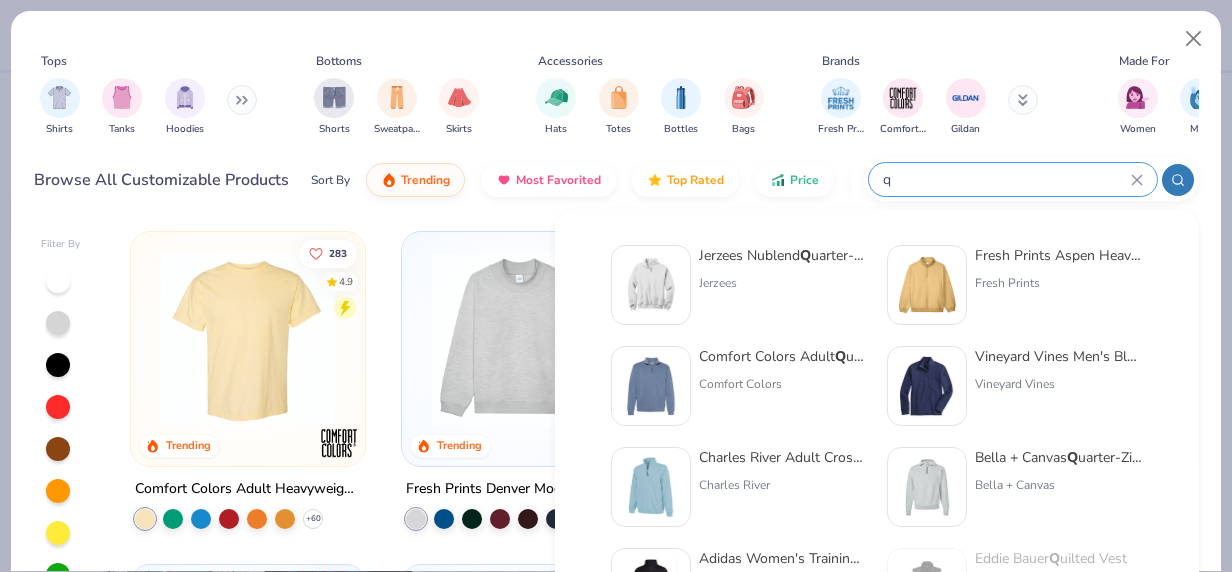 click on "Jerzees Nublend  Q uarter-Zip Cadet Collar Sweatshirt" at bounding box center [783, 255] 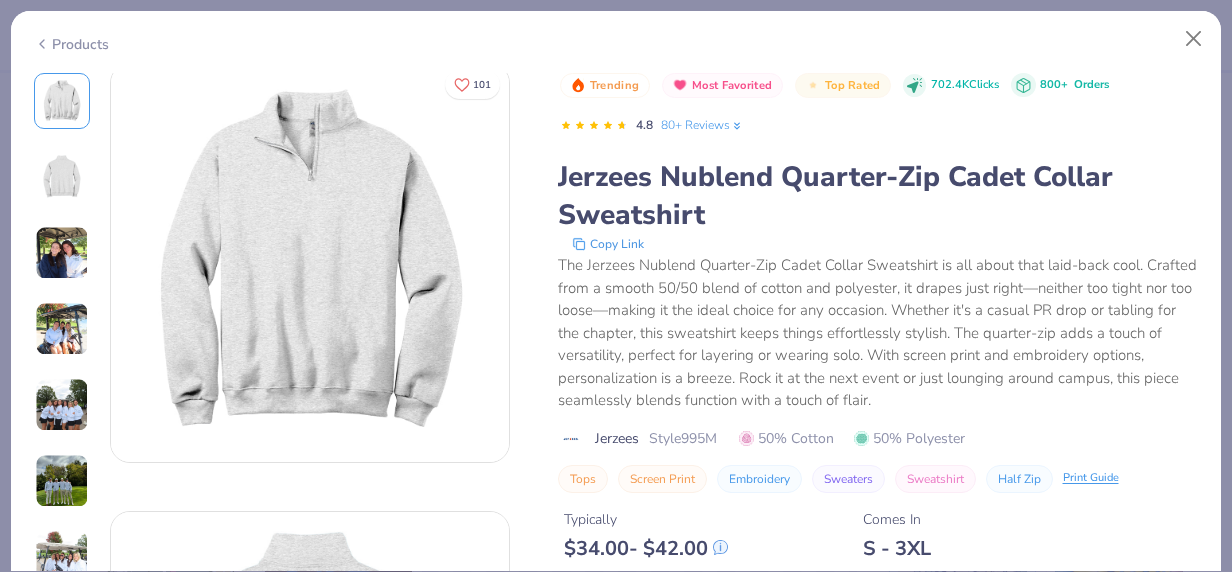 scroll, scrollTop: 0, scrollLeft: 0, axis: both 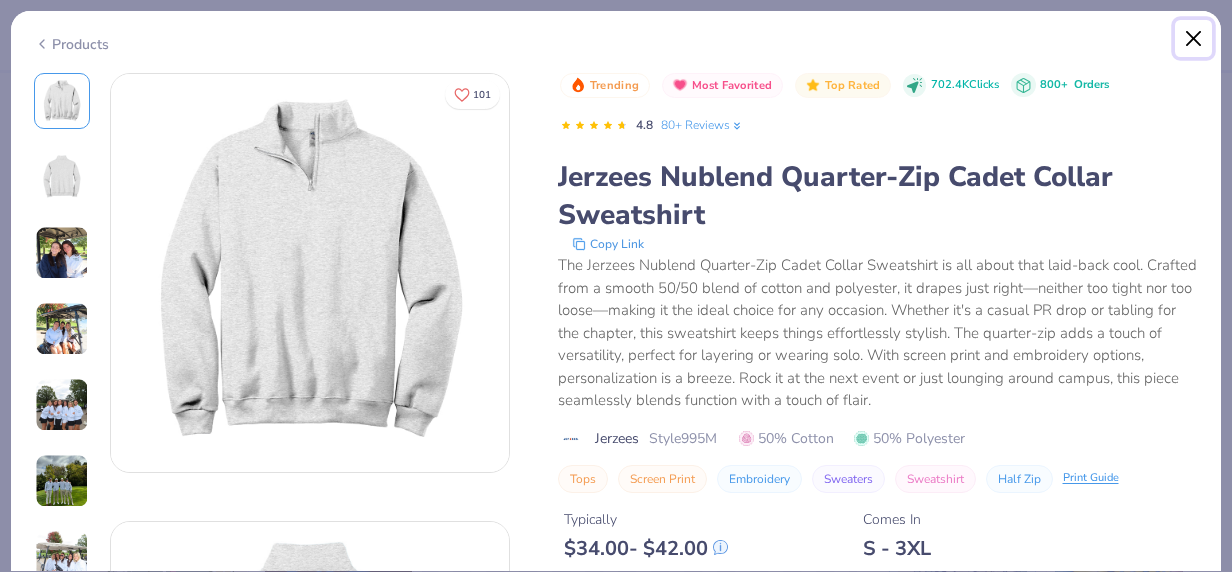 click at bounding box center [1194, 39] 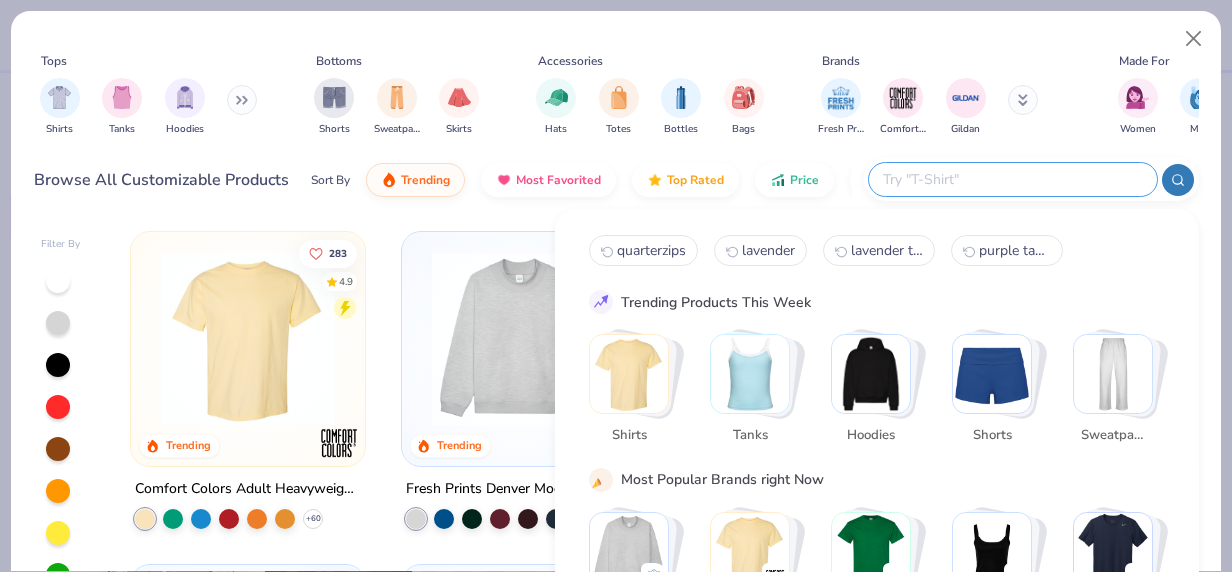 click at bounding box center (1012, 179) 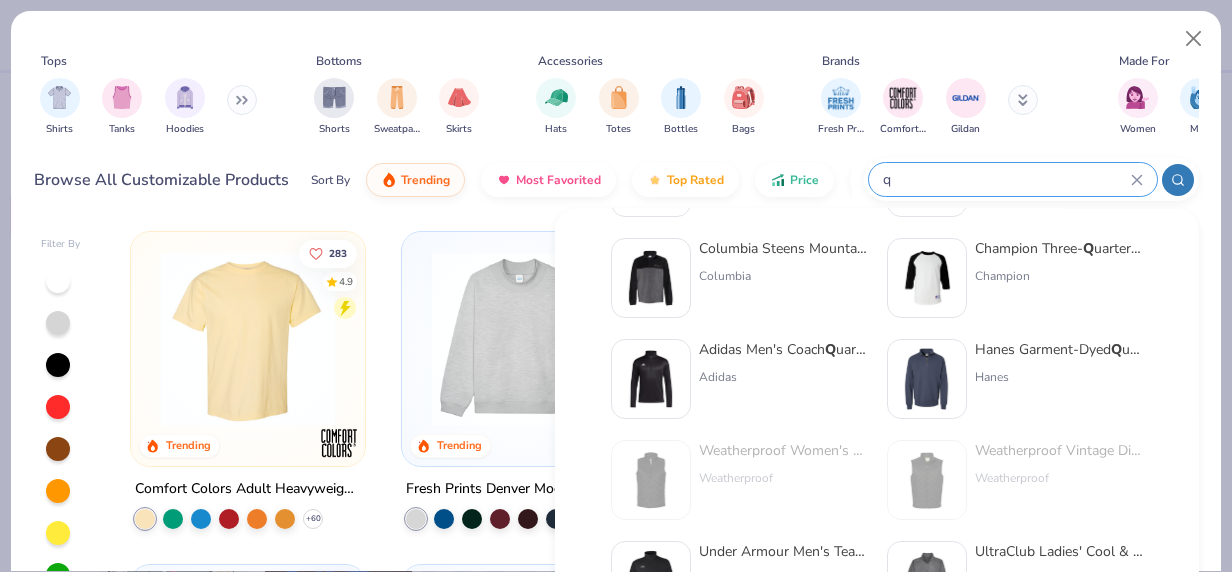 scroll, scrollTop: 820, scrollLeft: 0, axis: vertical 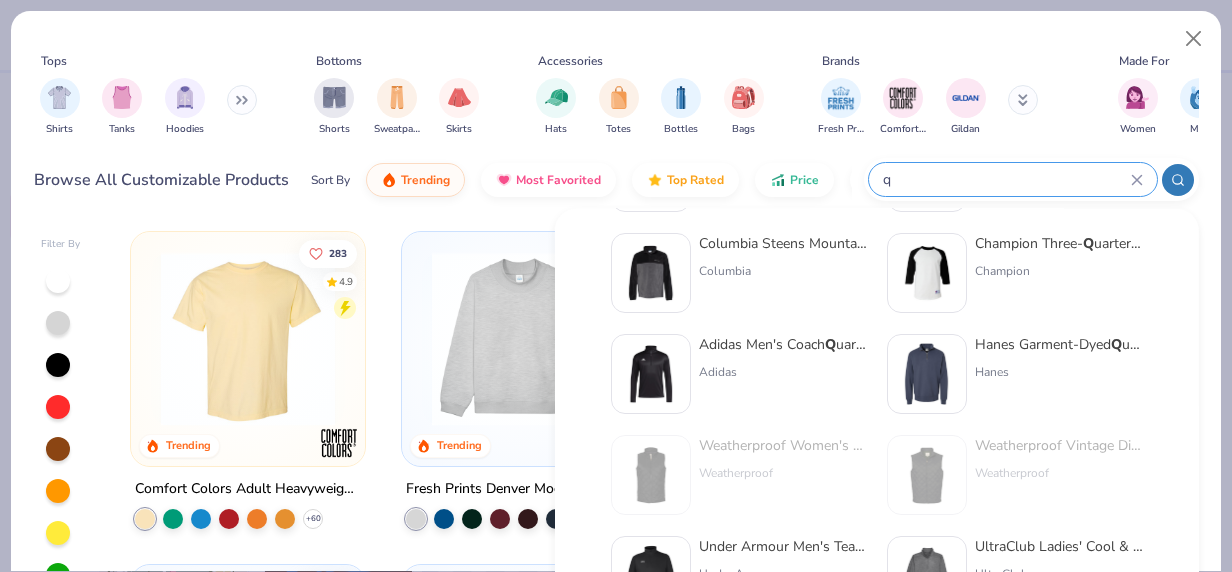 type on "q" 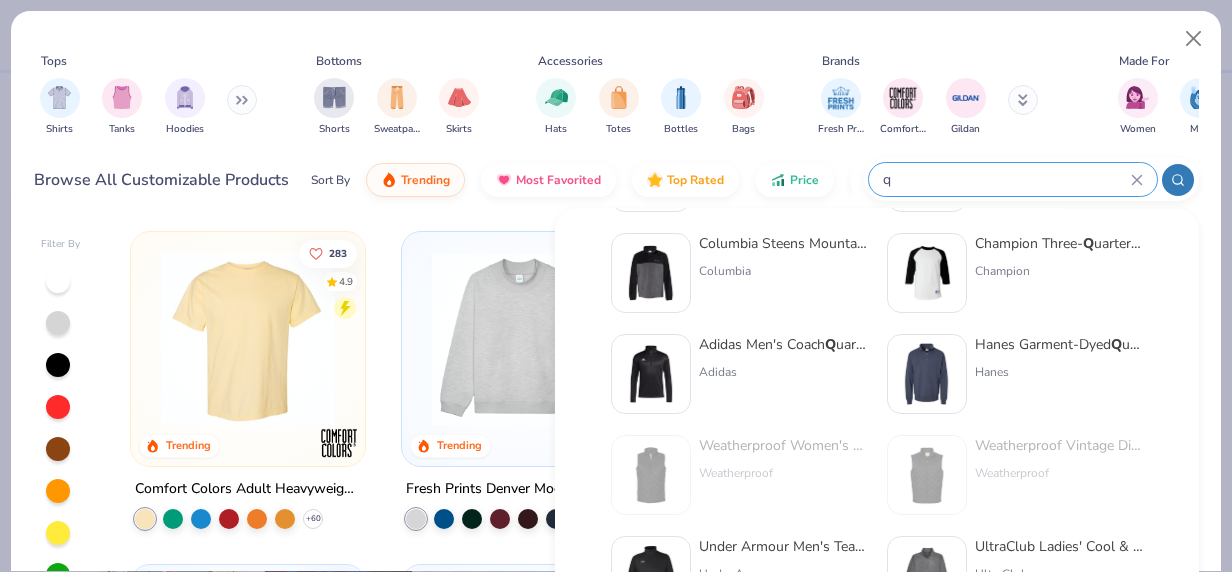 click on "Hanes Garment-Dyed  Q uarter-Zip Sweatshirt Hanes" at bounding box center (1059, 374) 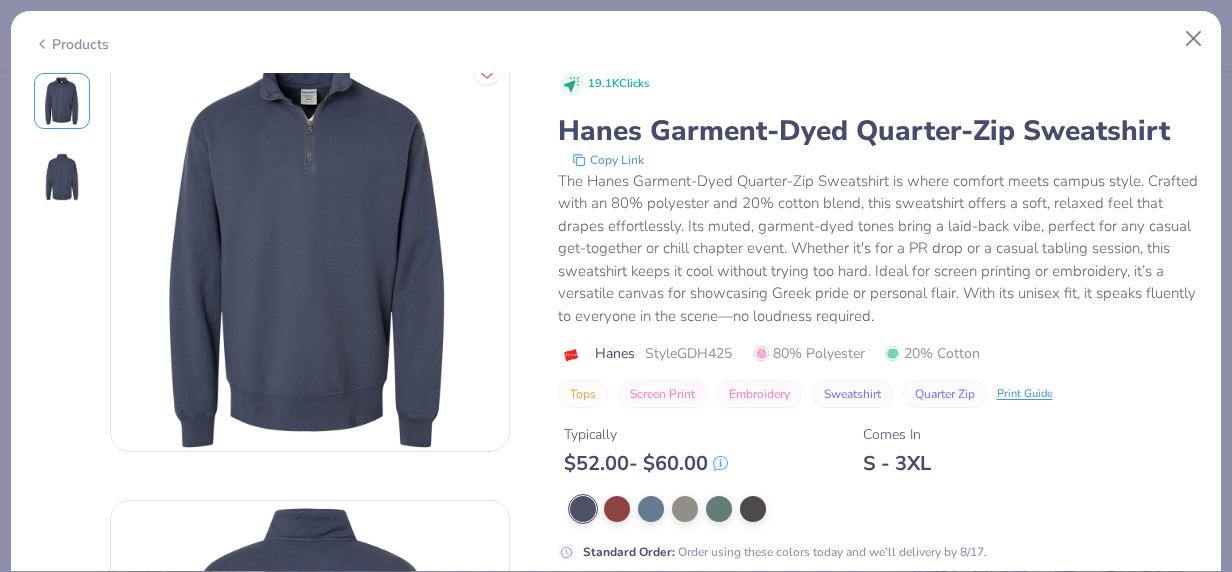 scroll, scrollTop: 41, scrollLeft: 0, axis: vertical 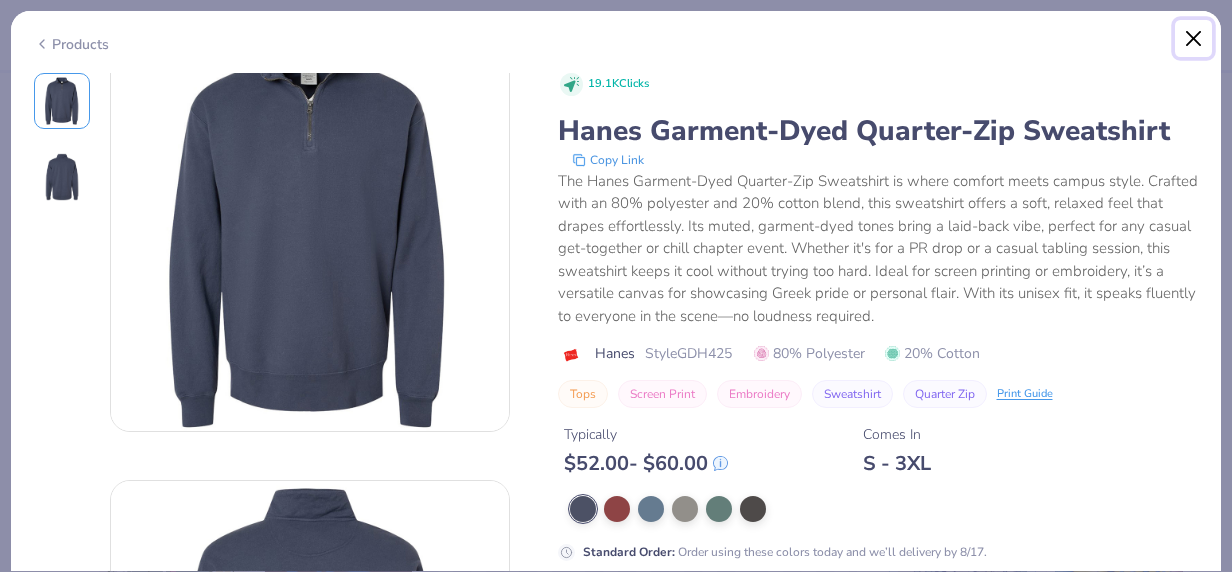 click at bounding box center (1194, 39) 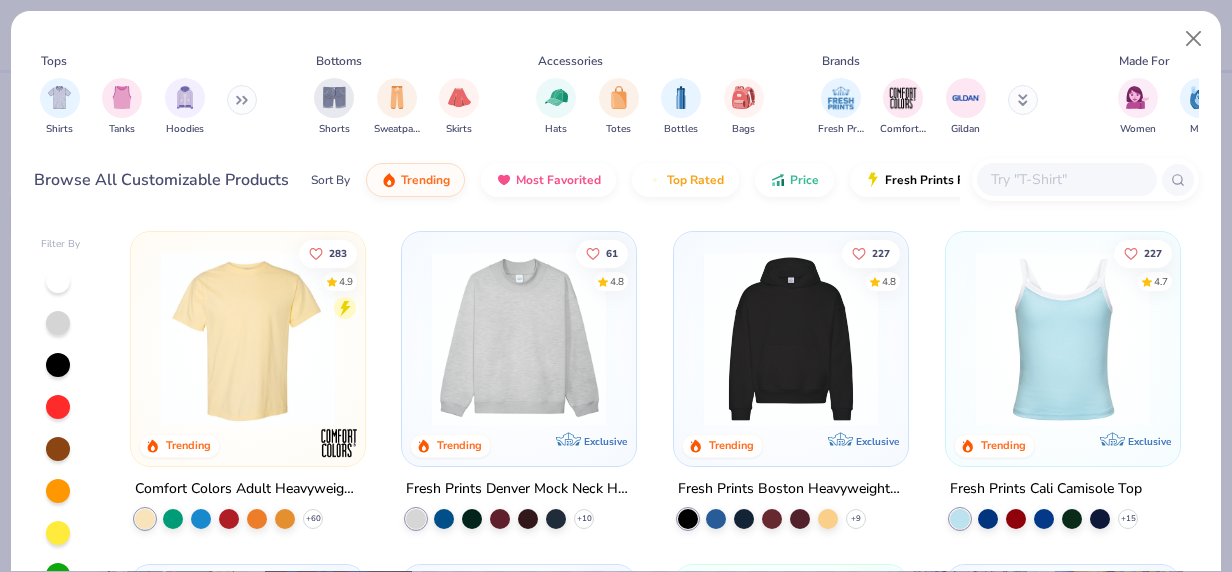 click at bounding box center (1066, 179) 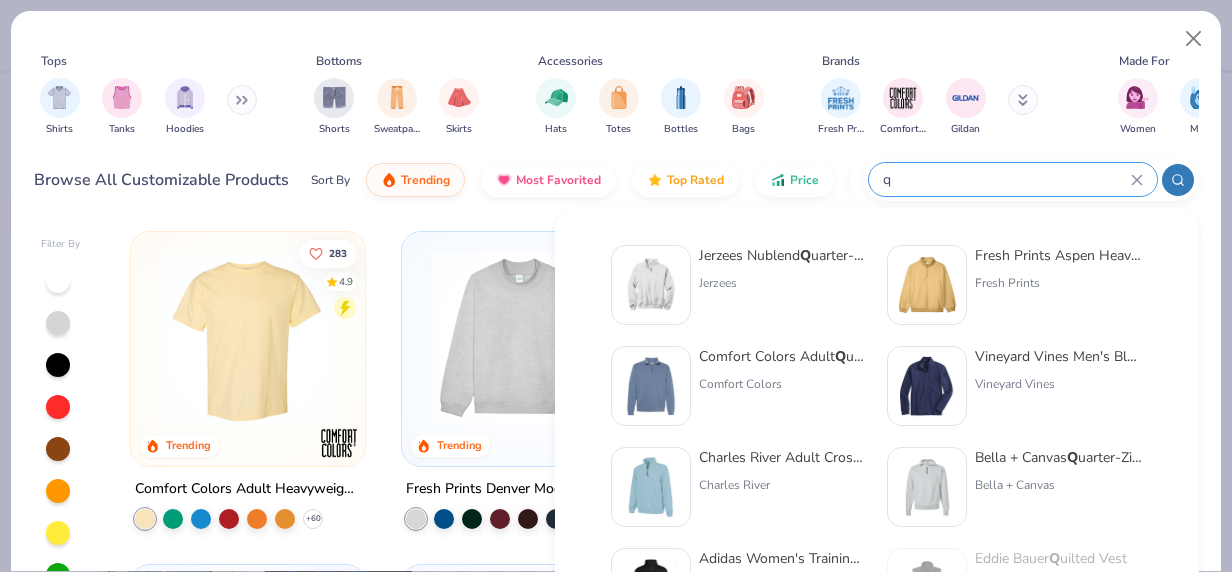type on "q" 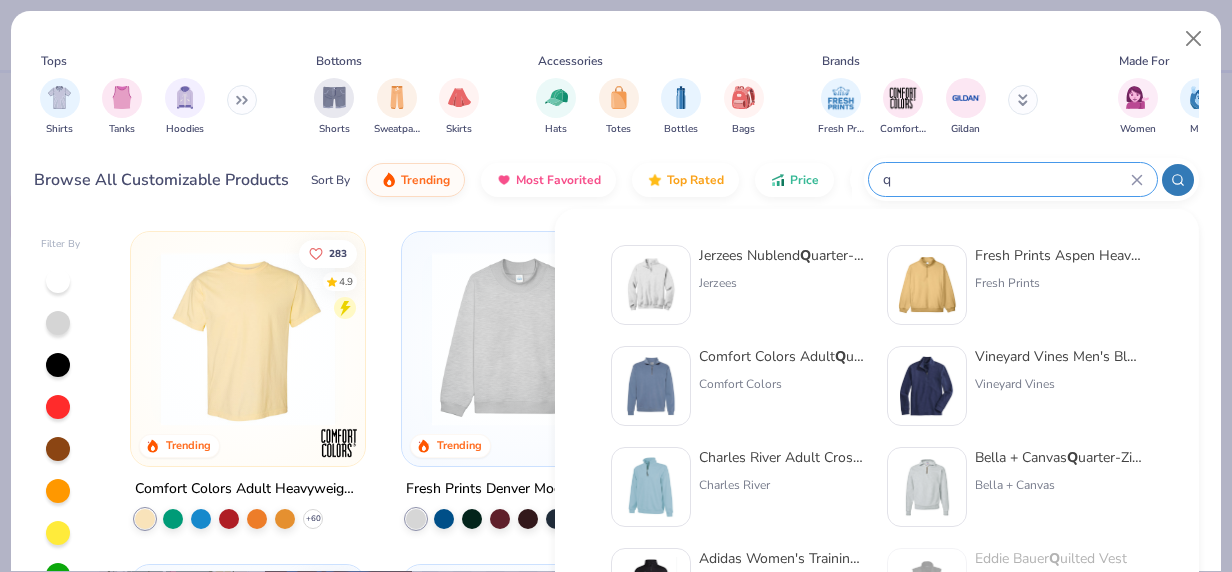 click on "Comfort Colors Adult  Q uarter-Zip Sweatshirt" at bounding box center [783, 356] 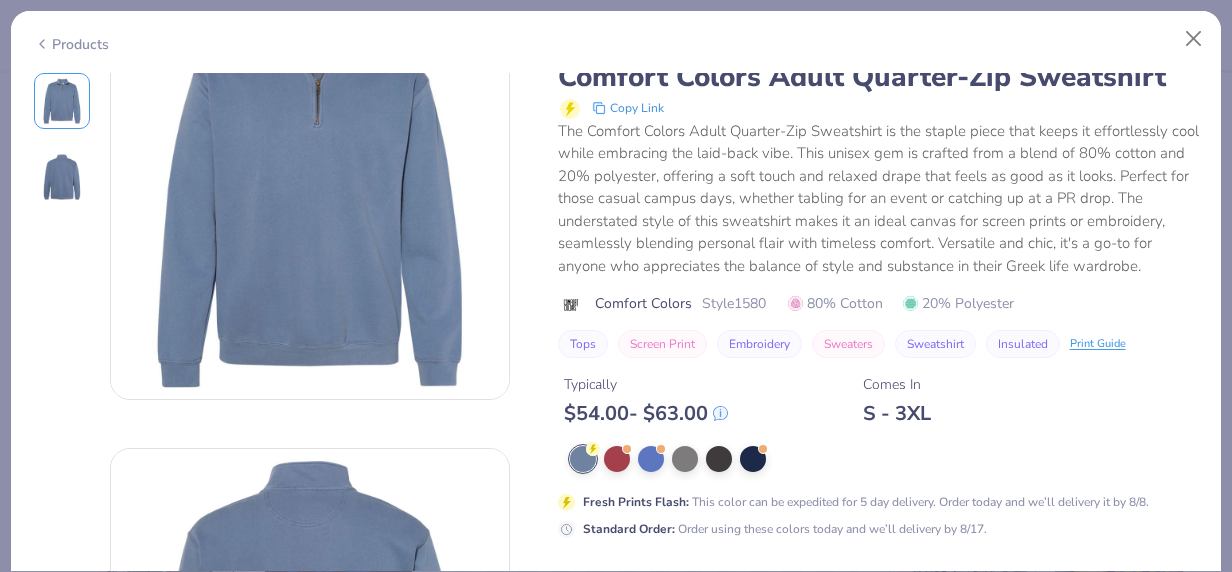 scroll, scrollTop: 77, scrollLeft: 0, axis: vertical 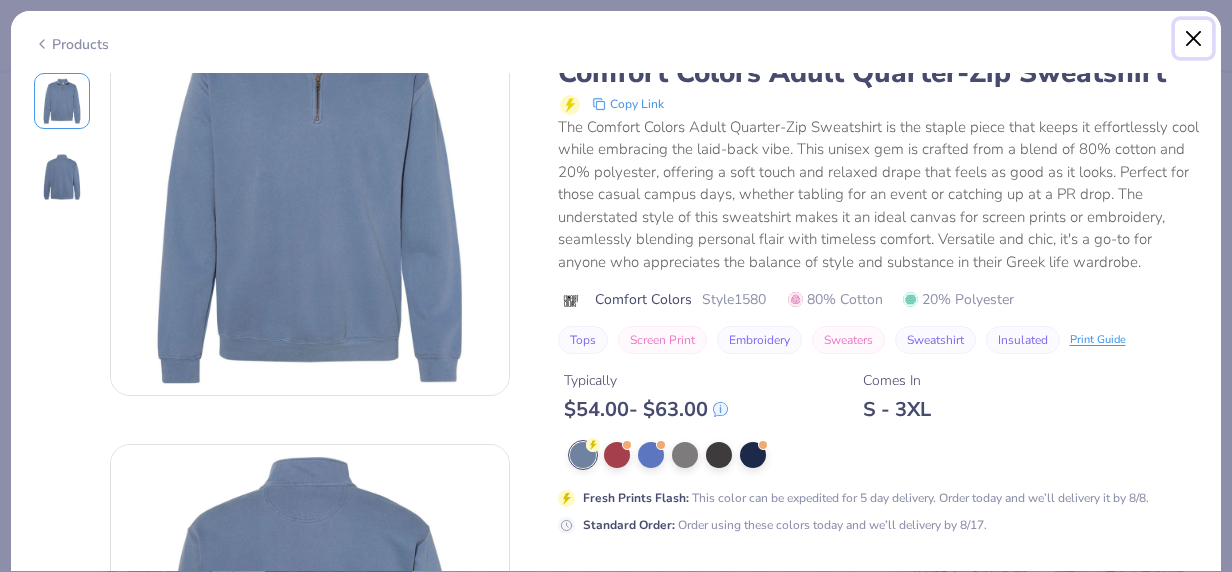 click at bounding box center [1194, 39] 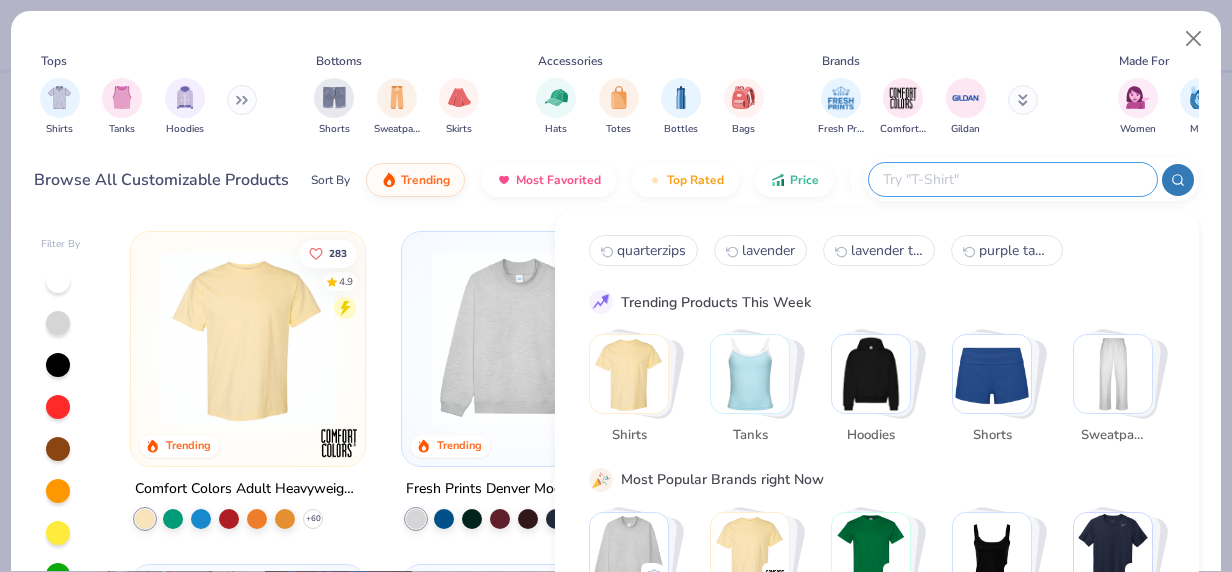 click at bounding box center (1012, 179) 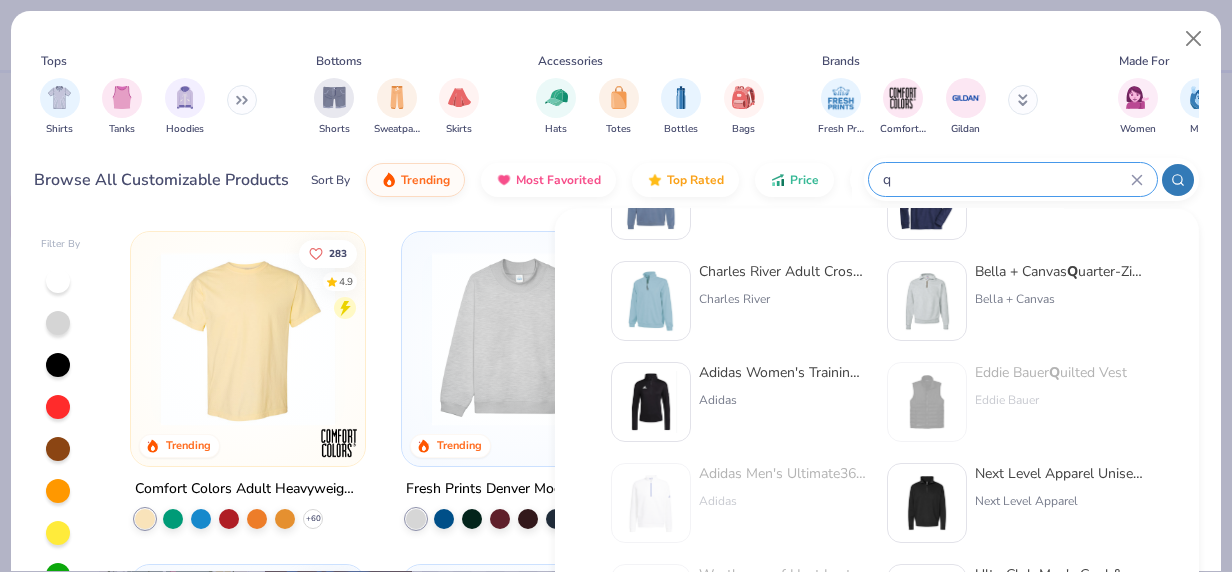 scroll, scrollTop: 0, scrollLeft: 0, axis: both 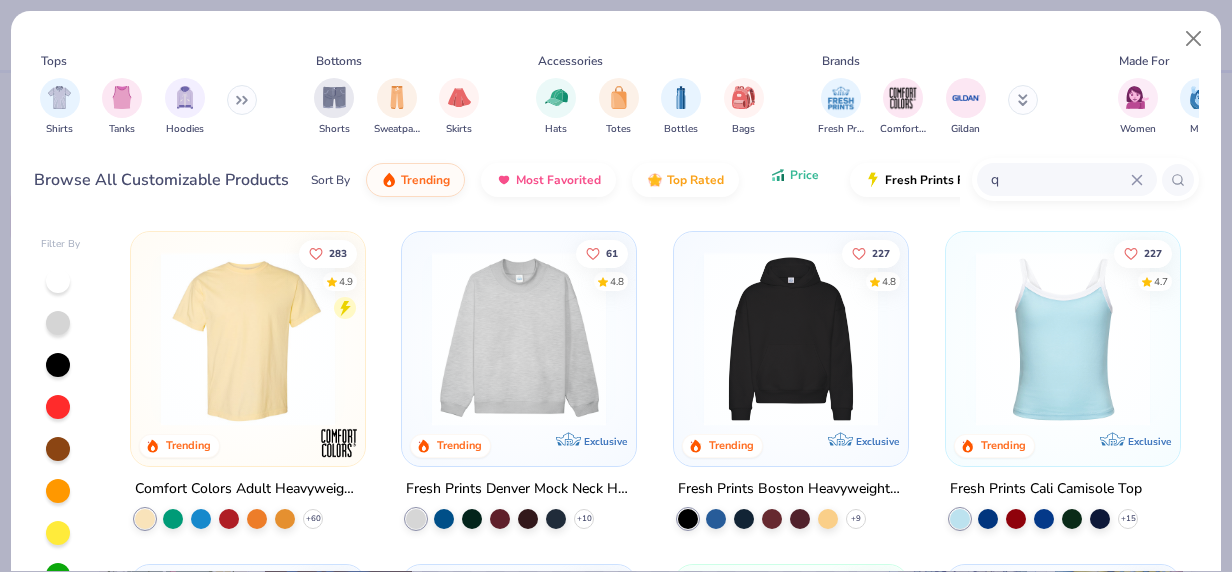 click on "Price" at bounding box center [794, 175] 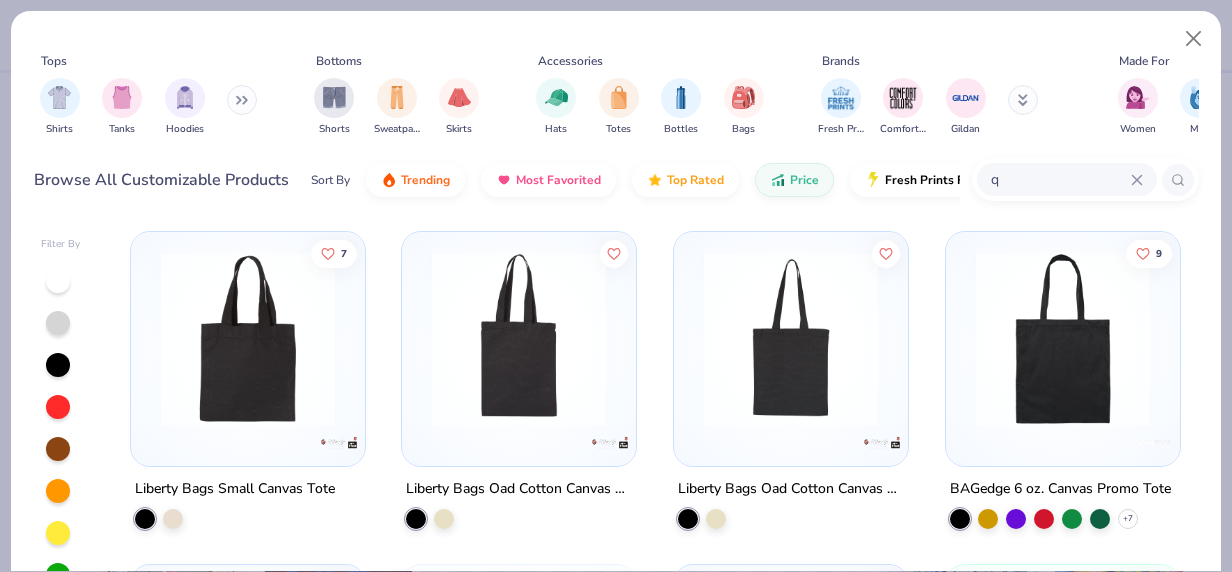 click on "q" at bounding box center [1060, 179] 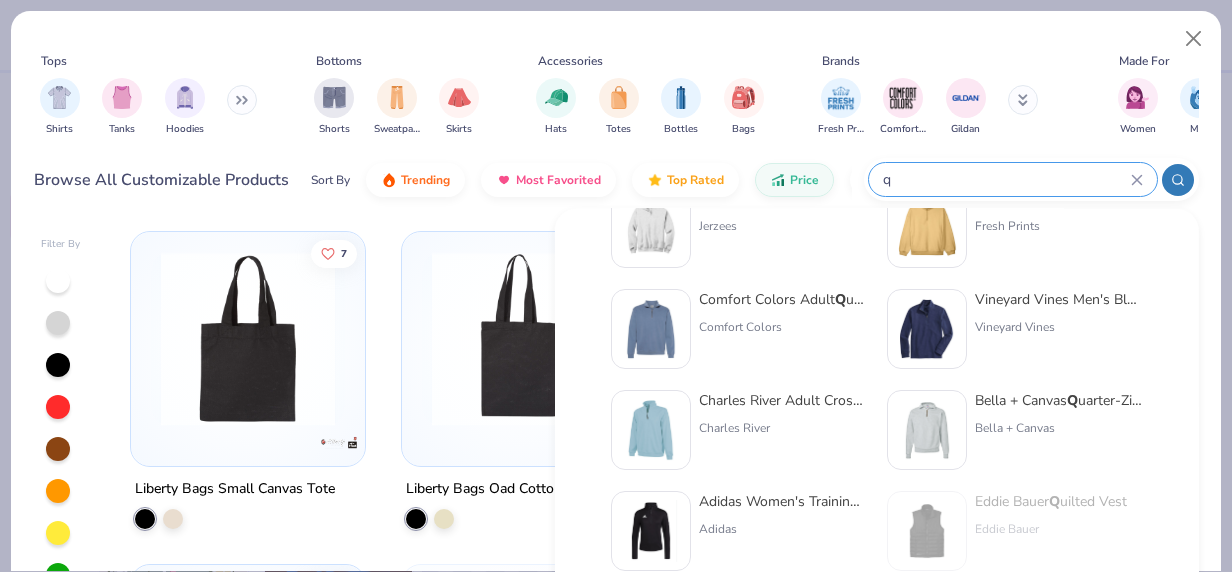 scroll, scrollTop: 0, scrollLeft: 0, axis: both 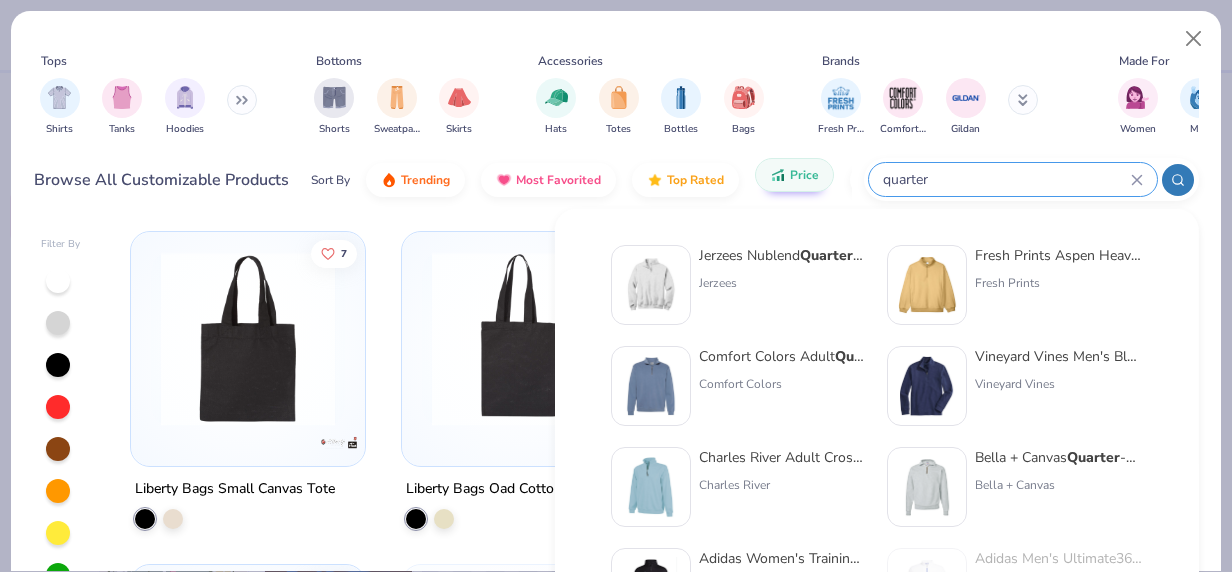 type on "quarter" 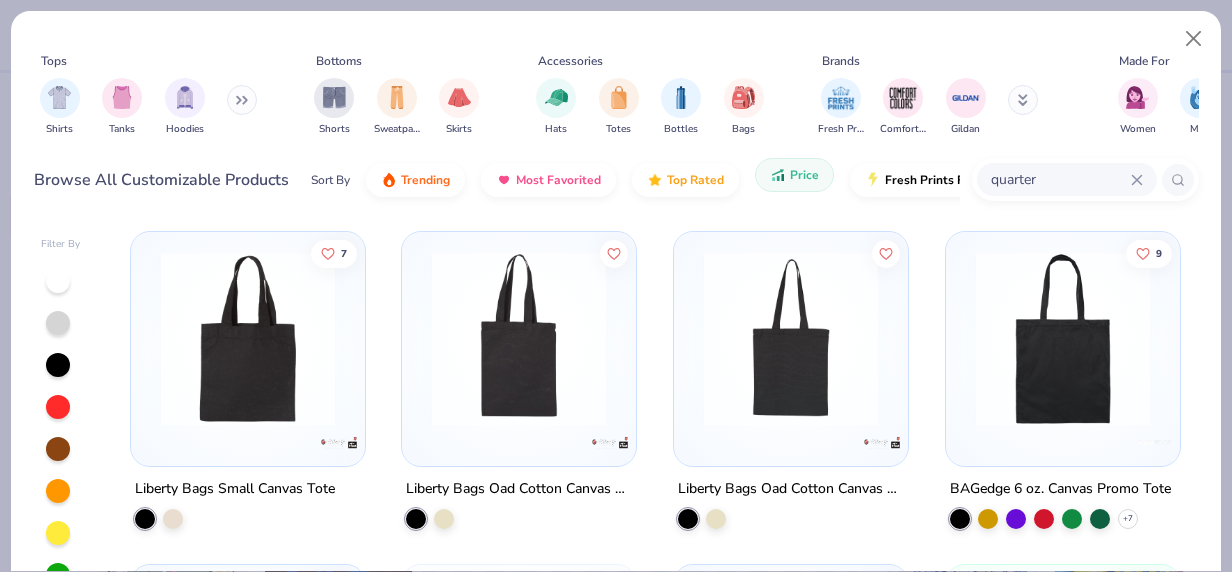 click 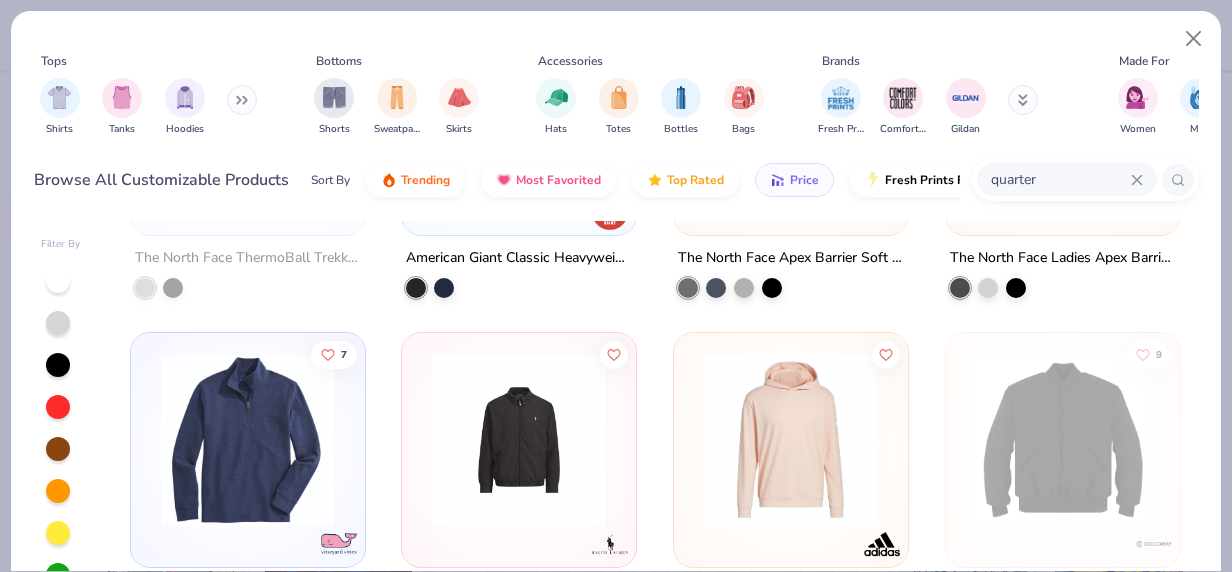 scroll, scrollTop: 902, scrollLeft: 0, axis: vertical 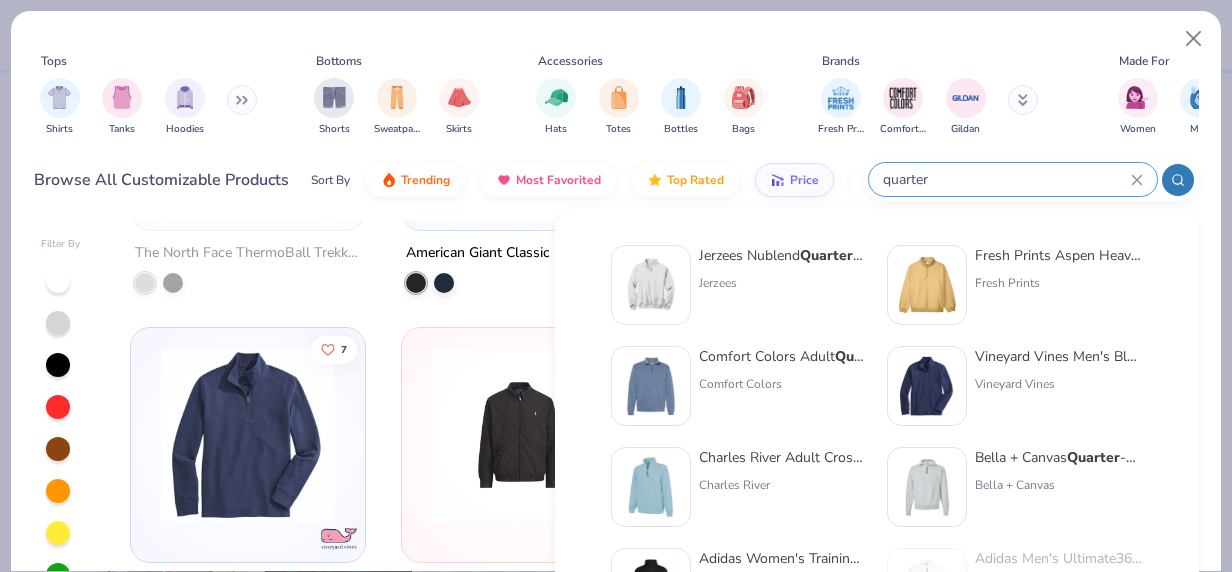 click on "quarter" at bounding box center [1006, 179] 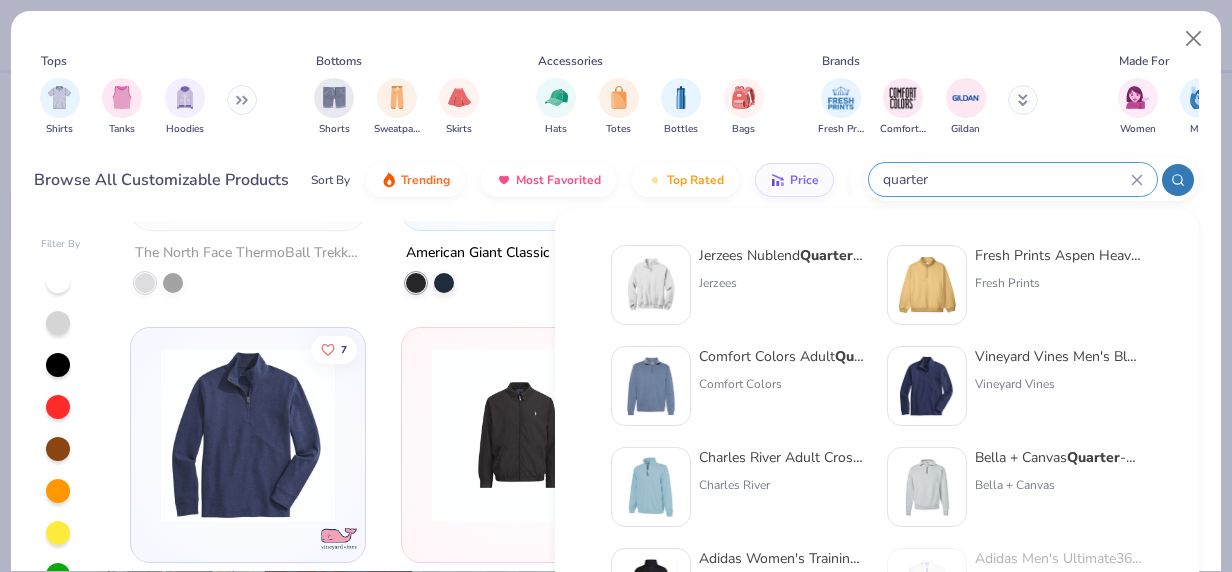 click on "Quarter" at bounding box center (831, 255) 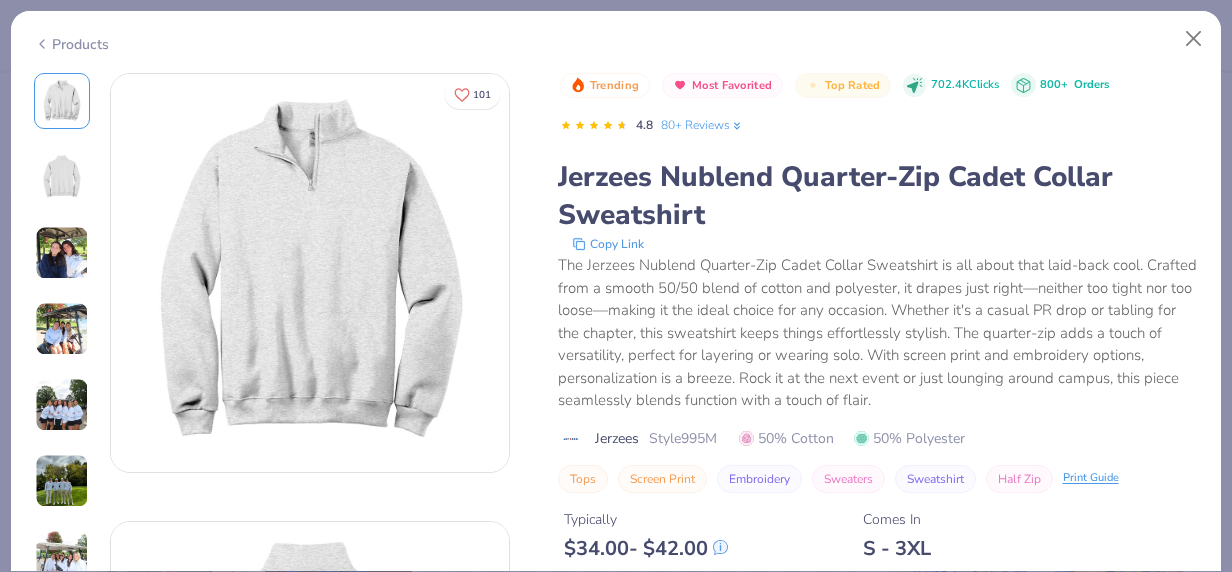 click on "The Jerzees Nublend Quarter-Zip Cadet Collar Sweatshirt is all about that laid-back cool. Crafted from a smooth 50/50 blend of cotton and polyester, it drapes just right—neither too tight nor too loose—making it the ideal choice for any occasion. Whether it's a casual PR drop or tabling for the chapter, this sweatshirt keeps things effortlessly stylish. The quarter-zip adds a touch of versatility, perfect for layering or wearing solo. With screen print and embroidery options, personalization is a breeze. Rock it at the next event or just lounging around campus, this piece seamlessly blends function with a touch of flair." at bounding box center [878, 333] 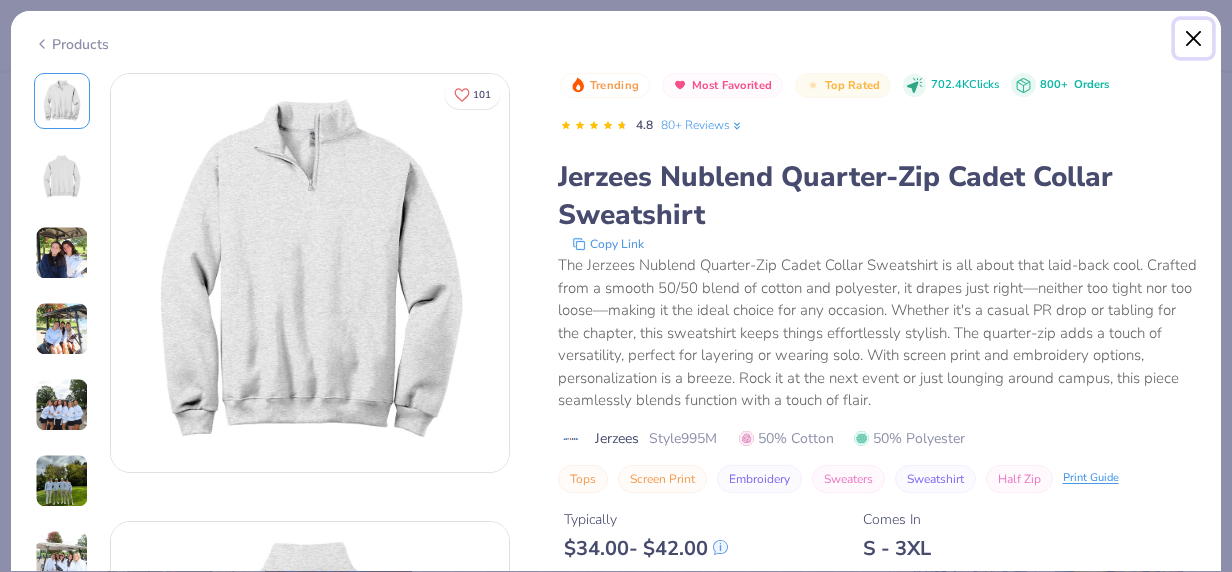 click at bounding box center [1194, 39] 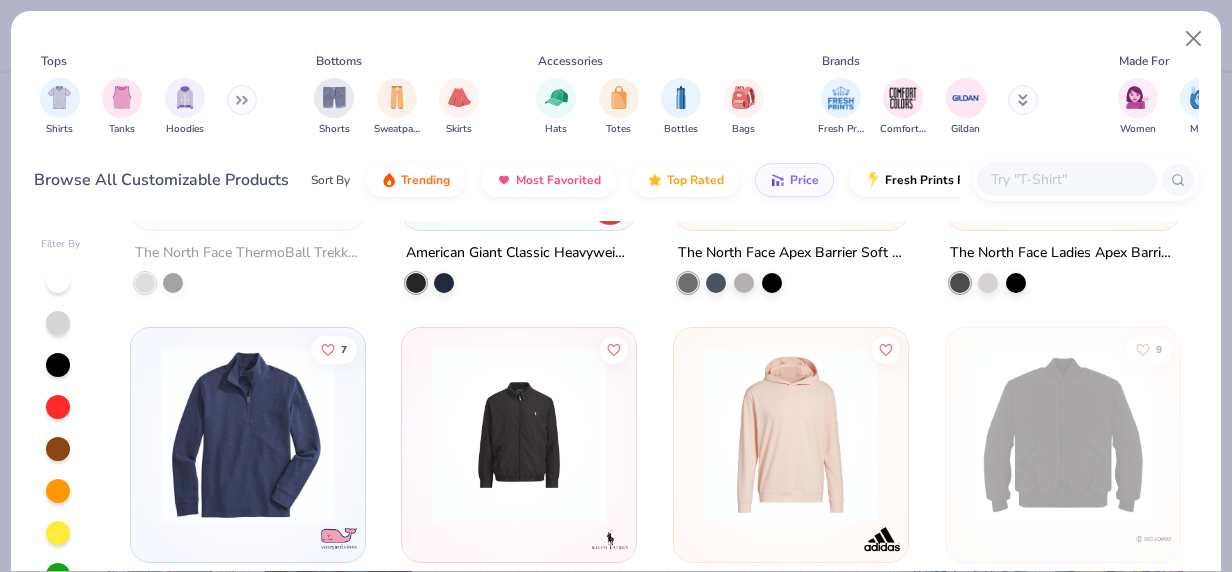 click at bounding box center [1066, 179] 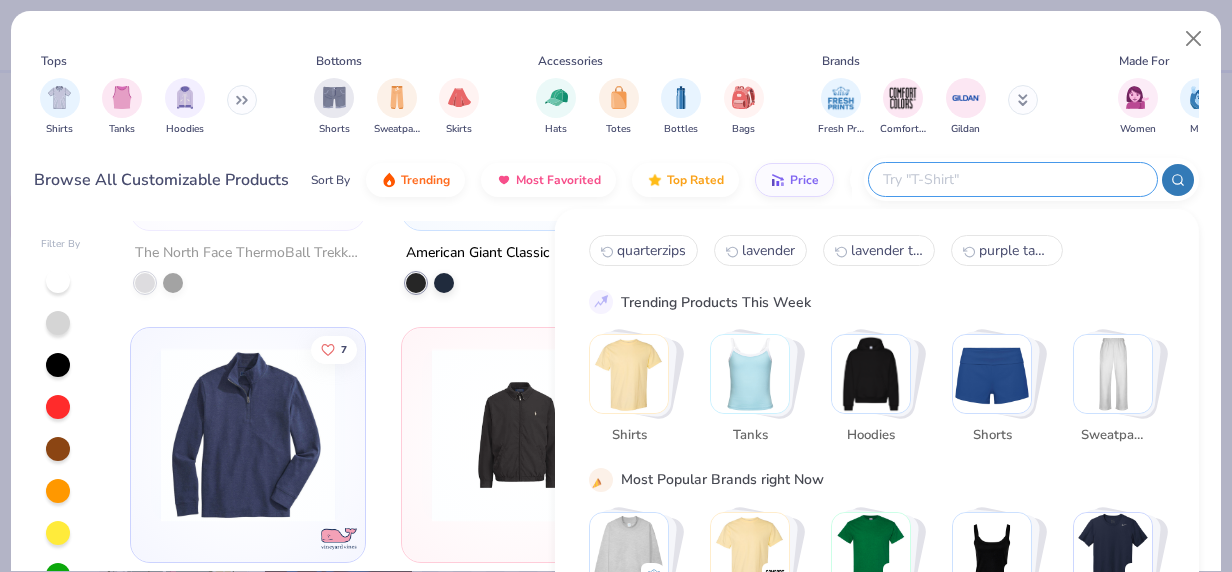 click on "quarterzips" at bounding box center (651, 250) 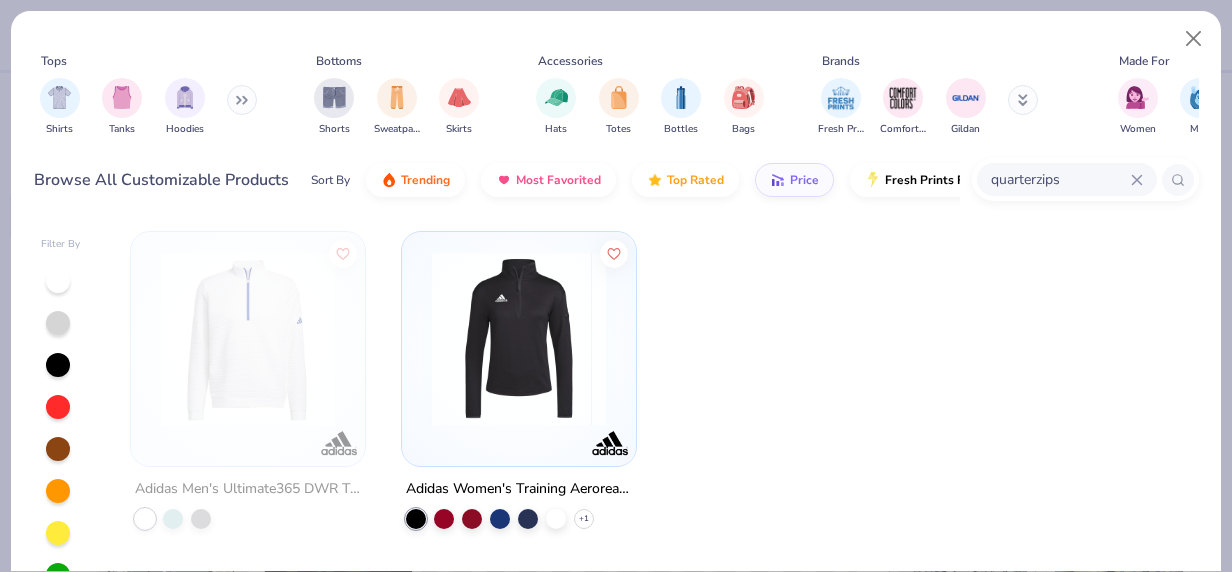 click on "quarterzips" at bounding box center (1060, 179) 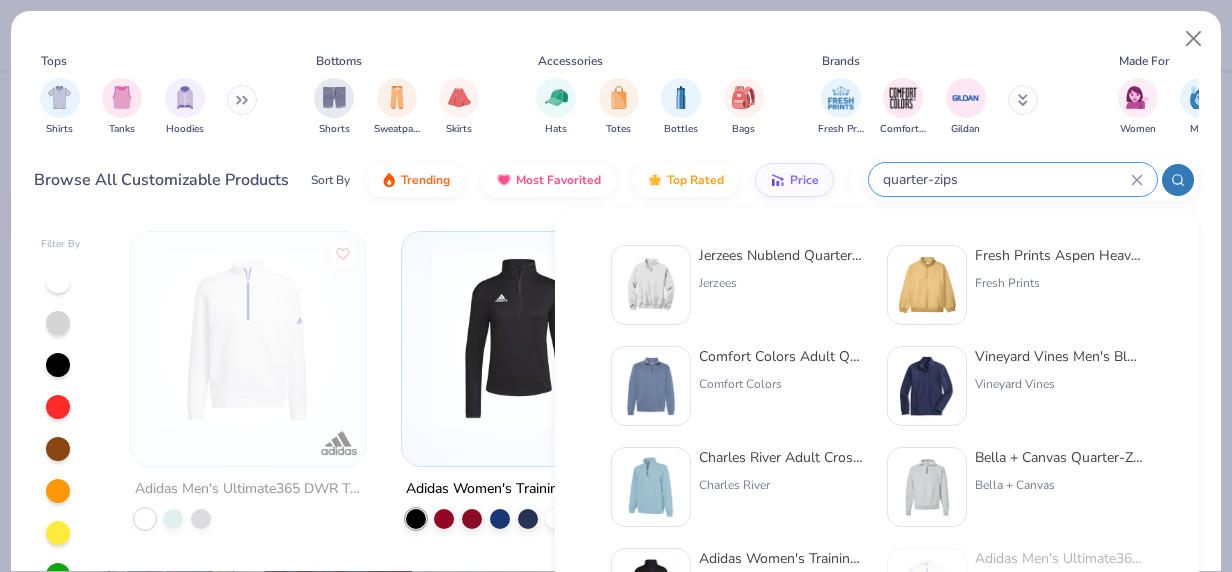 type on "quarter-zips" 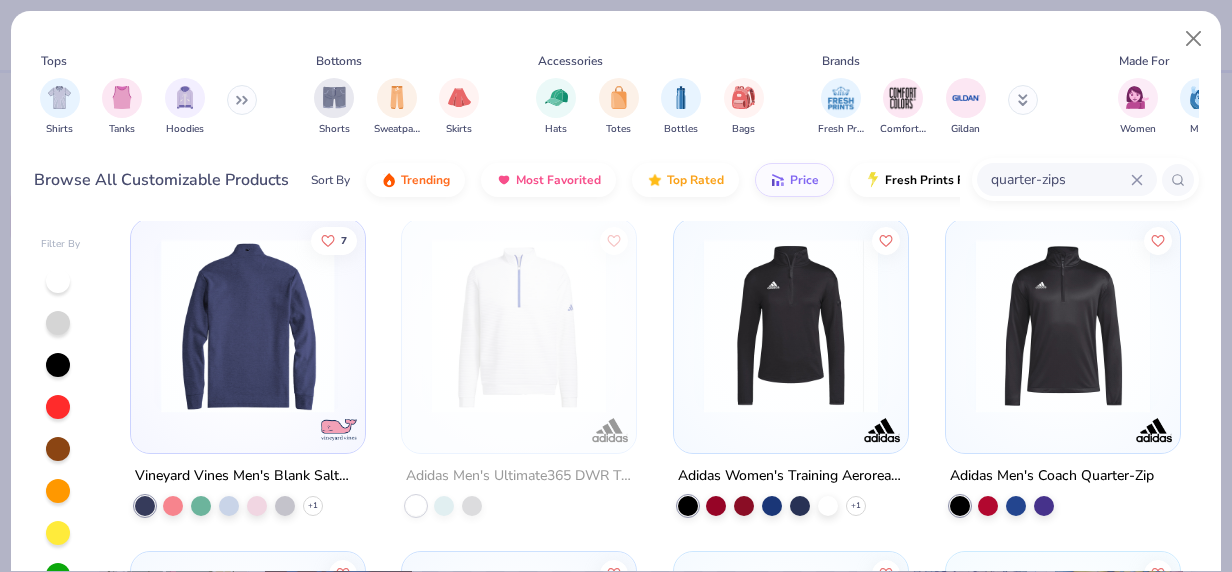 scroll, scrollTop: 0, scrollLeft: 0, axis: both 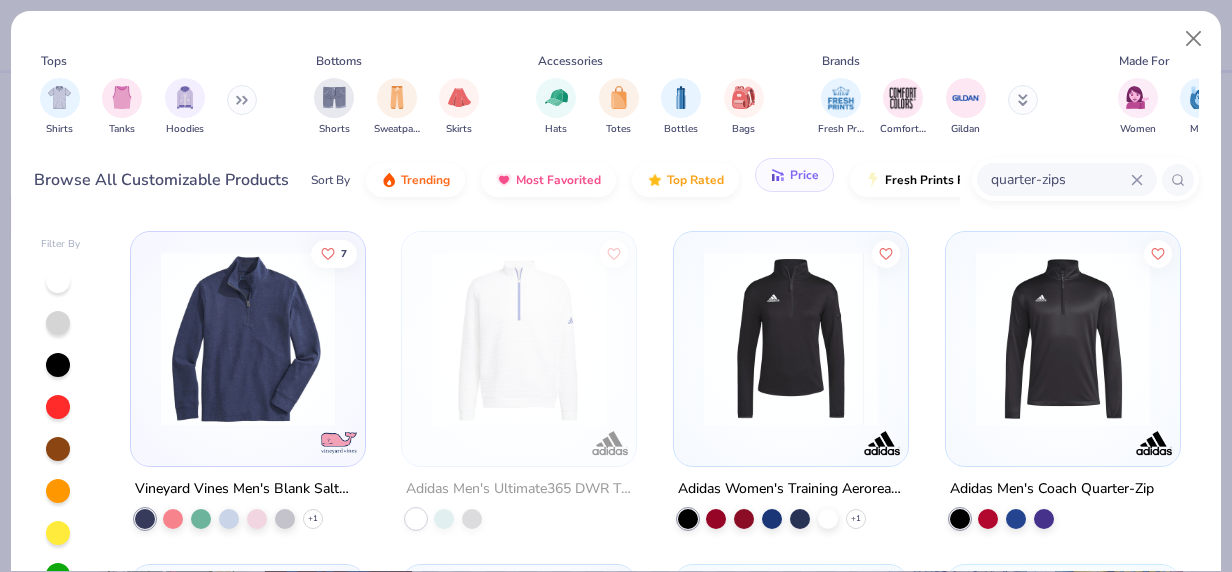 click on "Price" at bounding box center [804, 175] 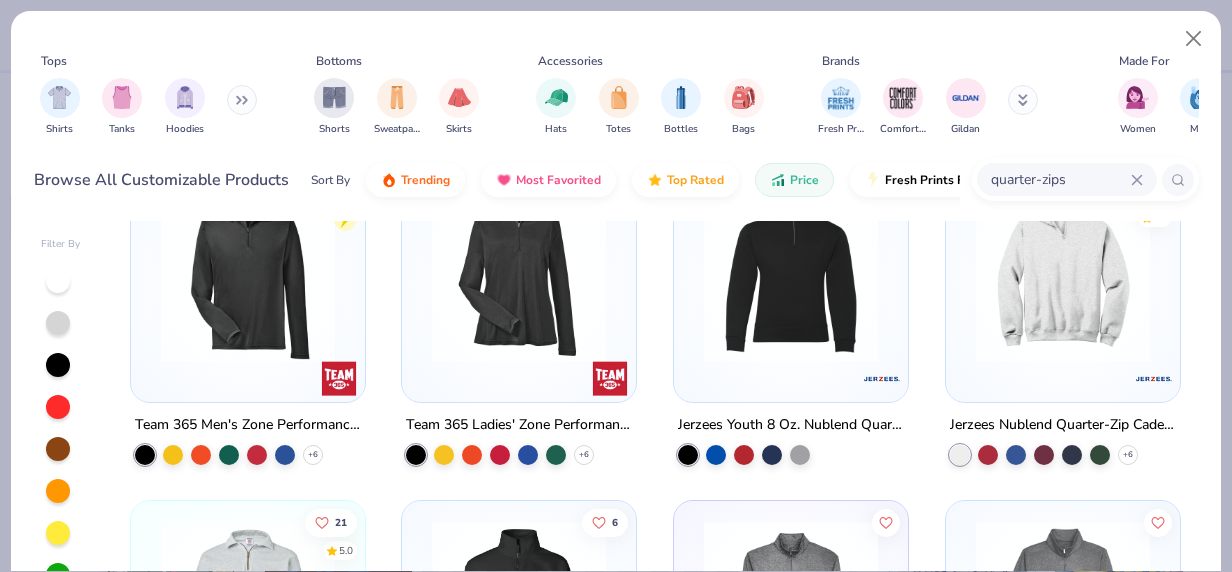 scroll, scrollTop: 0, scrollLeft: 0, axis: both 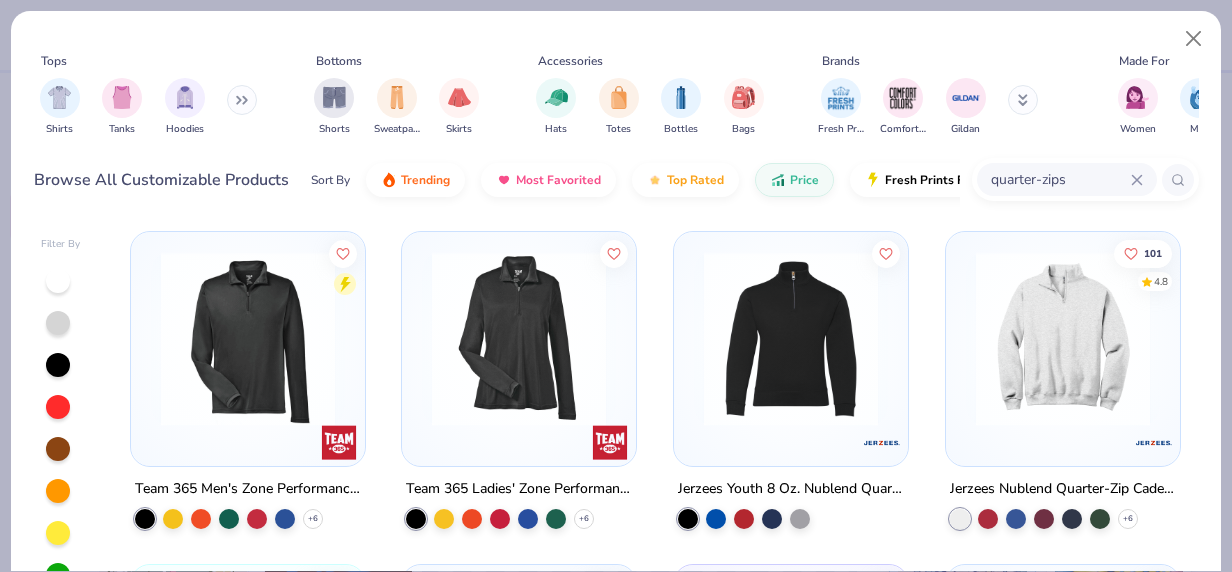 click at bounding box center [1063, 339] 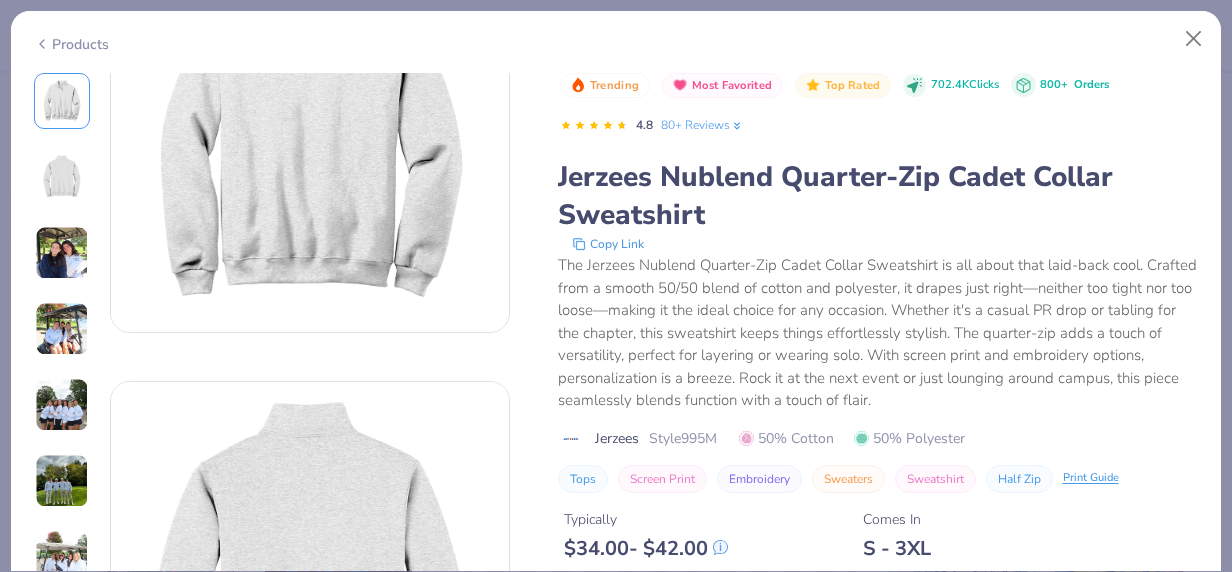 scroll, scrollTop: 149, scrollLeft: 0, axis: vertical 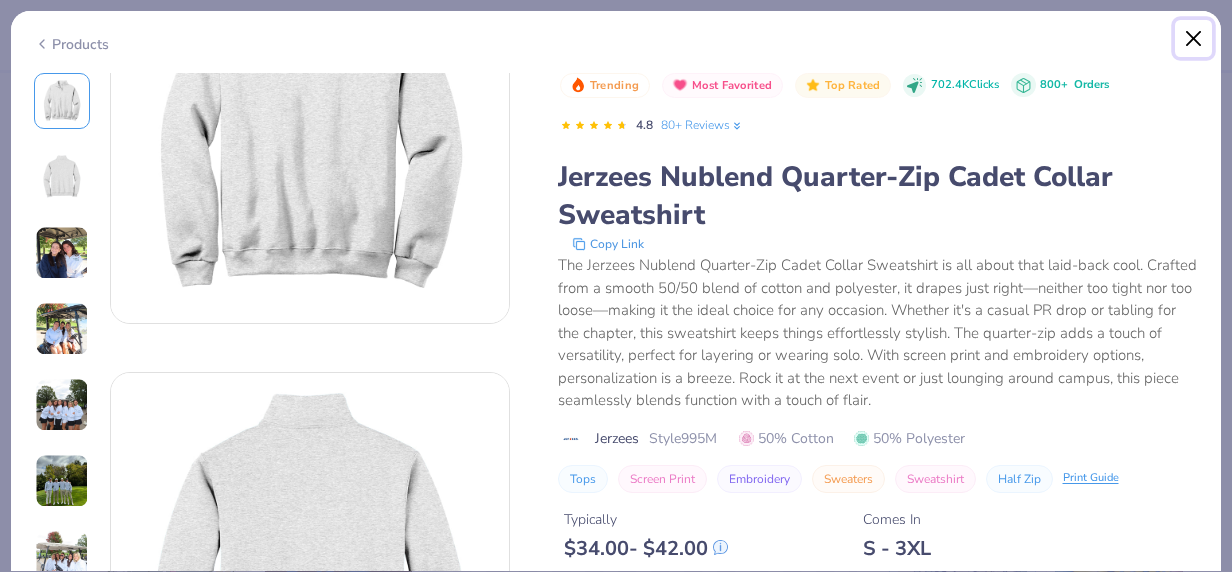 click at bounding box center (1194, 39) 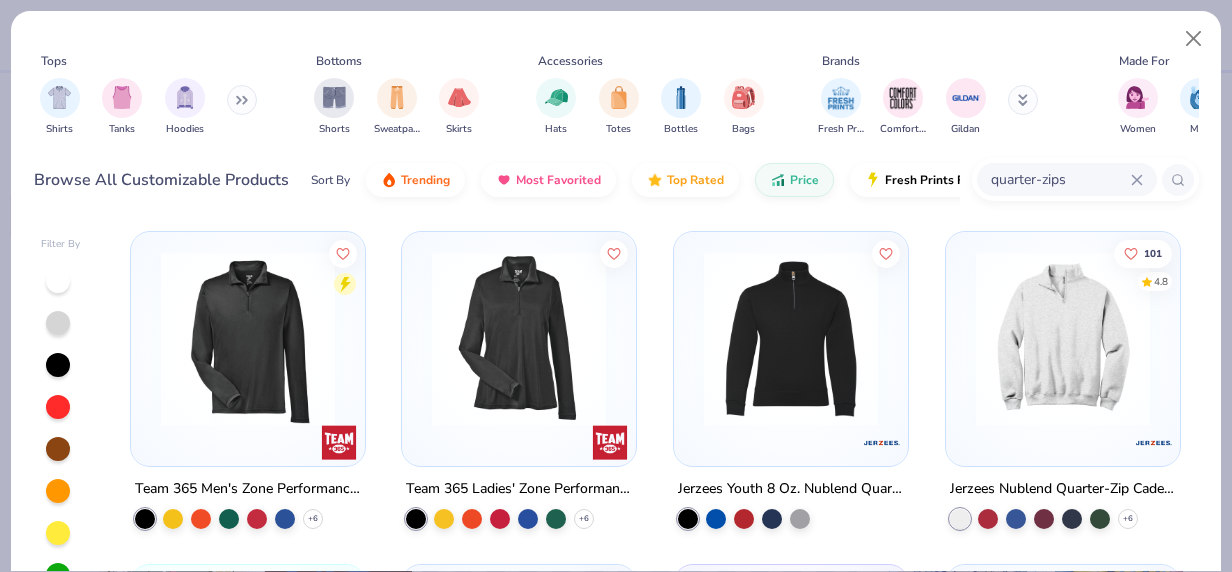 click 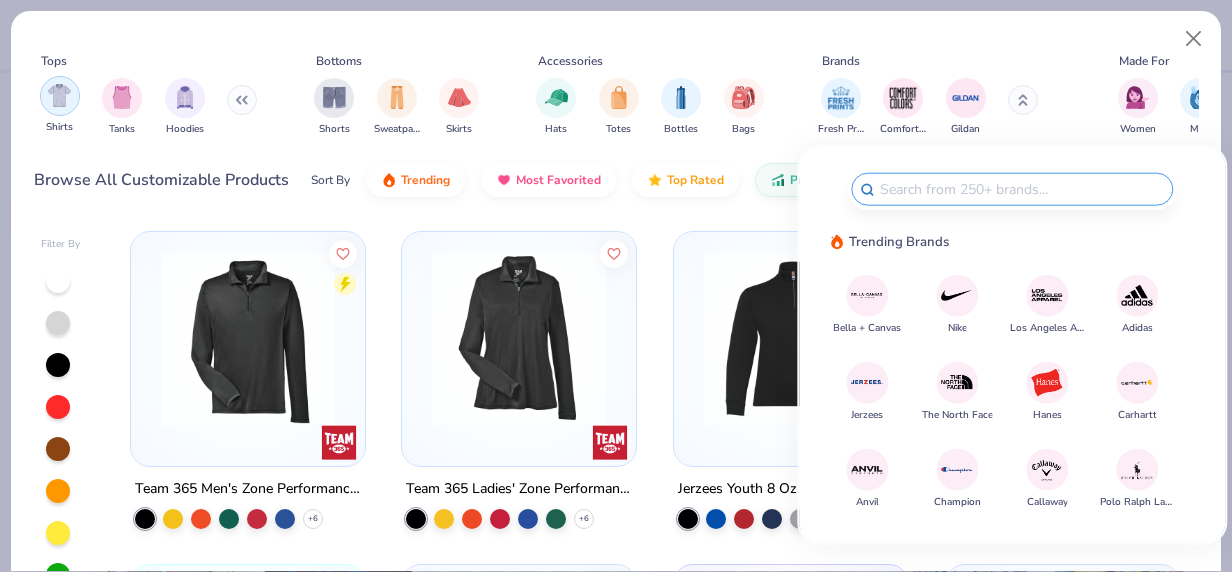 click at bounding box center (59, 95) 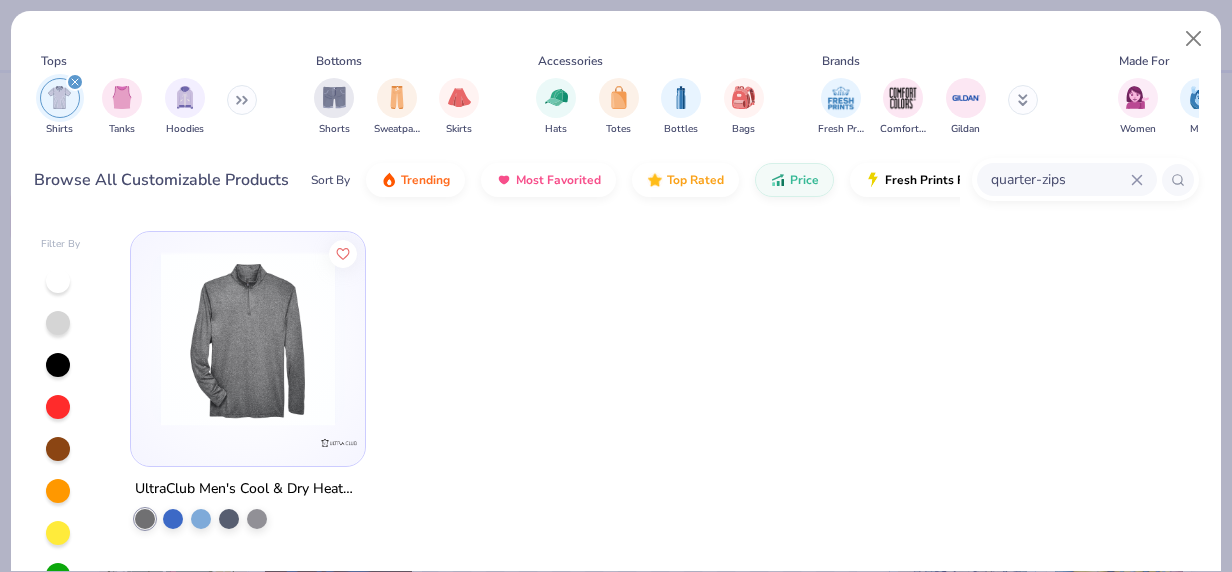 click at bounding box center [75, 82] 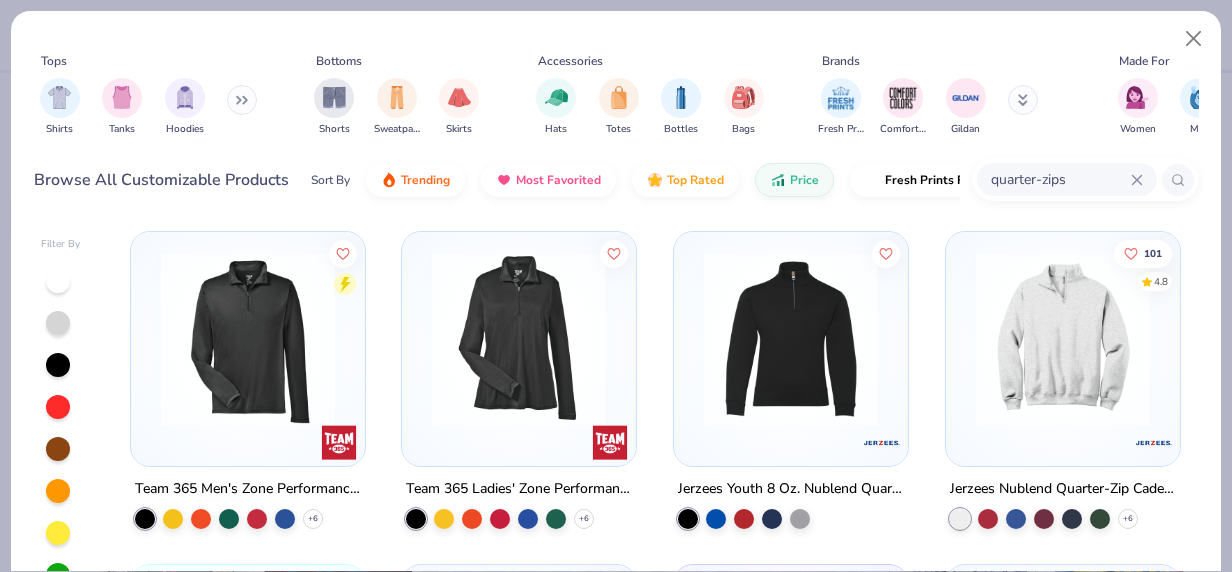 click 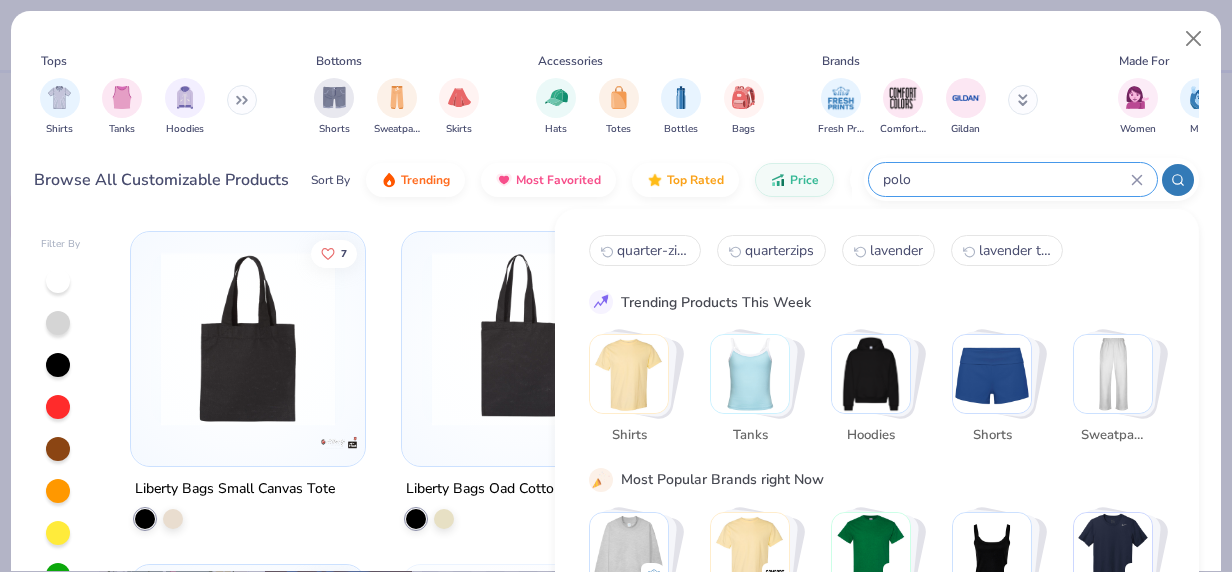 type on "polo" 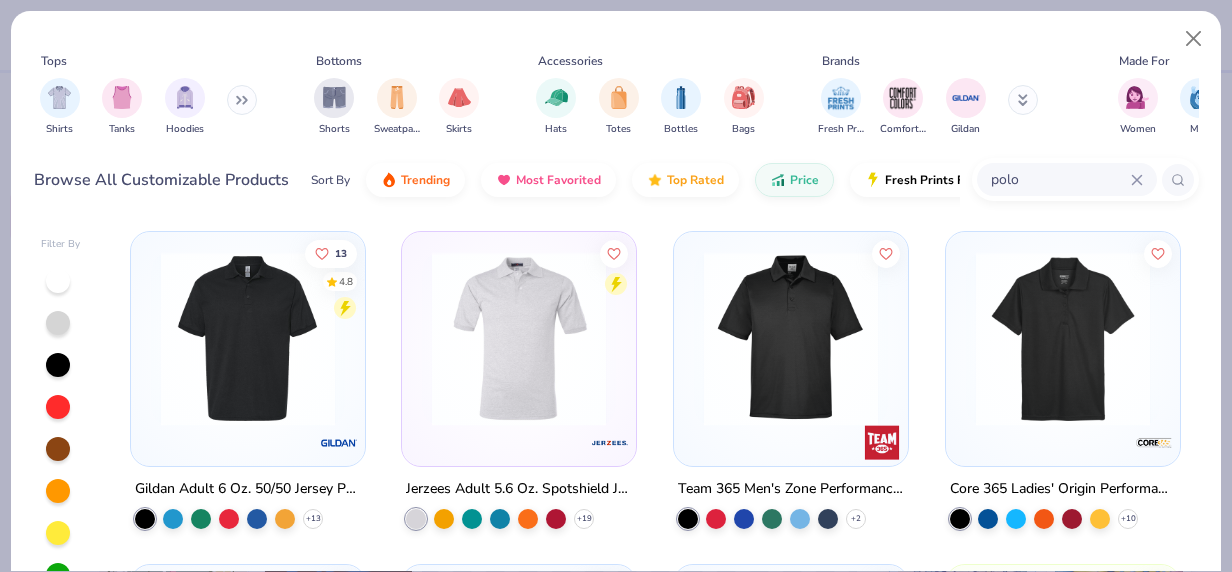 click on "Fresh Prints Comfort Colors Gildan" at bounding box center [941, 107] 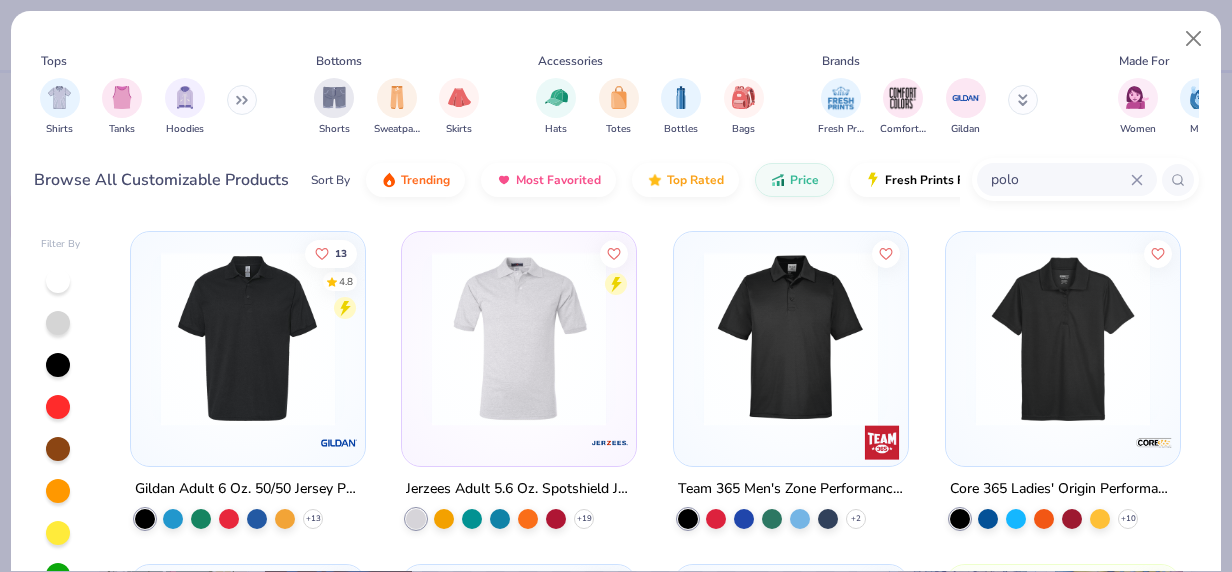 click 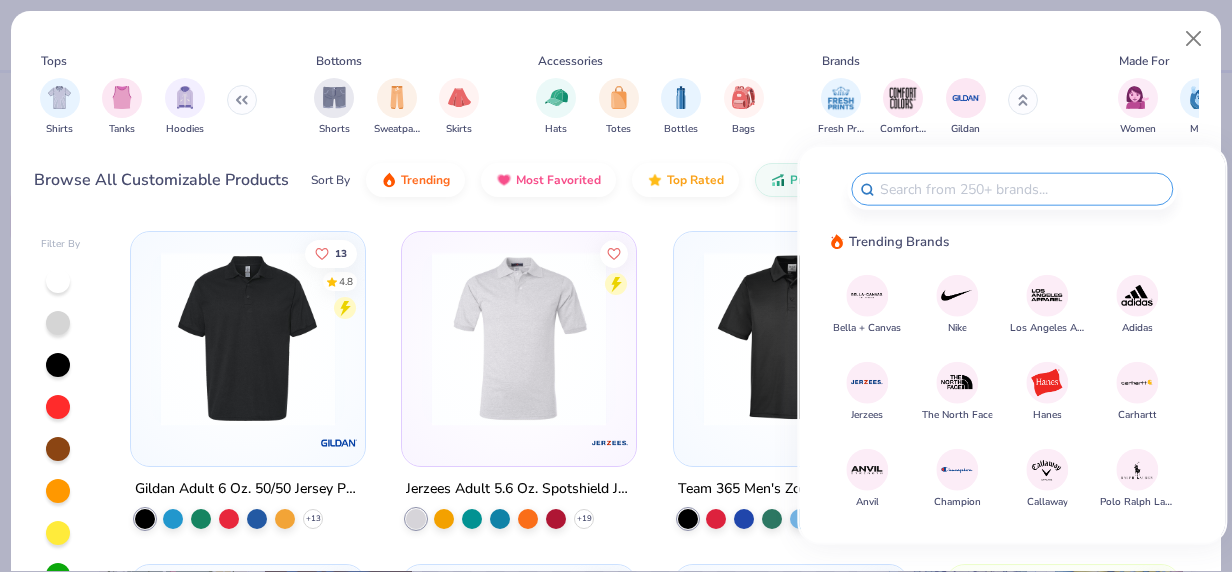 type on "p" 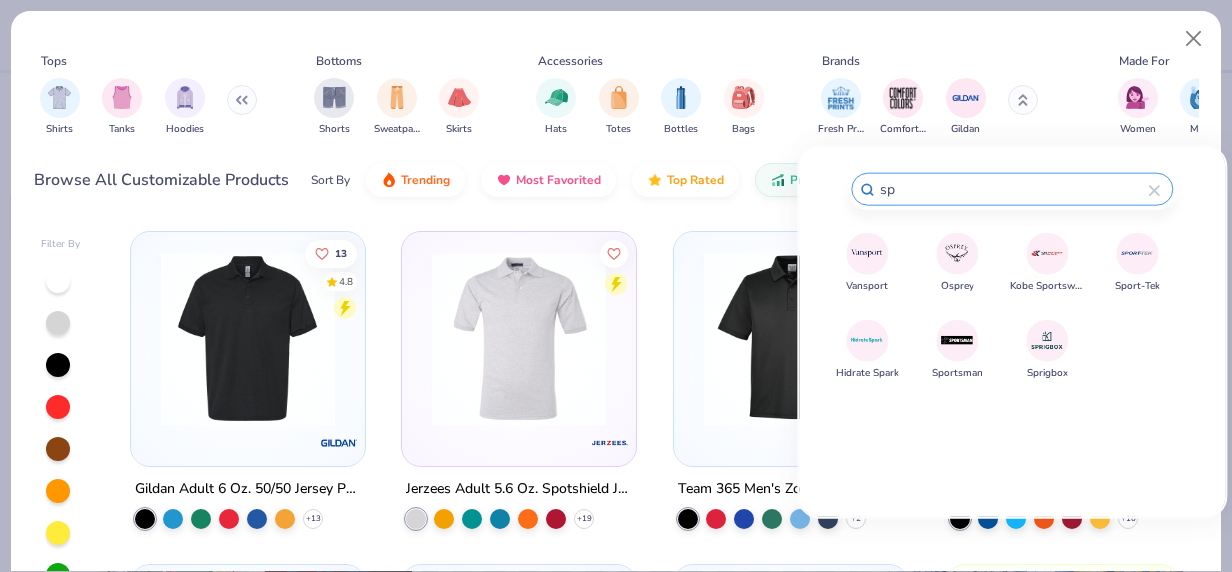 type on "sp" 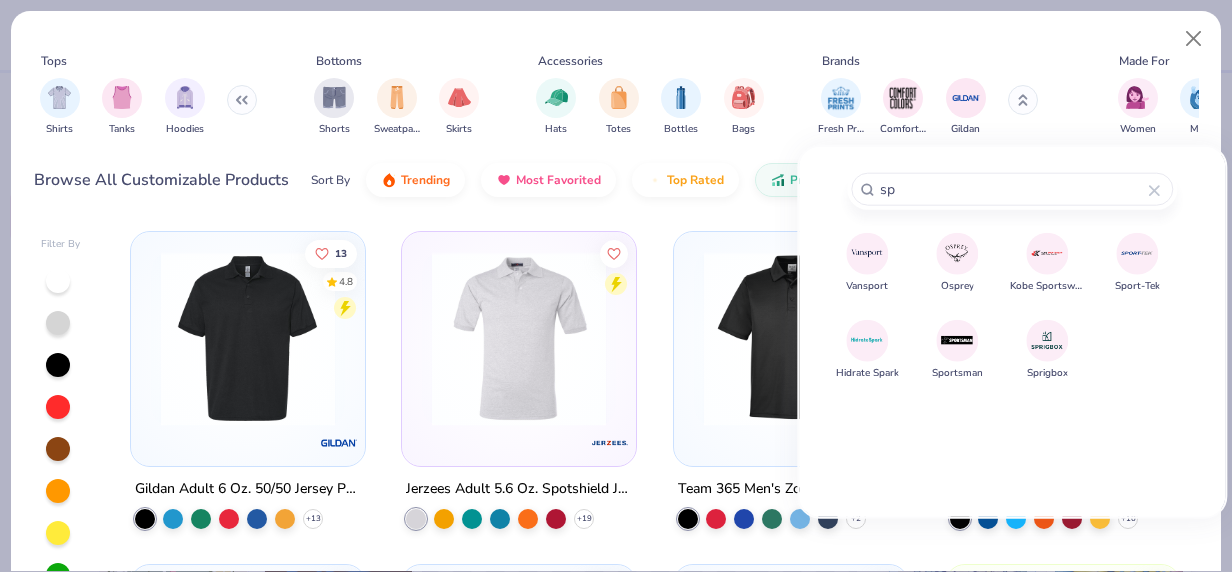 click at bounding box center [1137, 253] 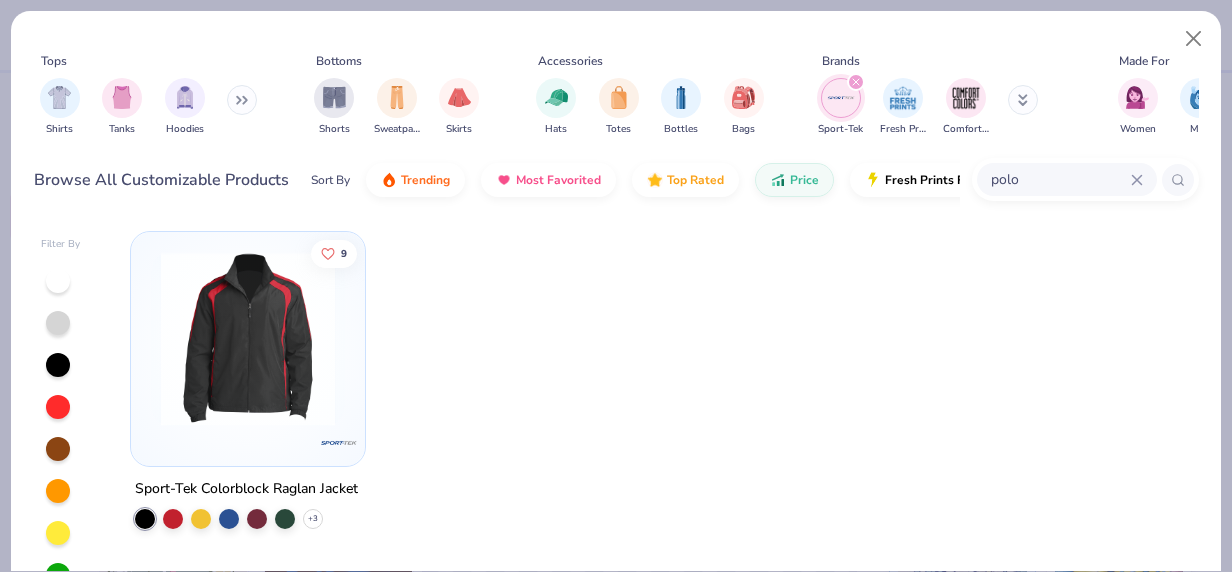 click 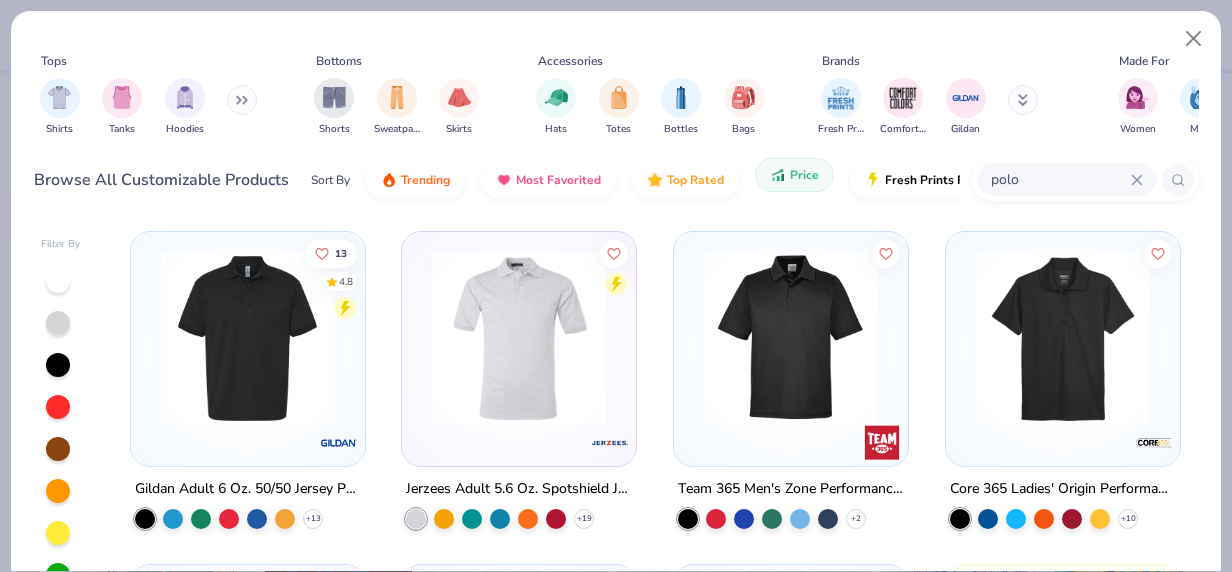 click on "Price" at bounding box center (804, 175) 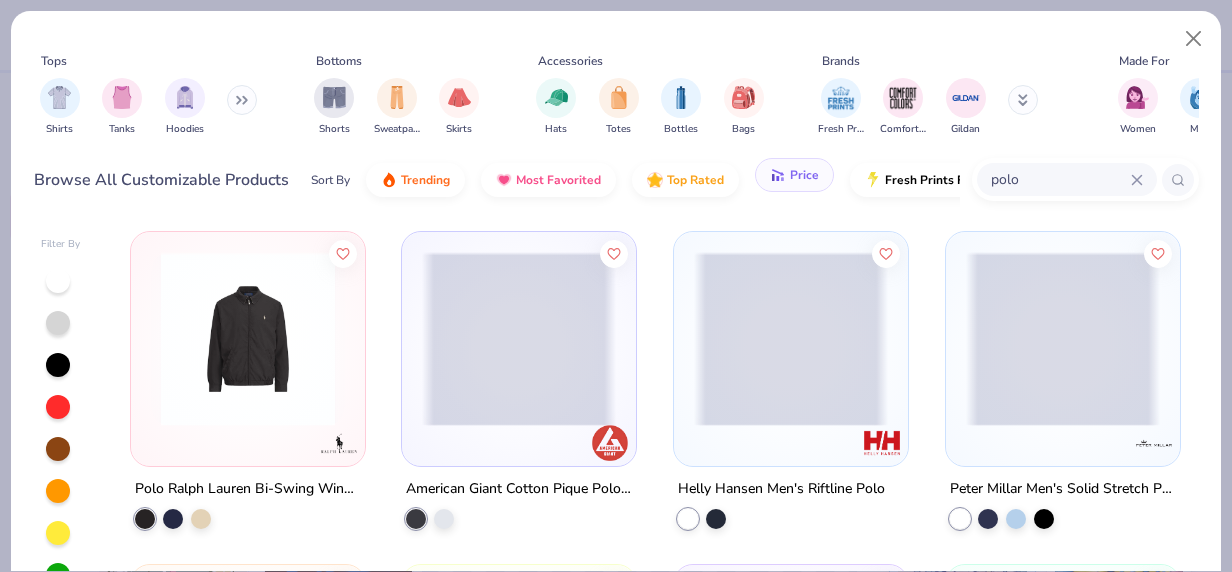 click on "Price" at bounding box center (804, 175) 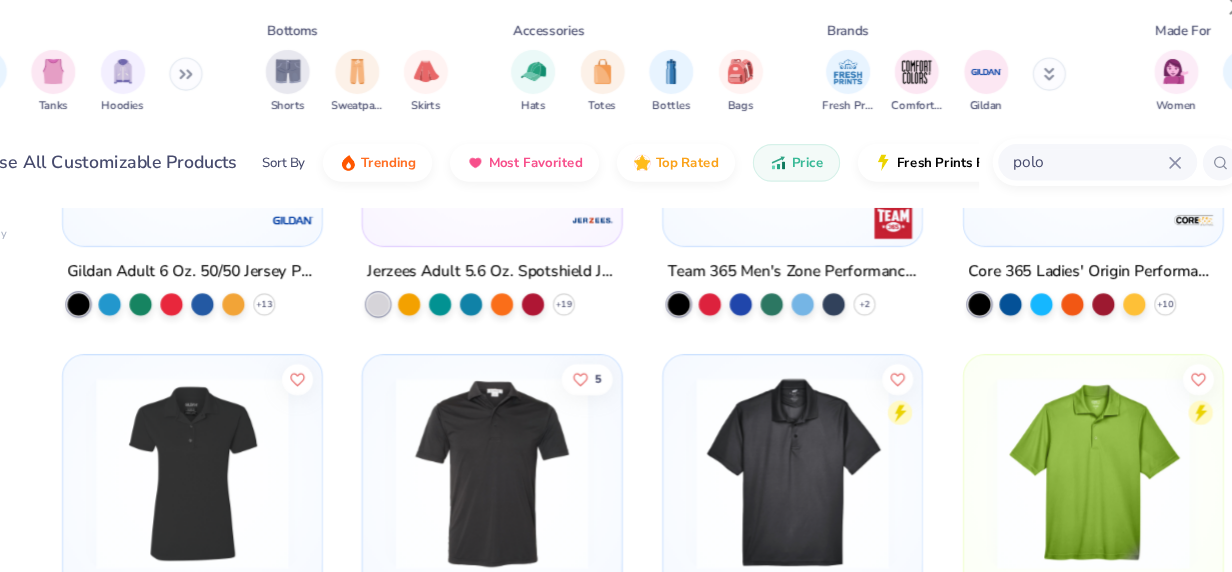 scroll, scrollTop: 189, scrollLeft: 0, axis: vertical 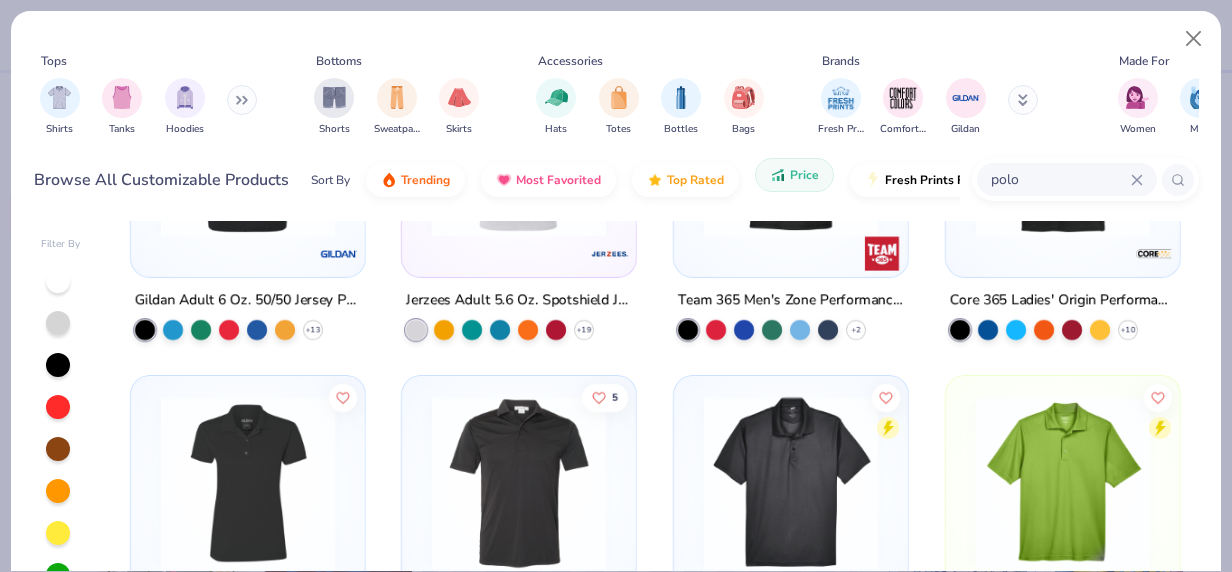 click on "Price" at bounding box center (804, 175) 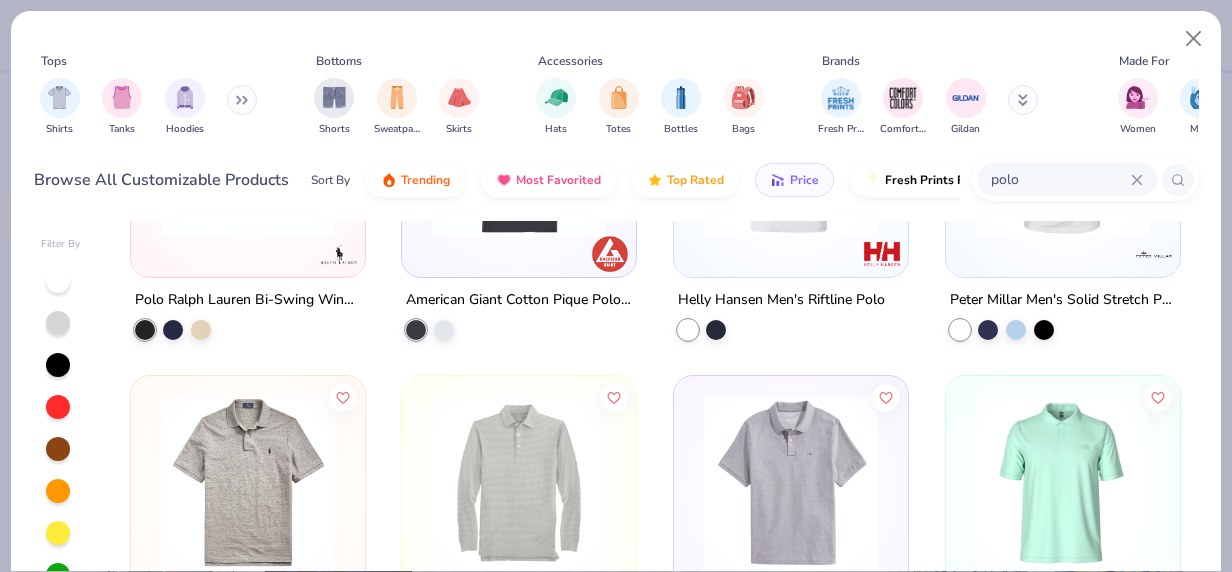 scroll, scrollTop: 0, scrollLeft: 0, axis: both 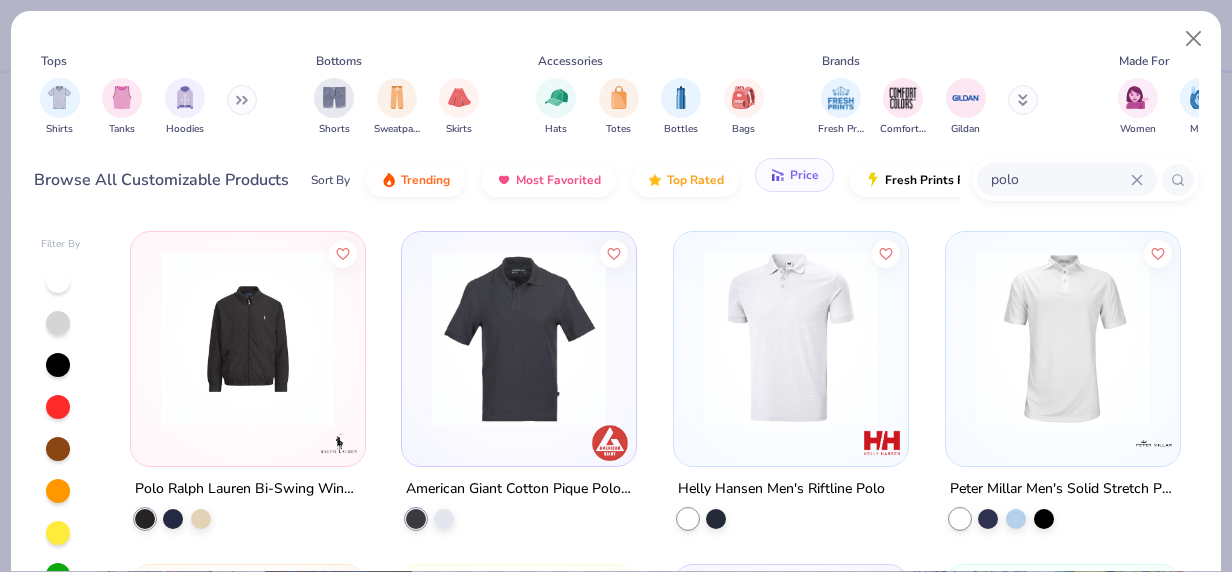 click on "Price" at bounding box center [794, 175] 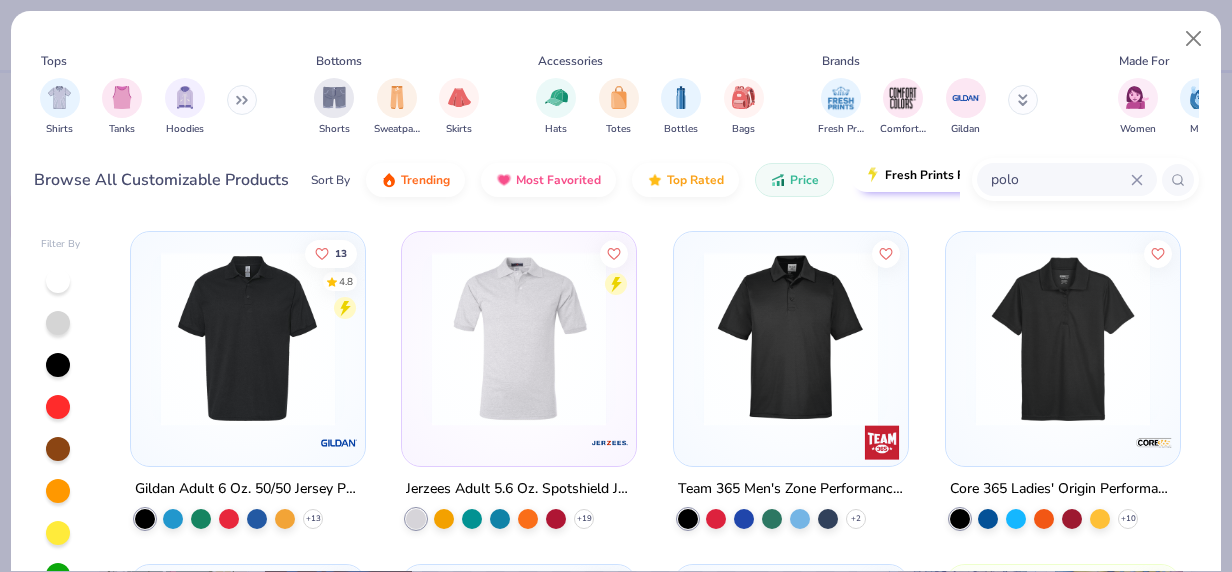scroll, scrollTop: 0, scrollLeft: 112, axis: horizontal 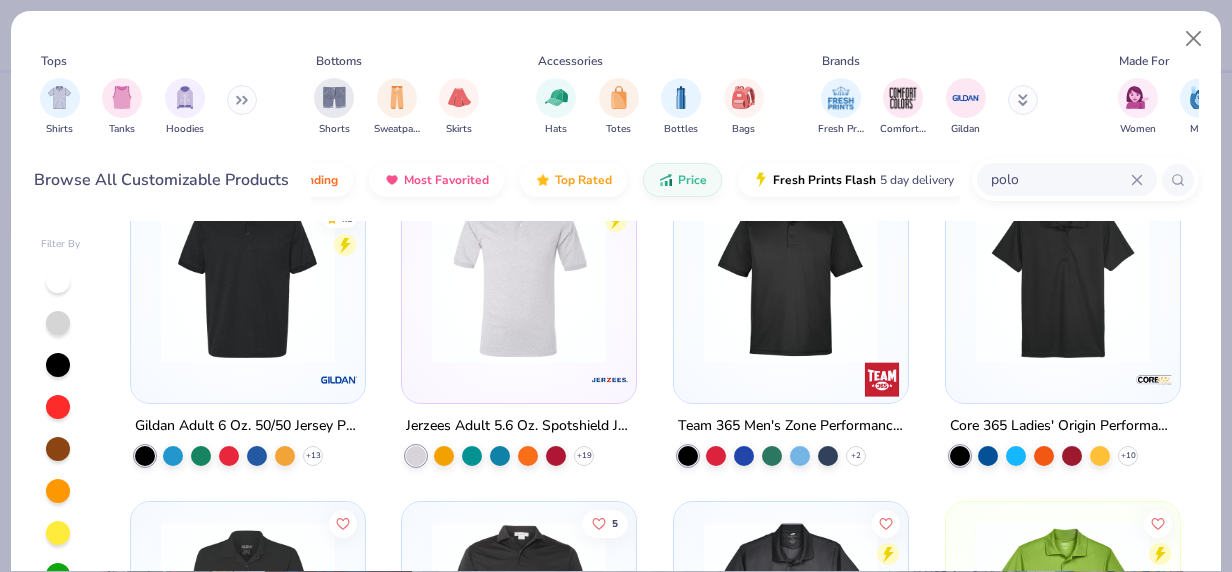 click at bounding box center (1063, 276) 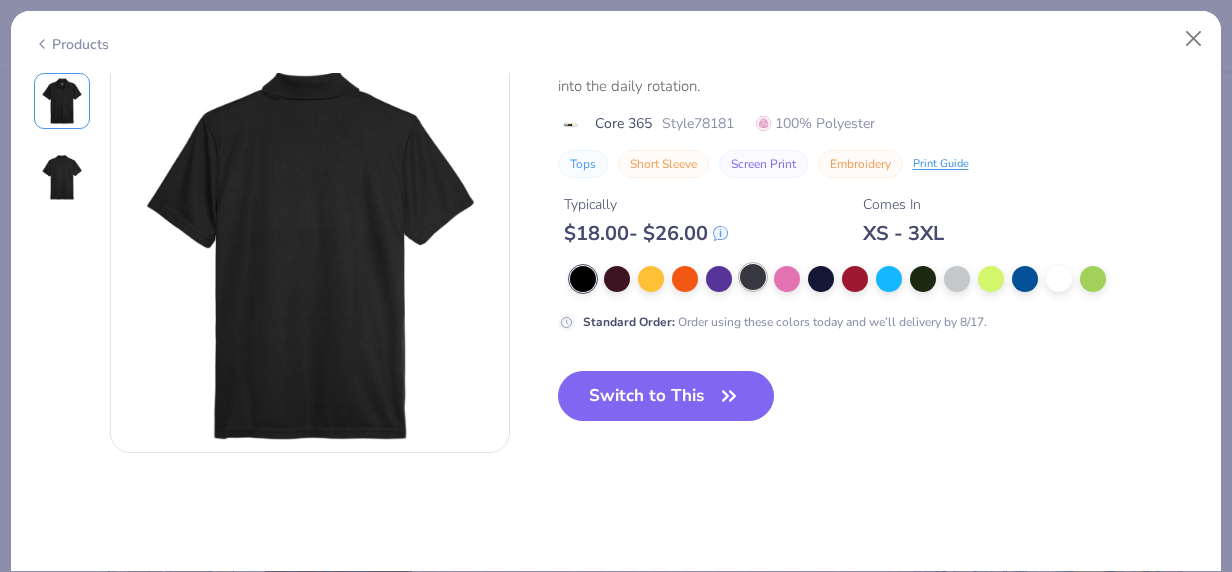 scroll, scrollTop: 488, scrollLeft: 0, axis: vertical 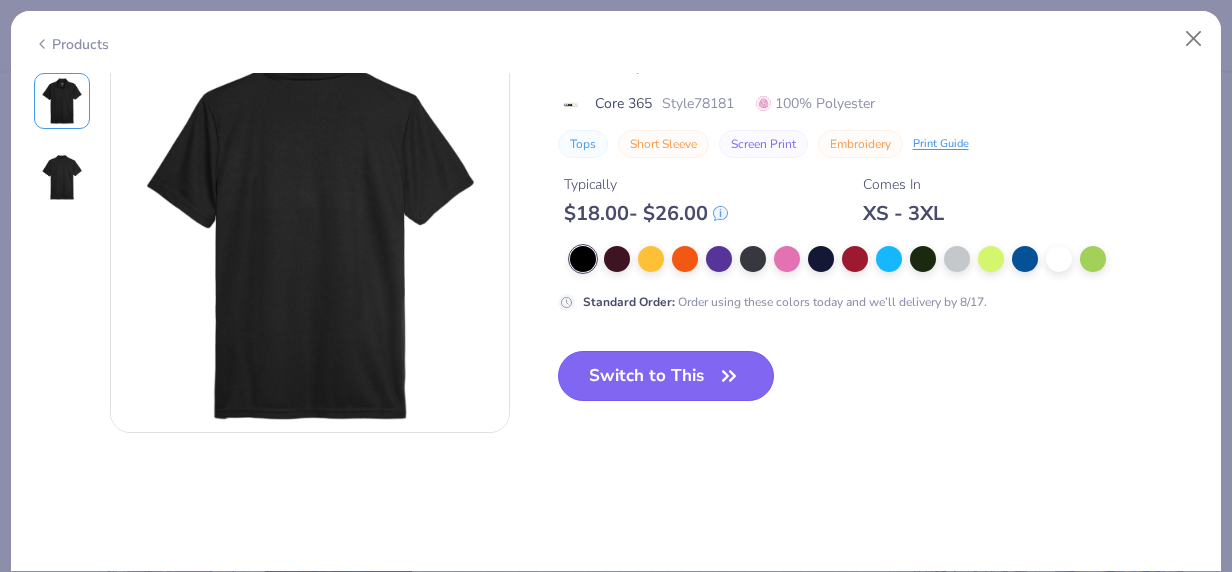 click on "Switch to This" at bounding box center [666, 376] 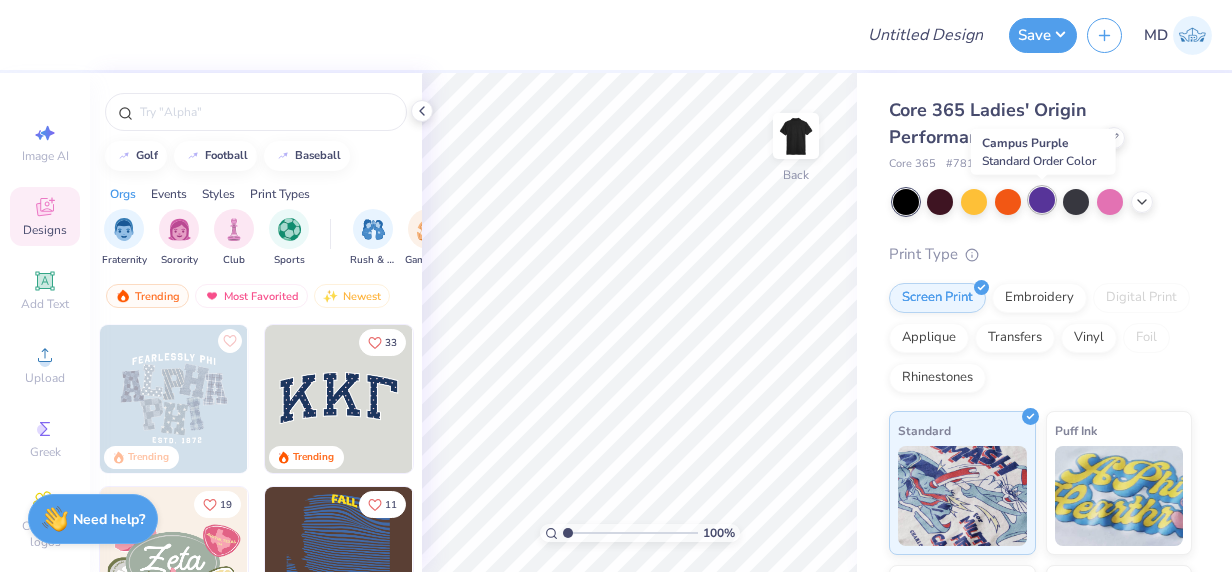 click at bounding box center [1042, 200] 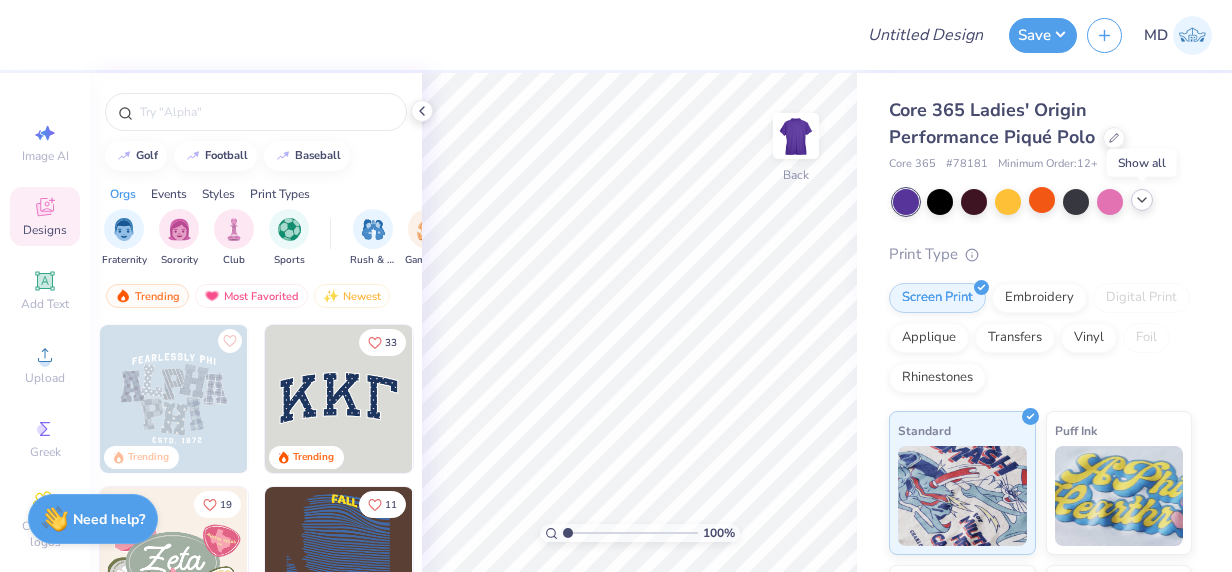 click 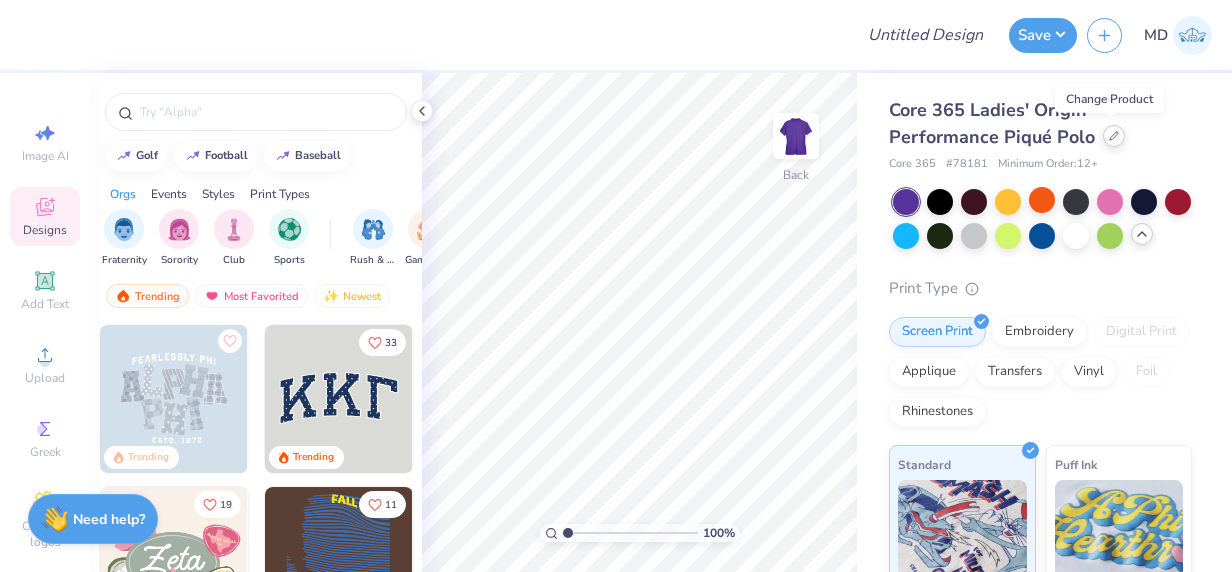 click 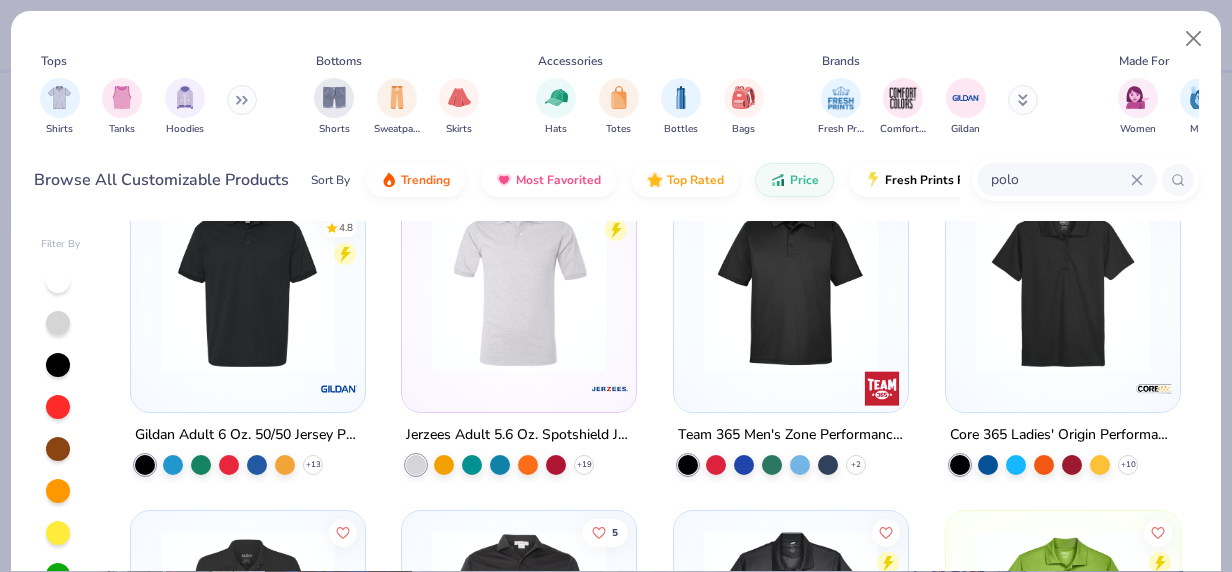 scroll, scrollTop: 53, scrollLeft: 0, axis: vertical 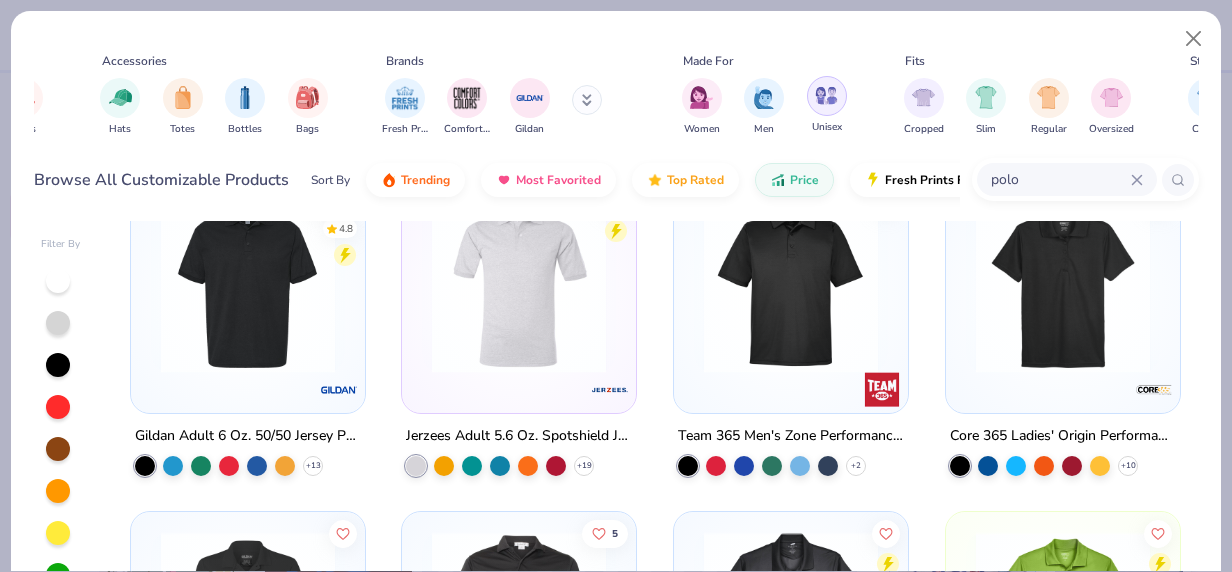 click at bounding box center [826, 95] 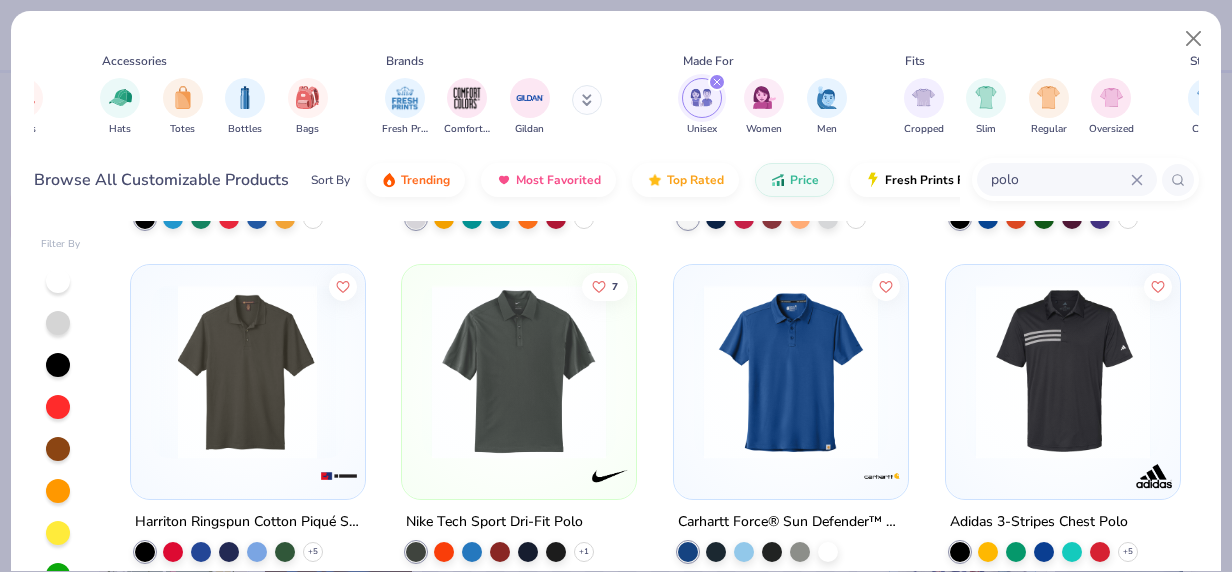 scroll, scrollTop: 418, scrollLeft: 0, axis: vertical 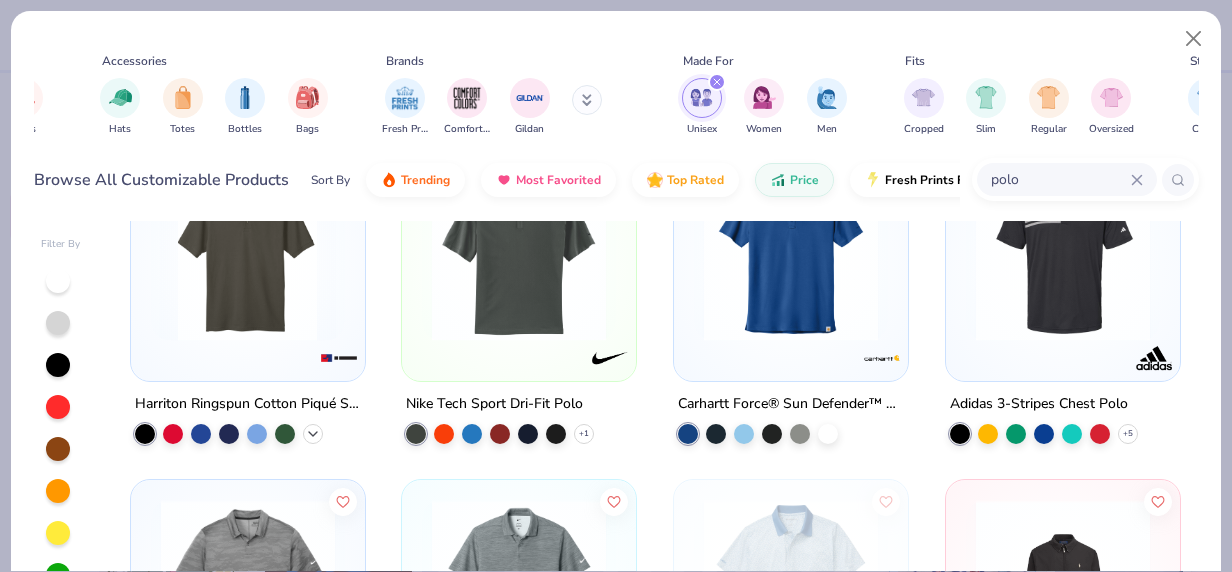 click 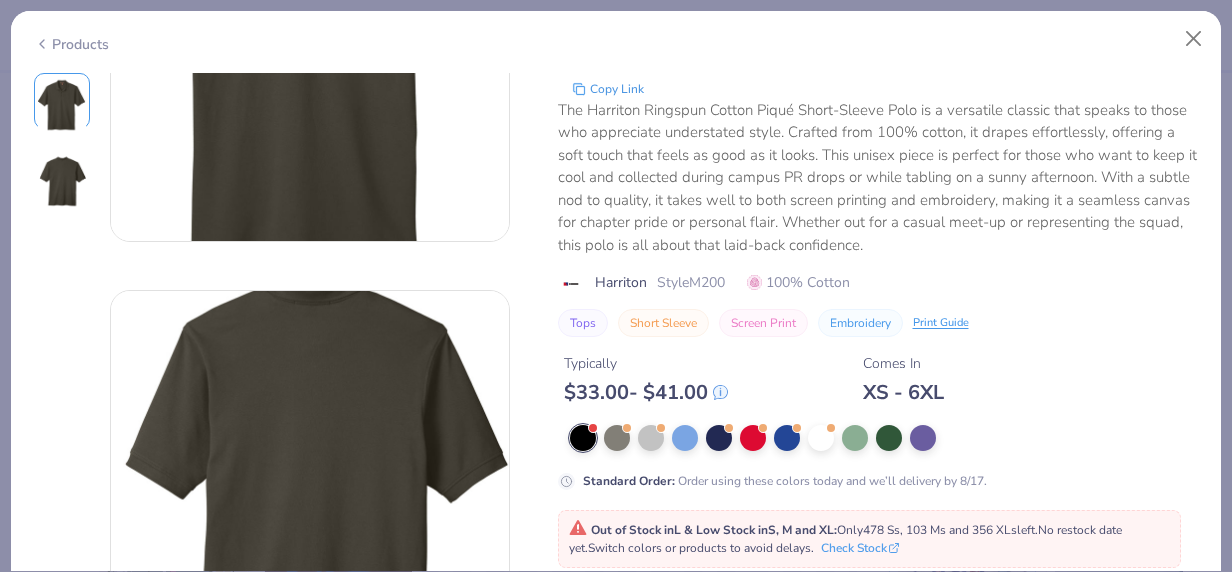 scroll, scrollTop: 232, scrollLeft: 0, axis: vertical 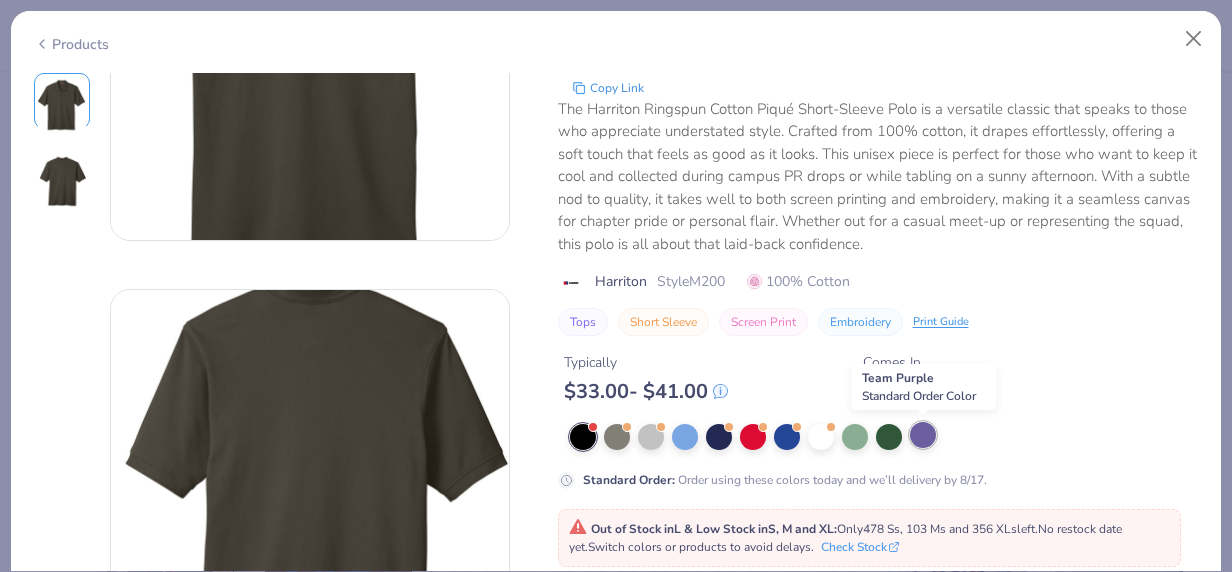 click at bounding box center [923, 435] 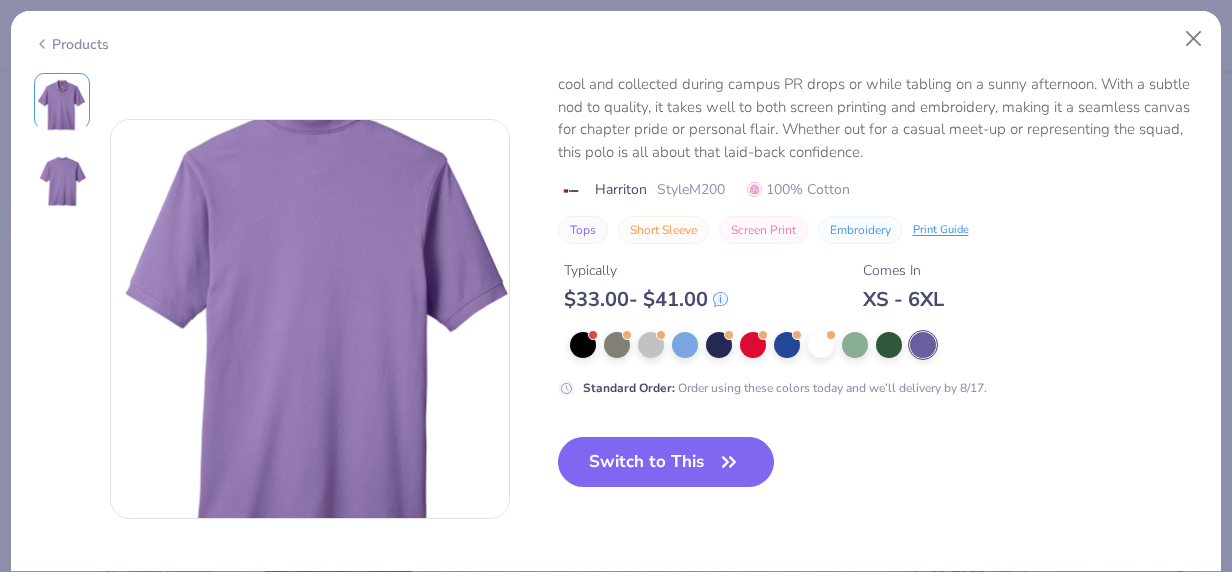 scroll, scrollTop: 0, scrollLeft: 0, axis: both 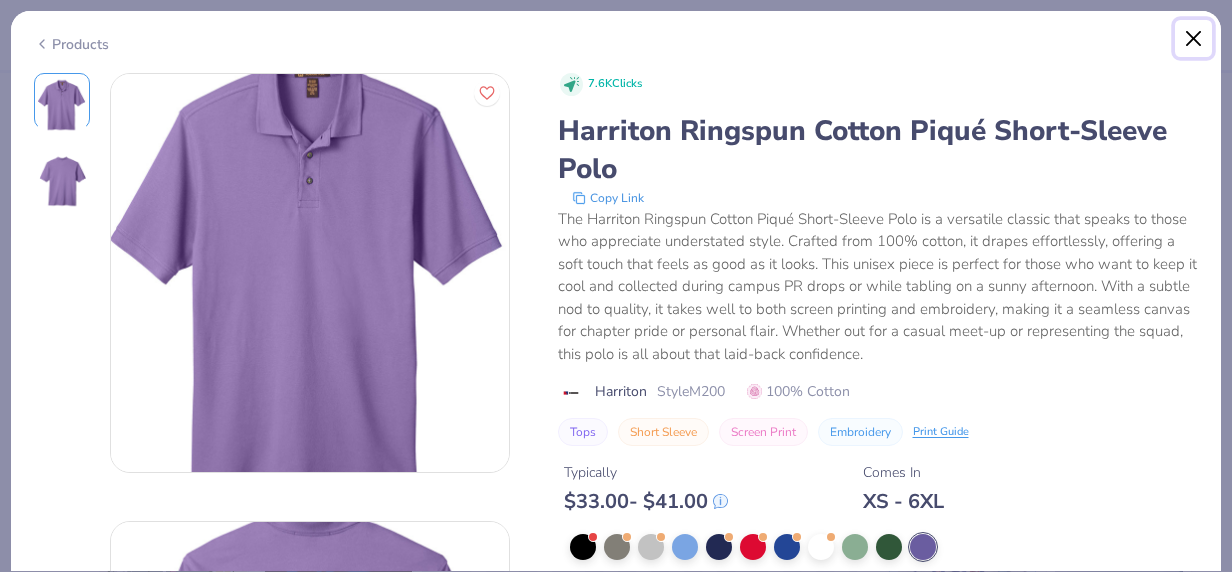 click at bounding box center [1194, 39] 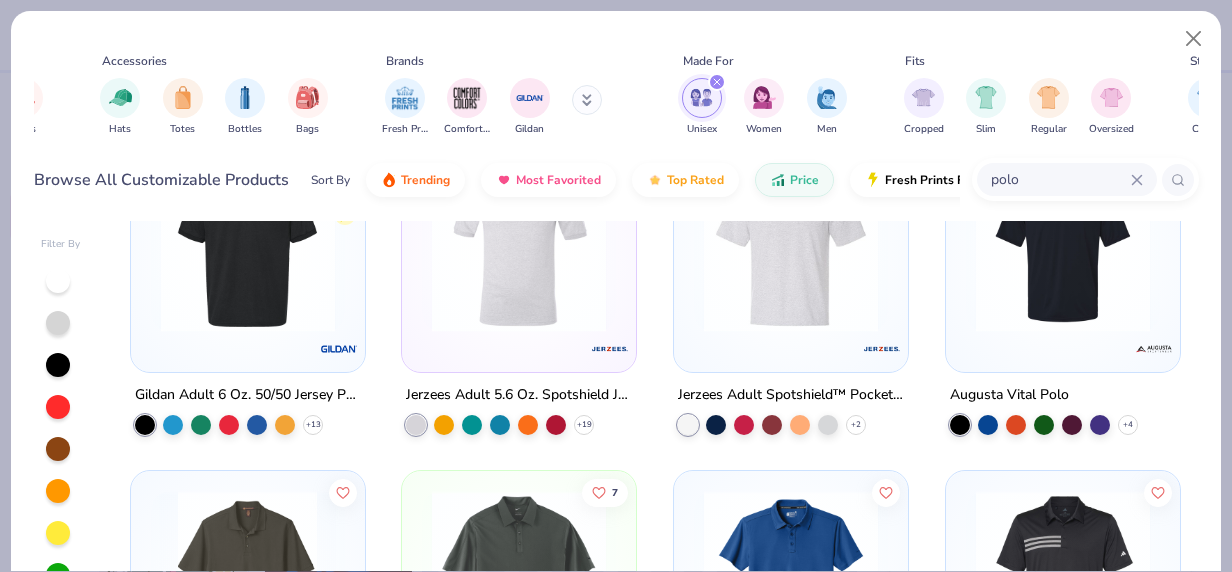 scroll, scrollTop: 0, scrollLeft: 0, axis: both 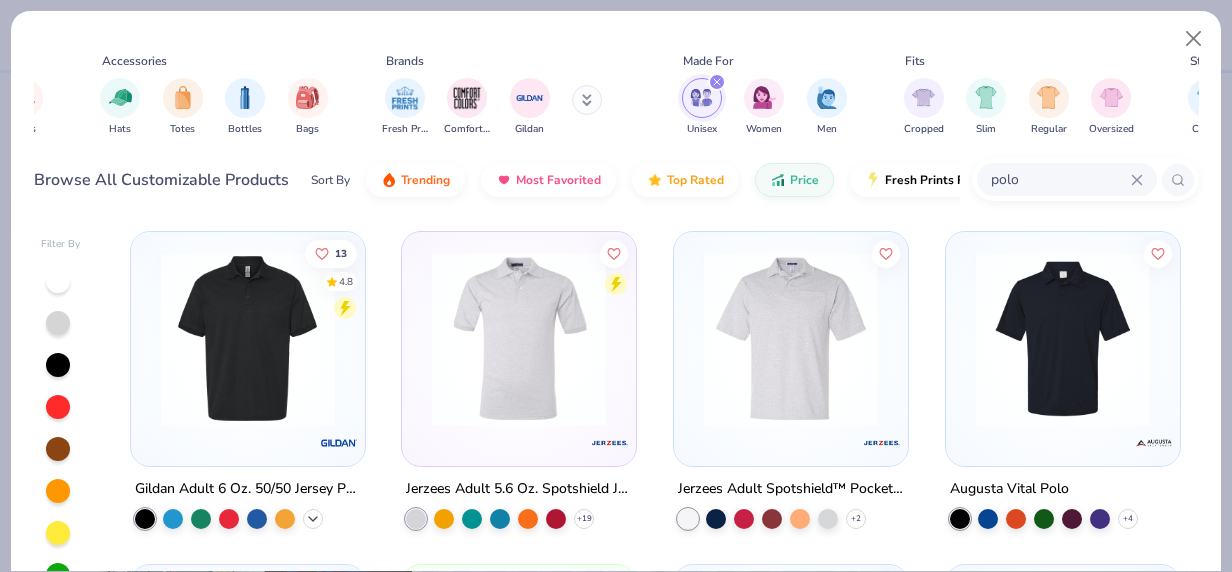 click 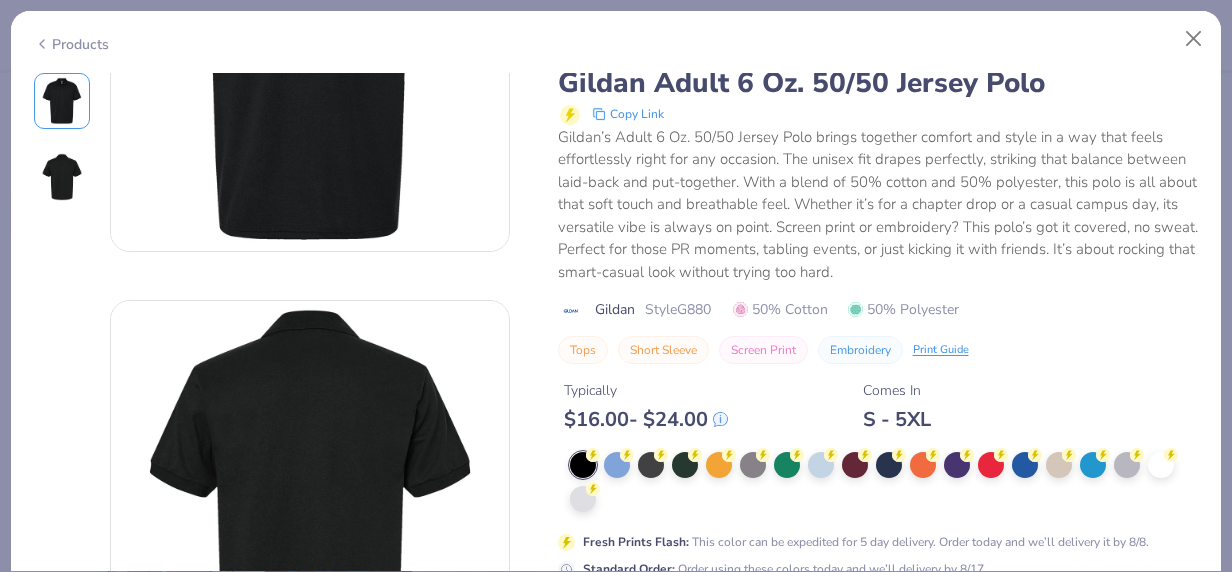 scroll, scrollTop: 222, scrollLeft: 0, axis: vertical 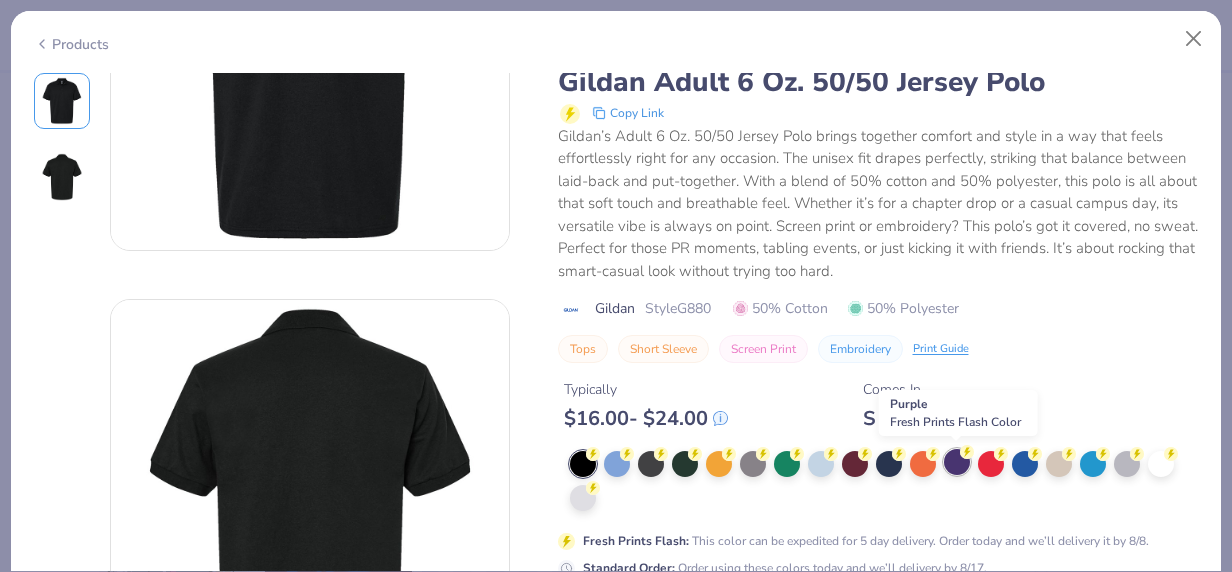 click at bounding box center [957, 462] 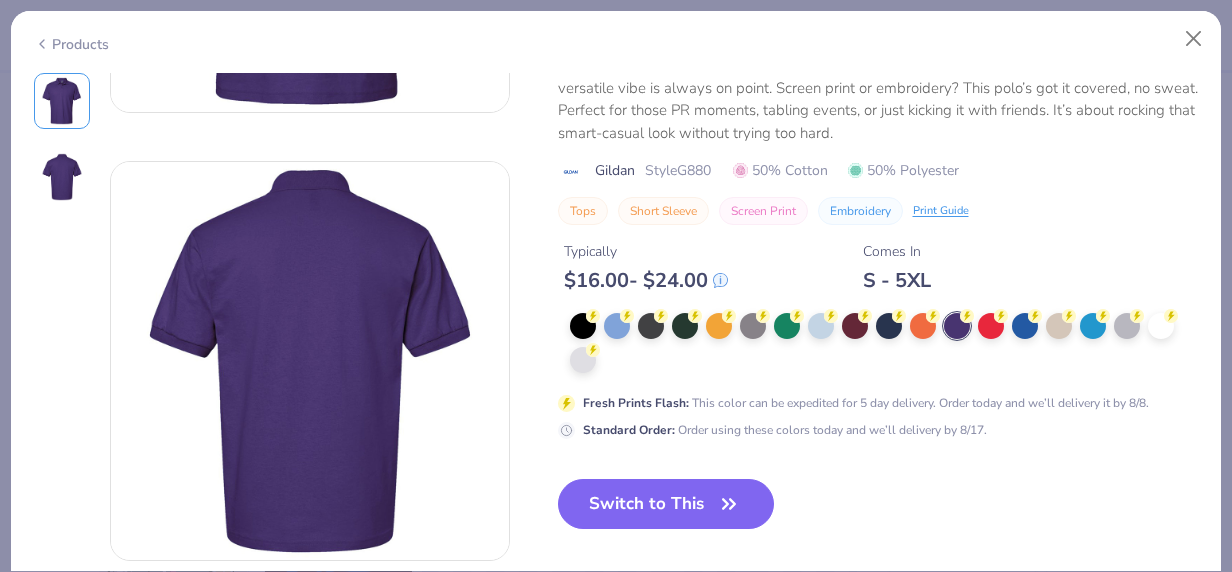 scroll, scrollTop: 376, scrollLeft: 0, axis: vertical 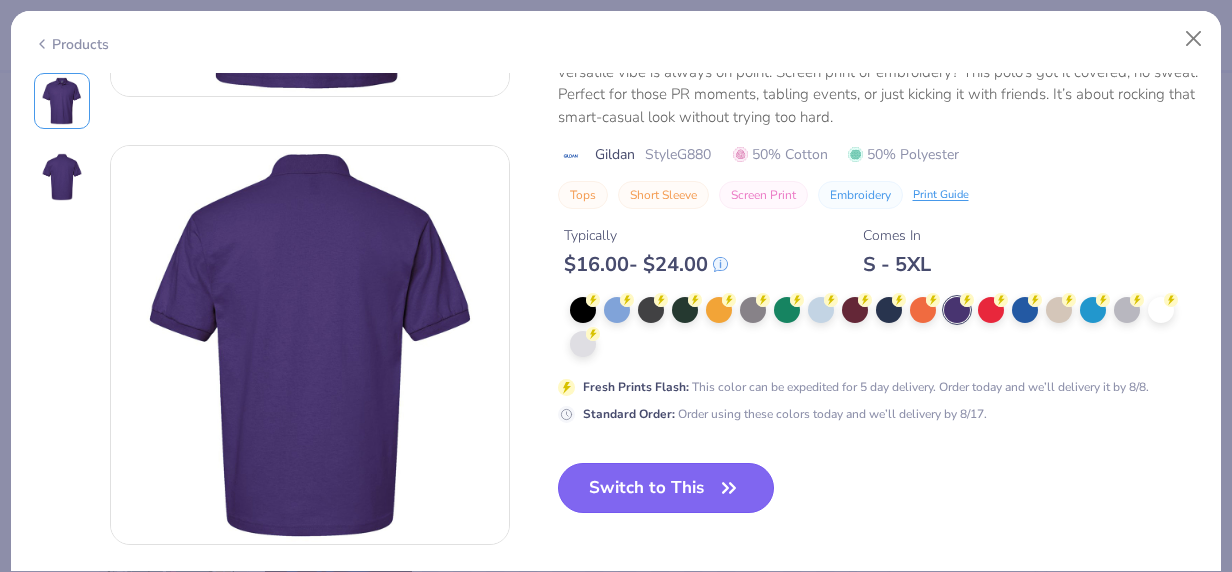 click on "Switch to This" at bounding box center [666, 488] 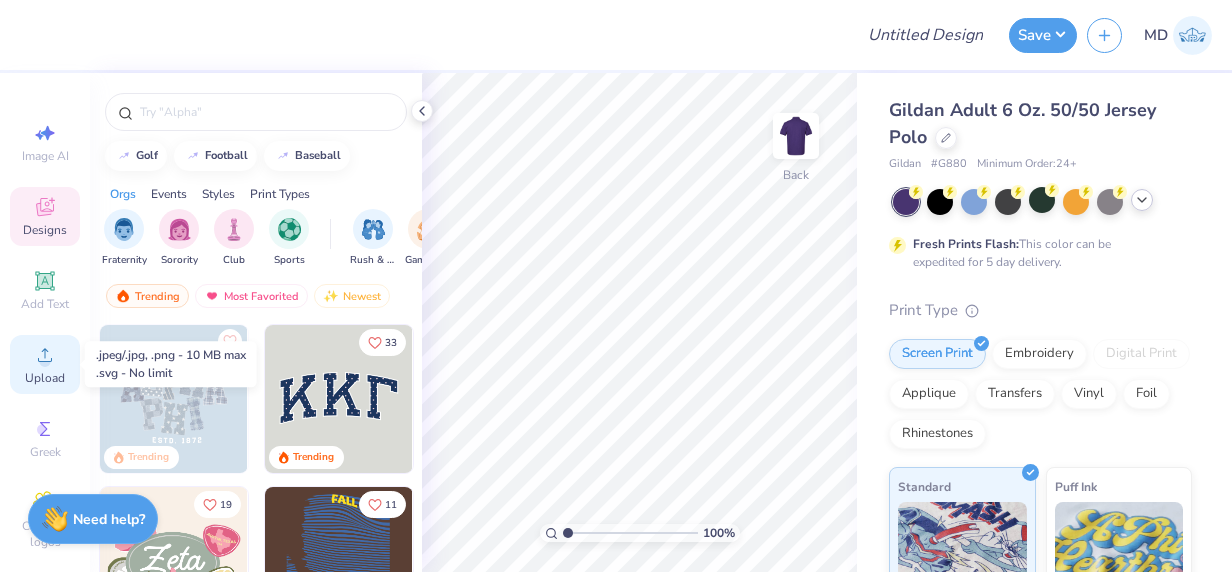 click on "Upload" at bounding box center (45, 364) 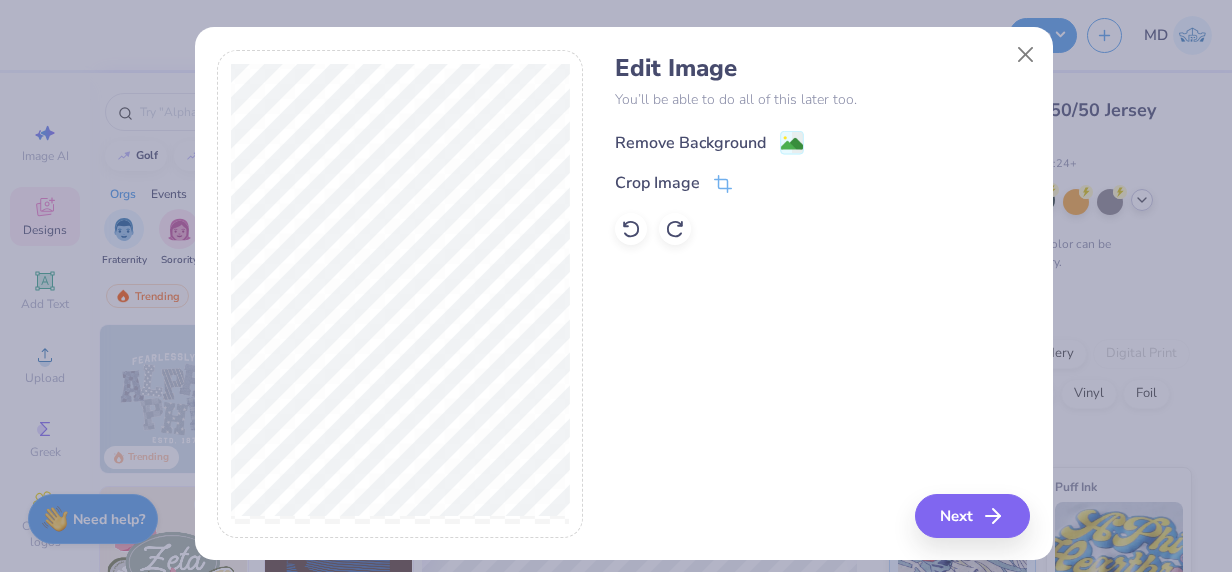 click on "Remove Background" at bounding box center (690, 143) 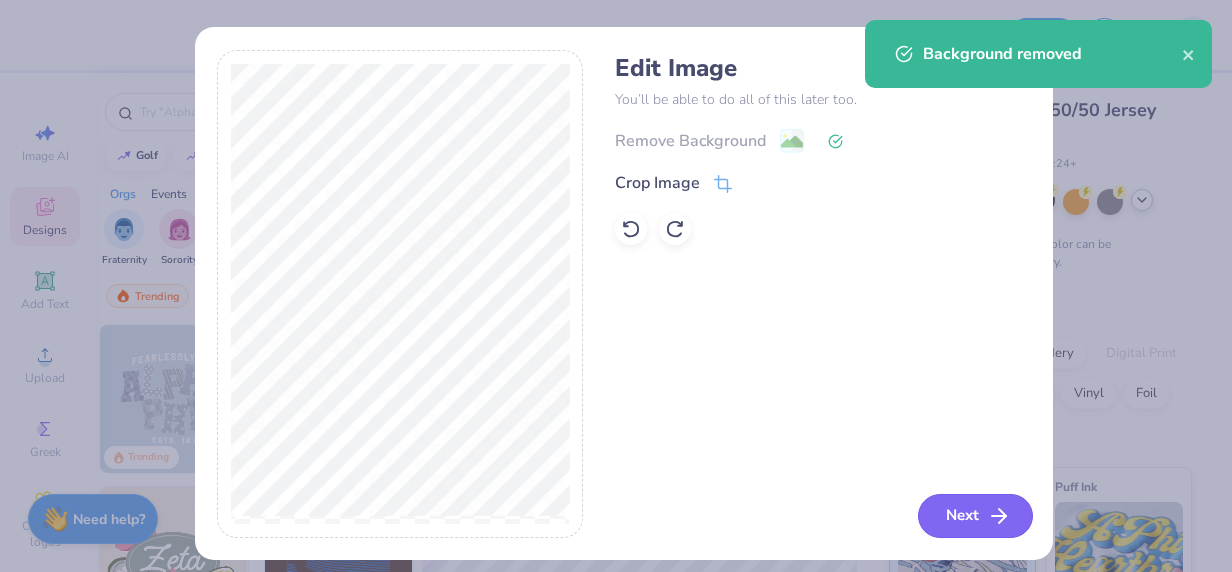 click 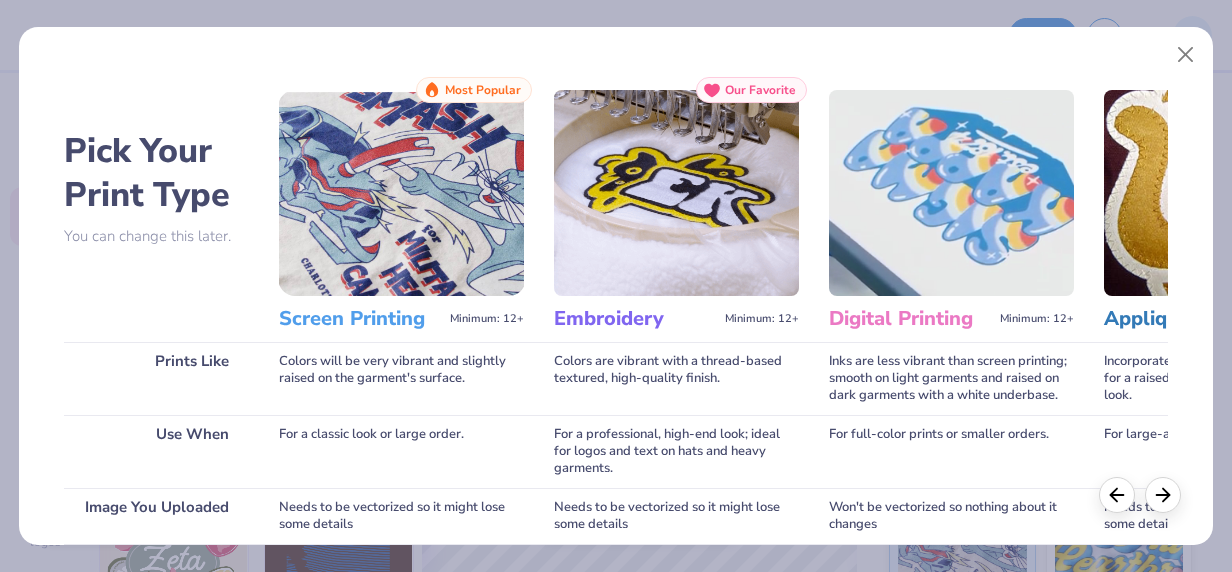 scroll, scrollTop: 324, scrollLeft: 0, axis: vertical 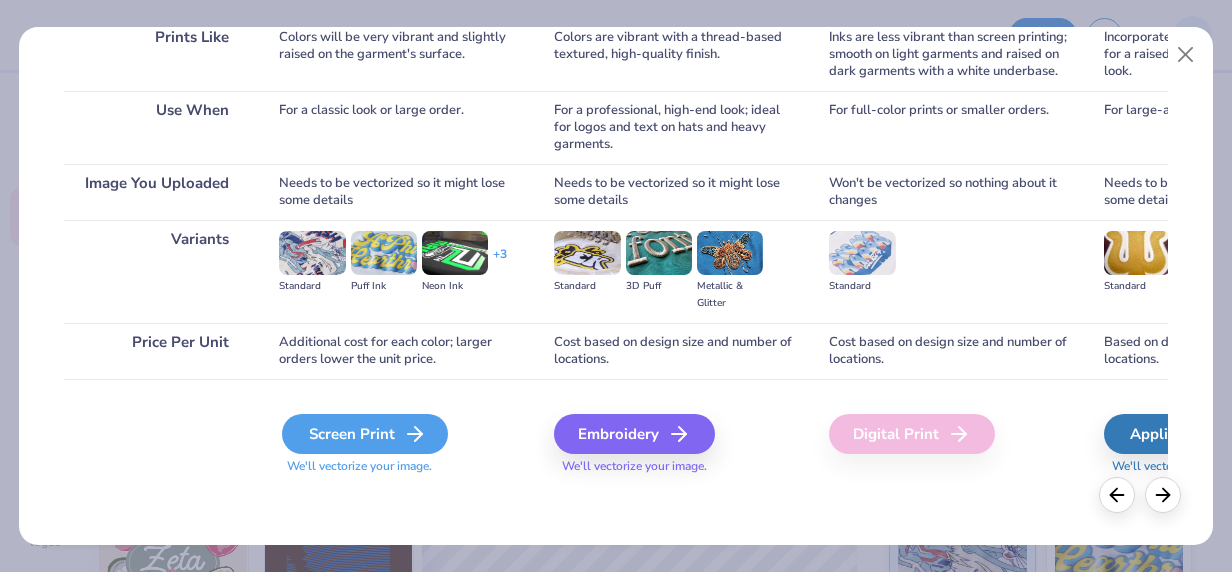 click on "Screen Print" at bounding box center [365, 434] 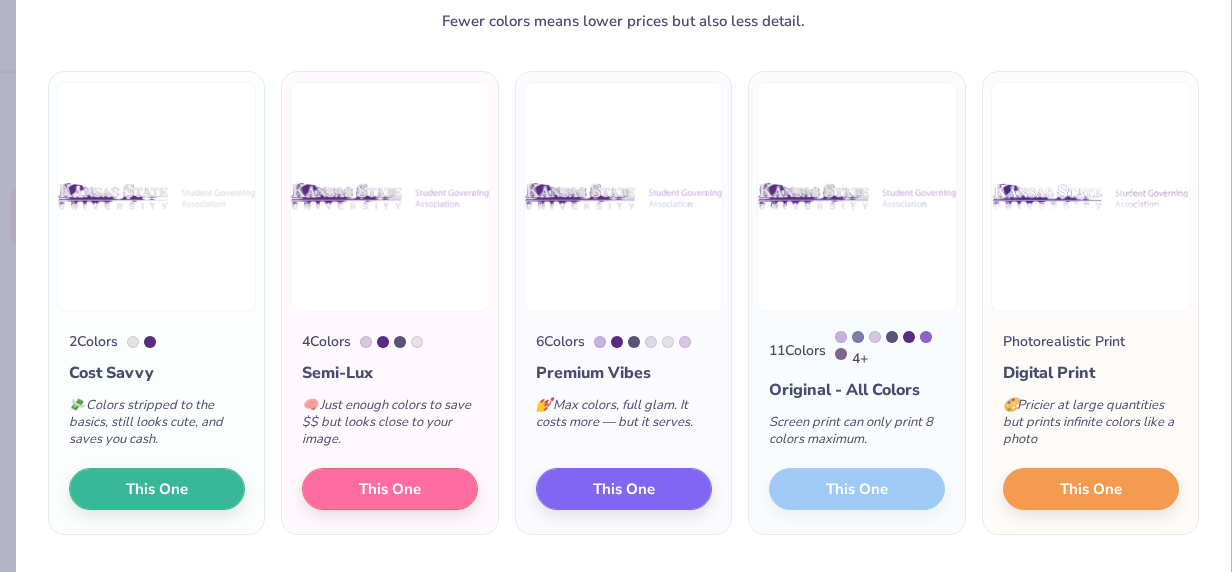 scroll, scrollTop: 96, scrollLeft: 0, axis: vertical 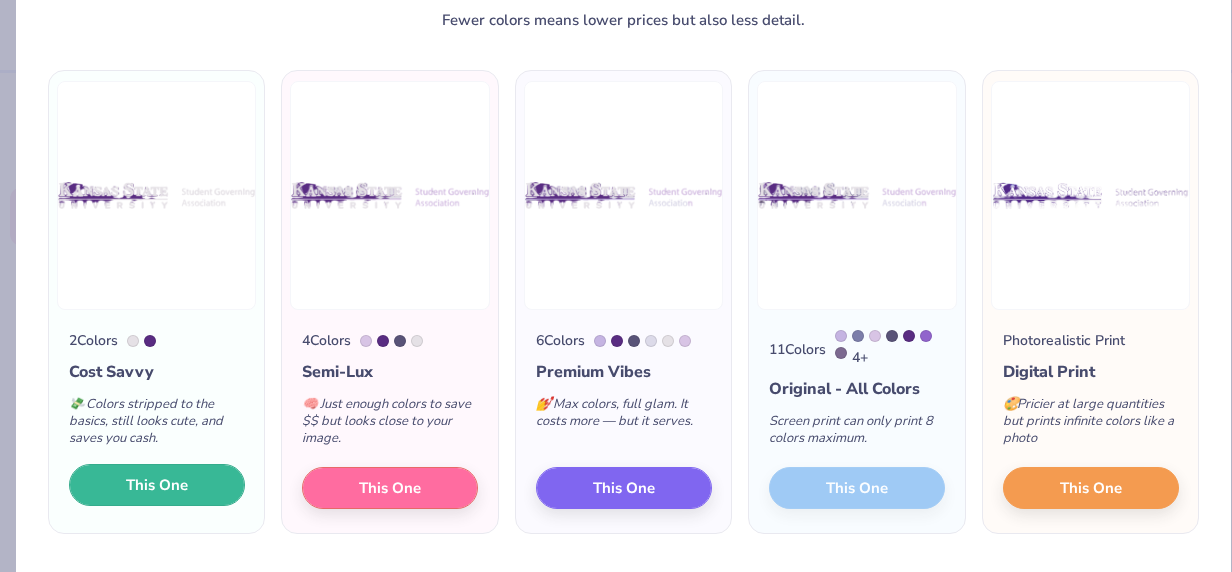 click on "This One" at bounding box center (157, 485) 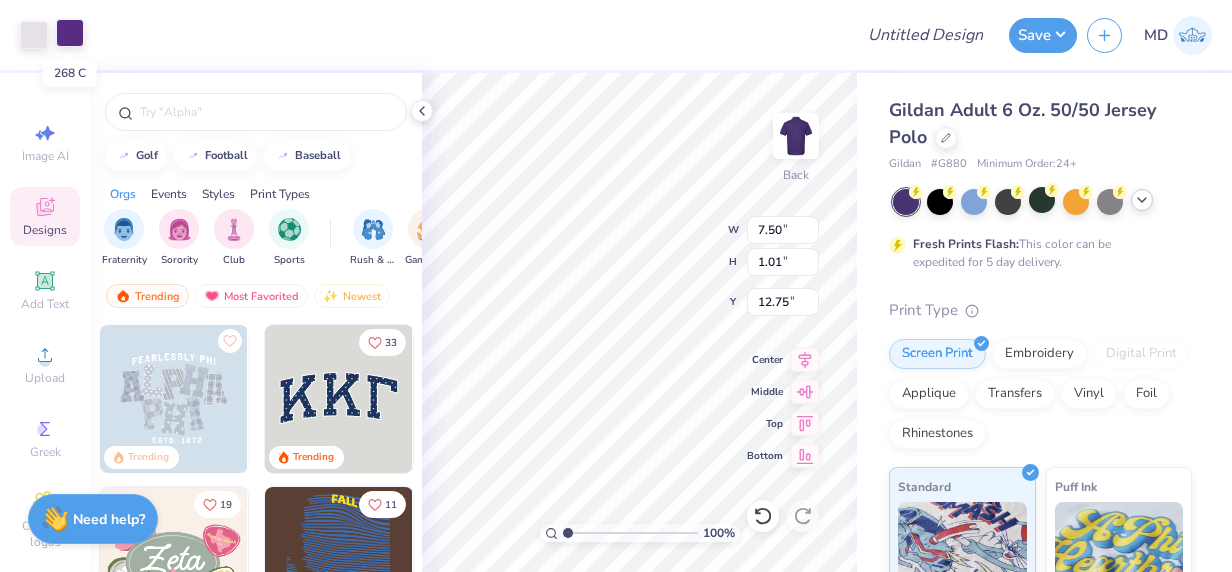 click at bounding box center [70, 33] 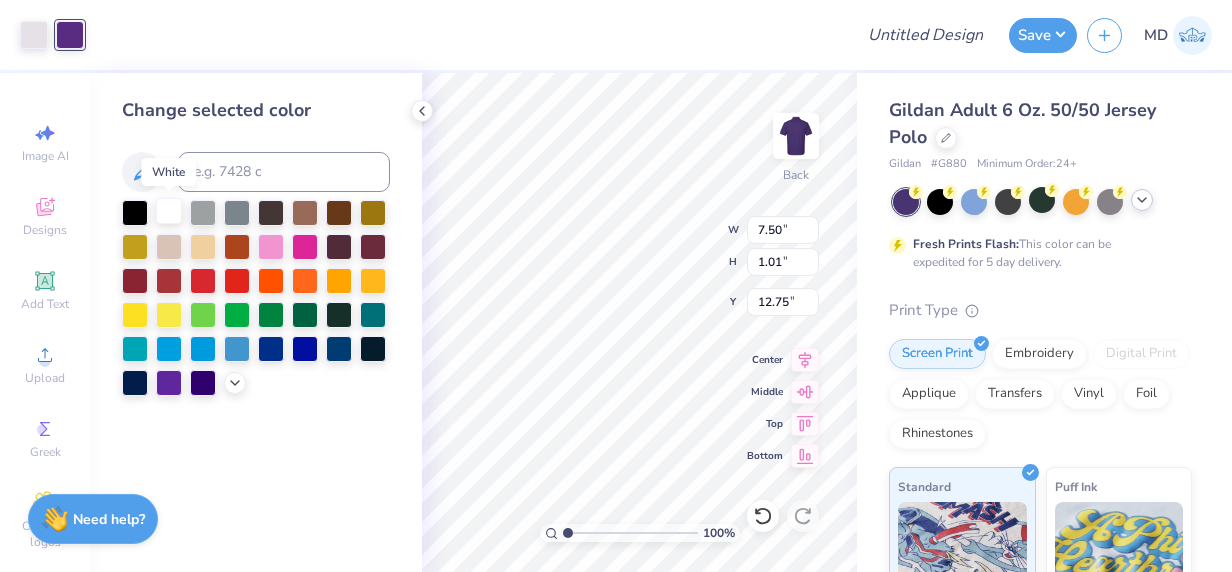 click at bounding box center (169, 211) 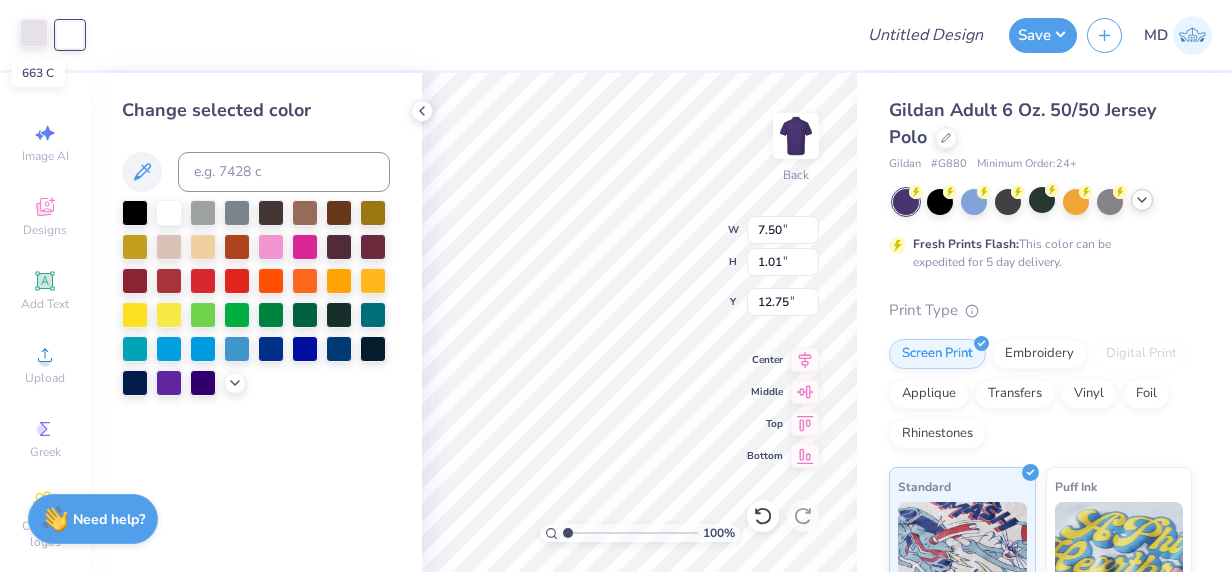click at bounding box center (34, 33) 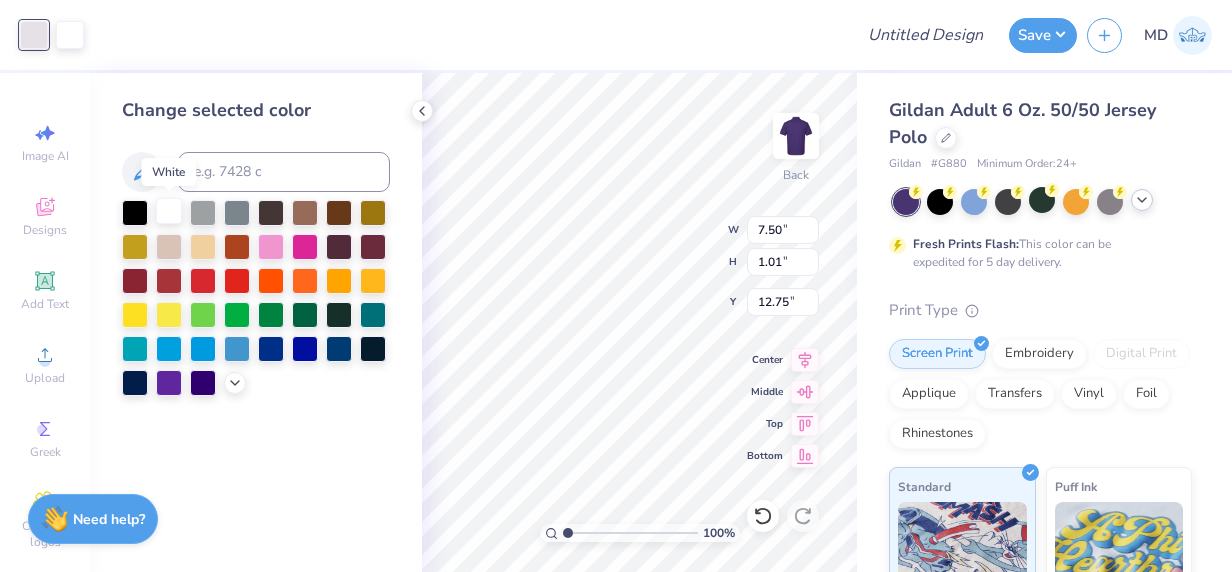 click at bounding box center (169, 211) 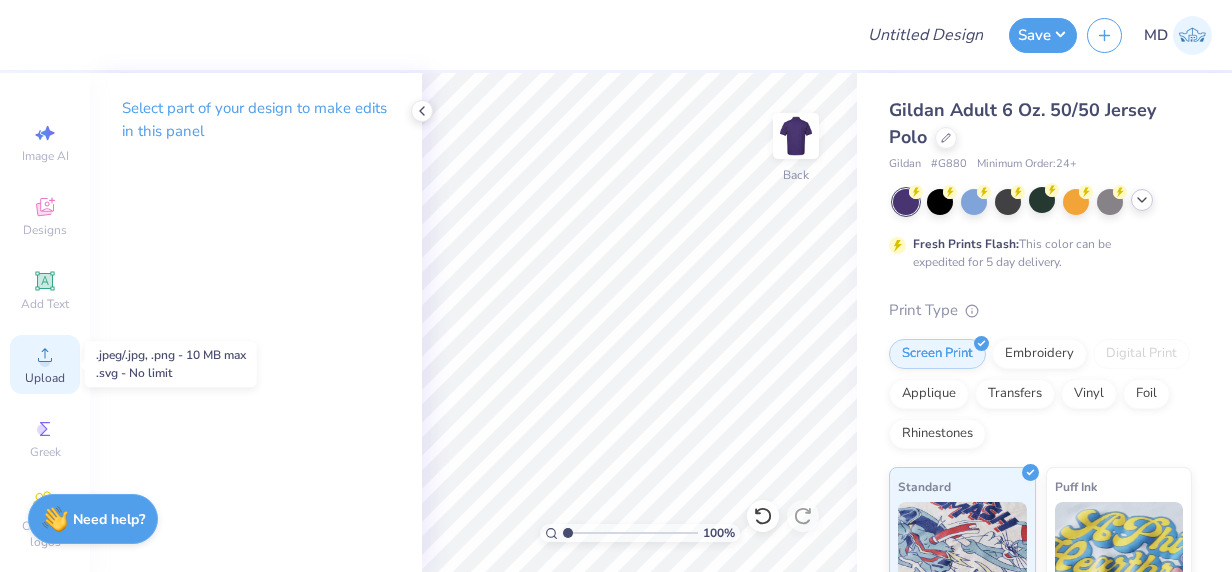 click 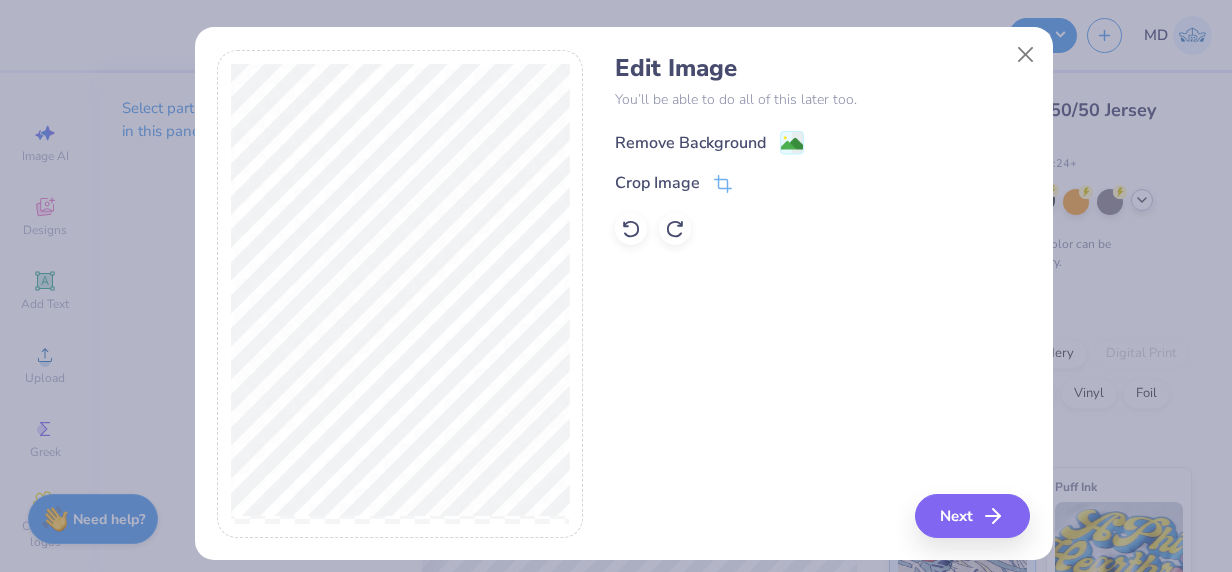 click on "Remove Background" at bounding box center (690, 143) 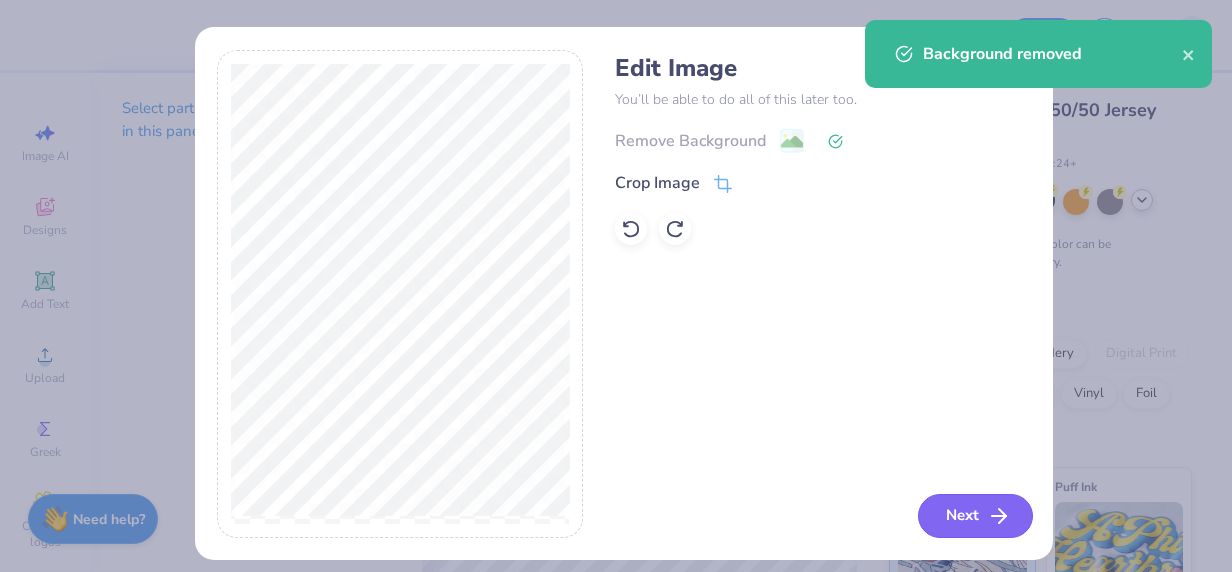 click on "Next" at bounding box center [975, 516] 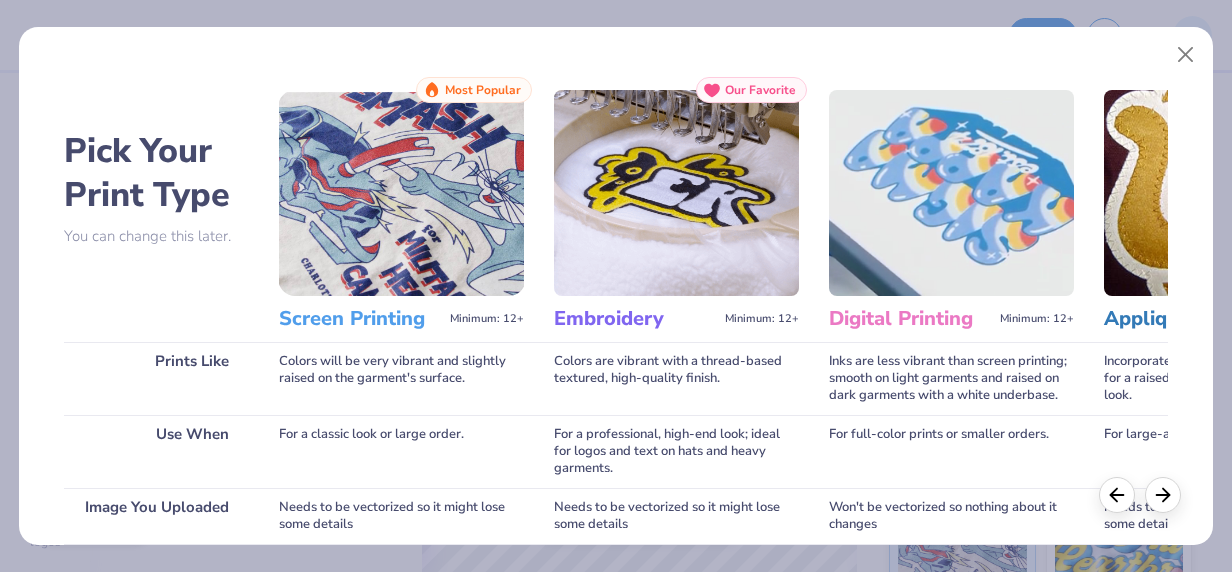 scroll, scrollTop: 0, scrollLeft: 0, axis: both 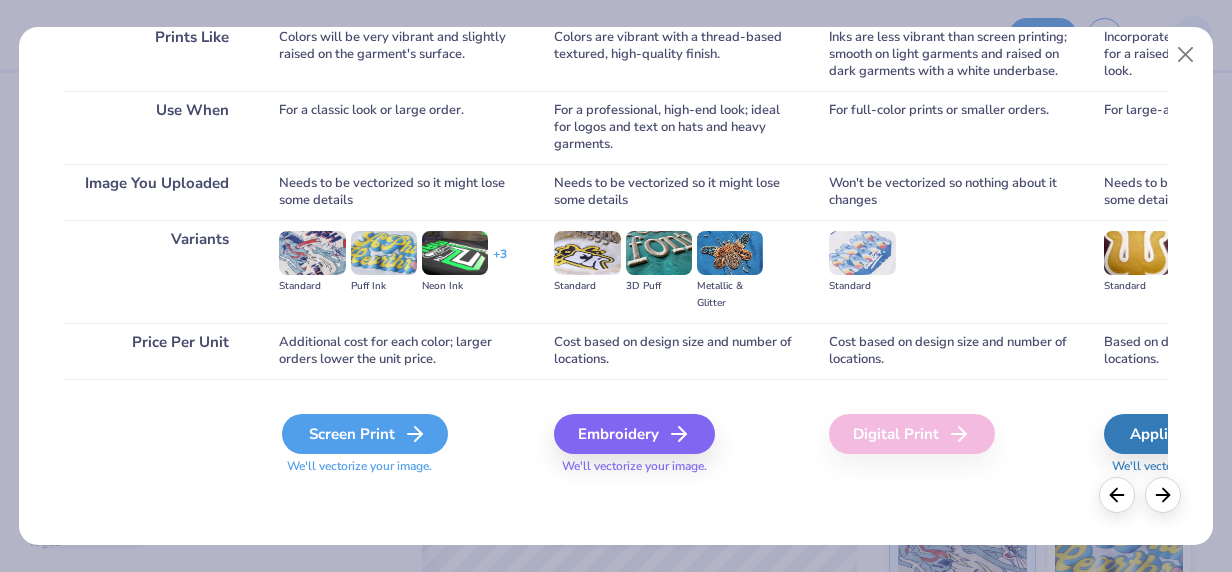 click on "Screen Print" at bounding box center [365, 434] 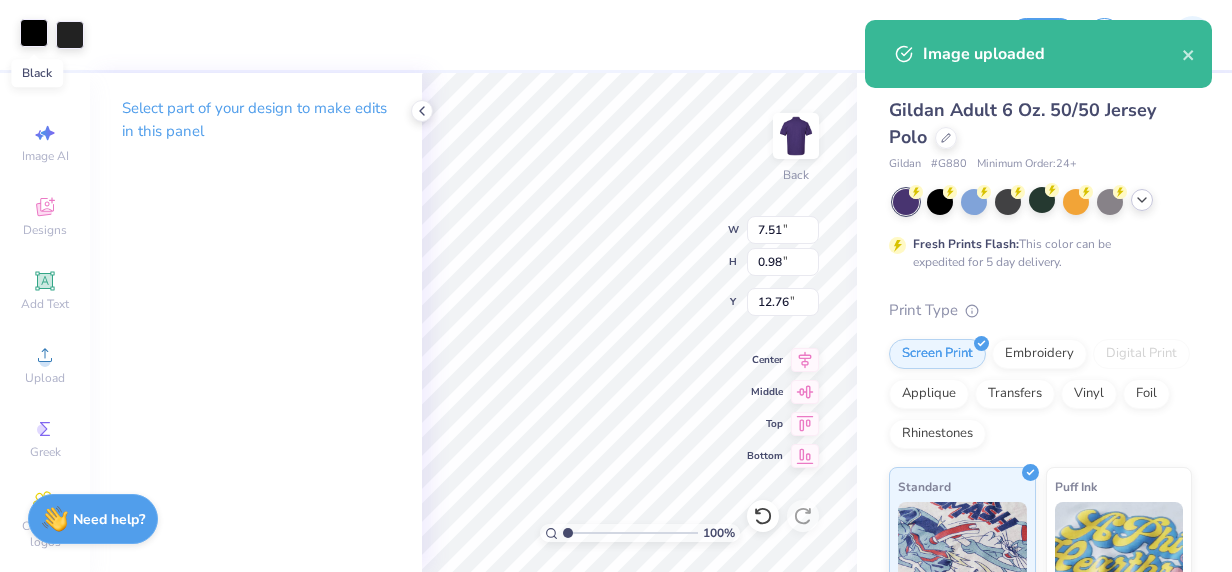 click at bounding box center (34, 33) 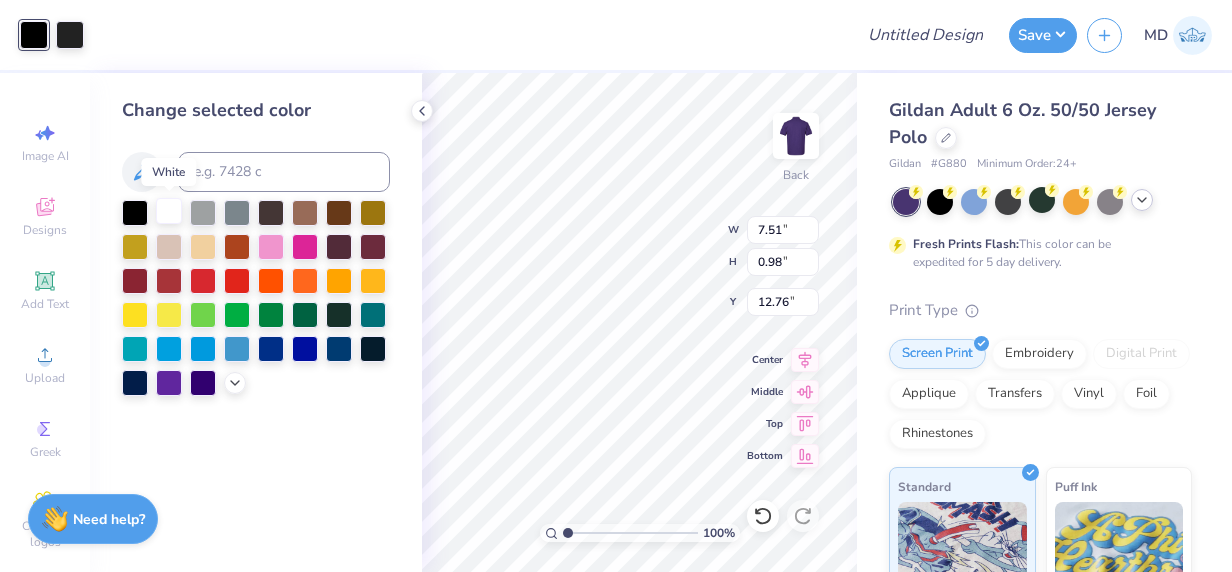 click at bounding box center [169, 211] 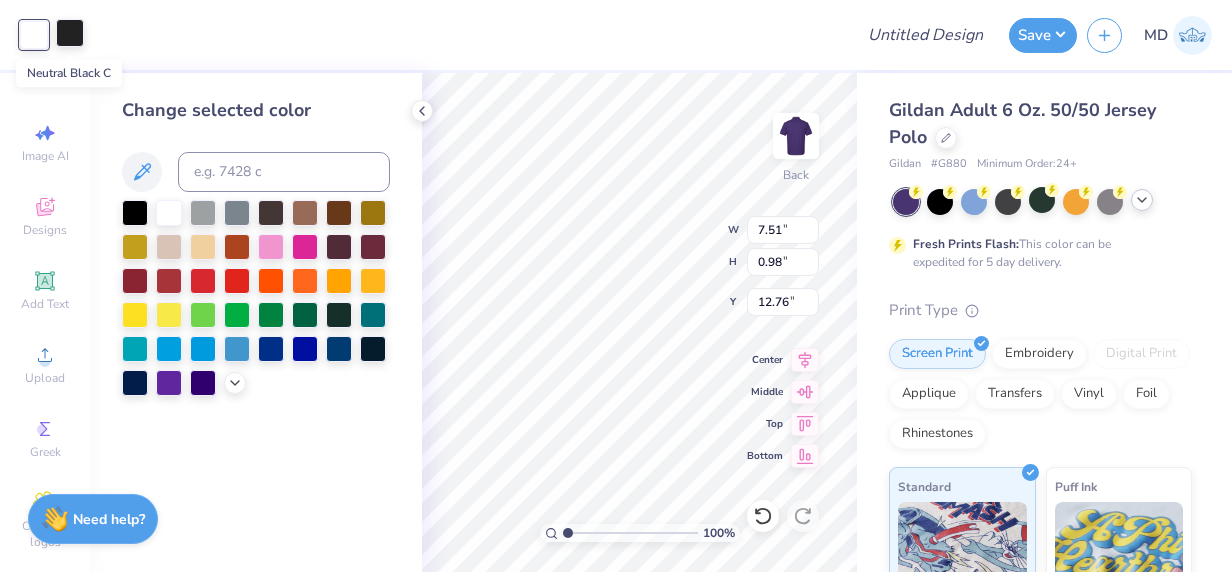 click at bounding box center (70, 33) 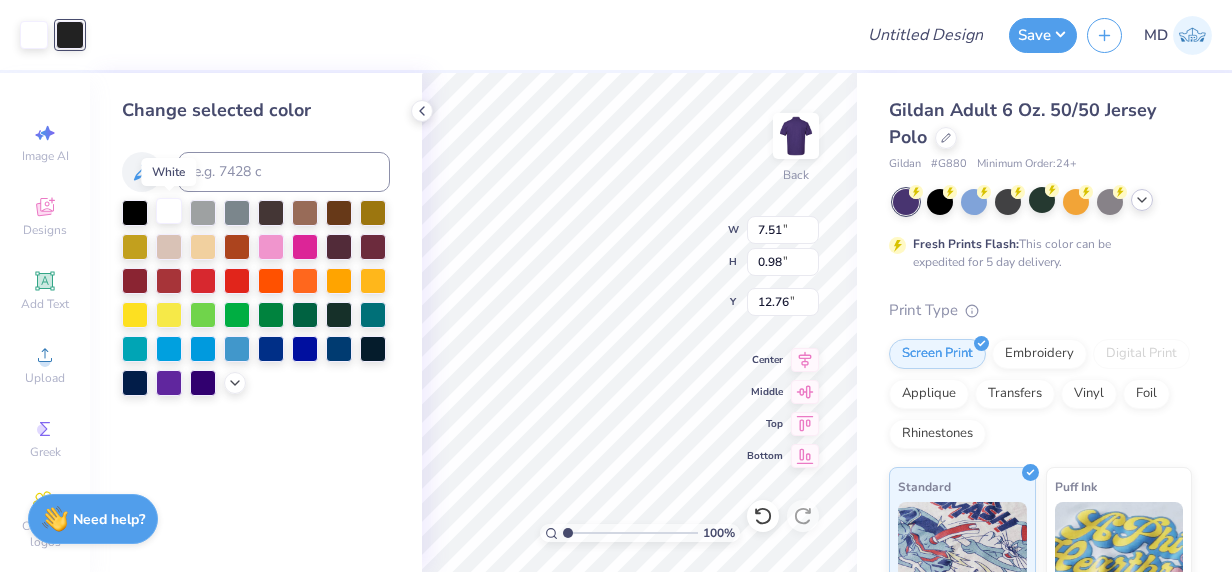click at bounding box center [169, 211] 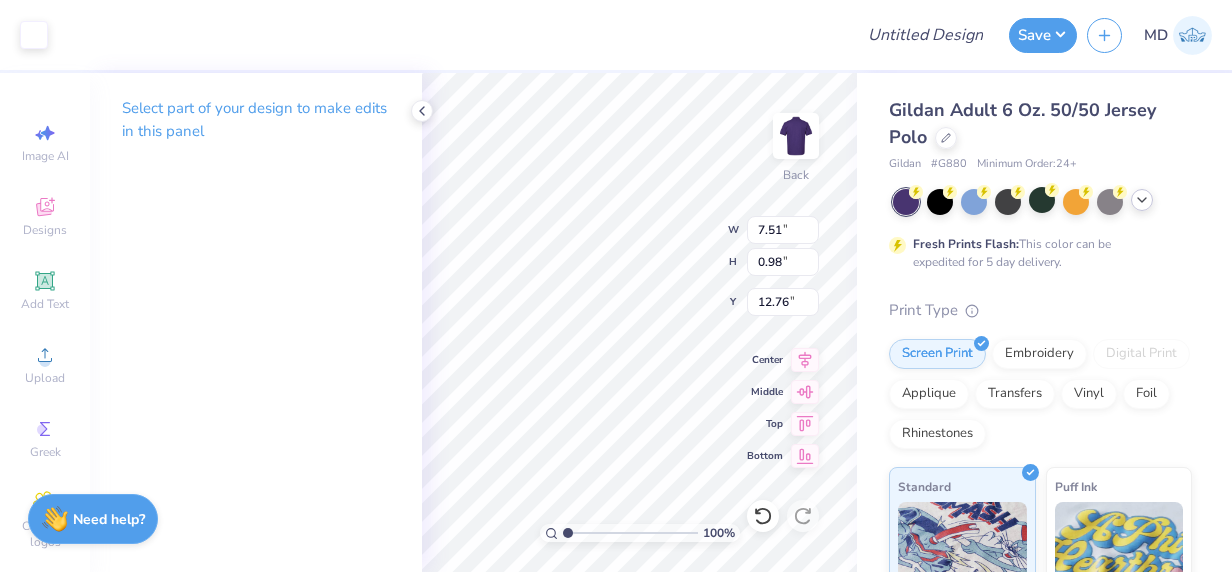 type on "5.67" 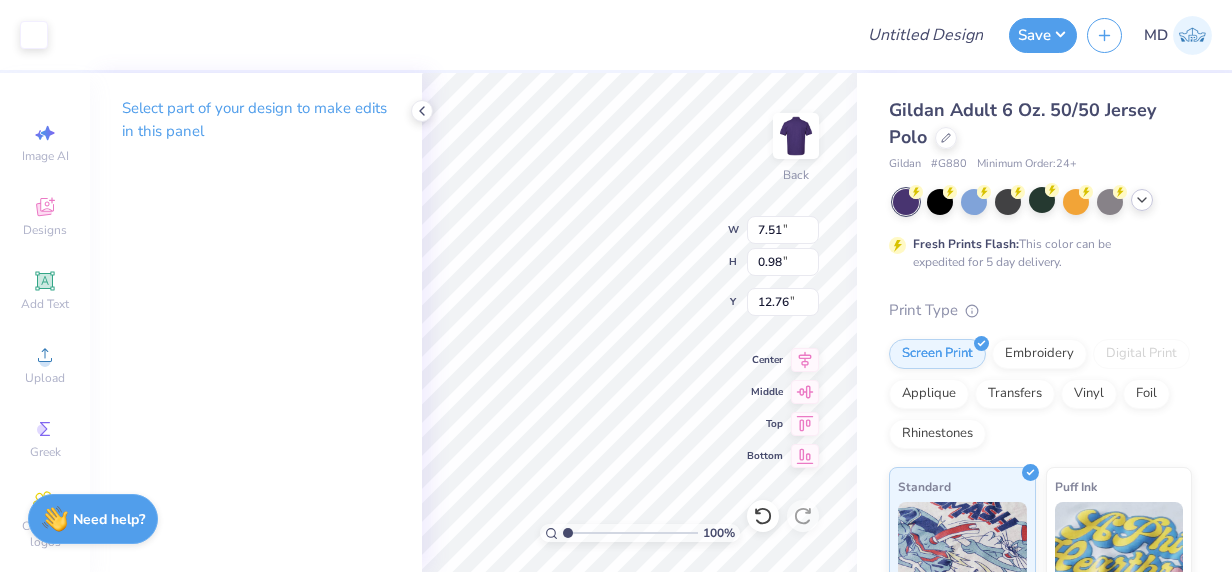 type on "0.74" 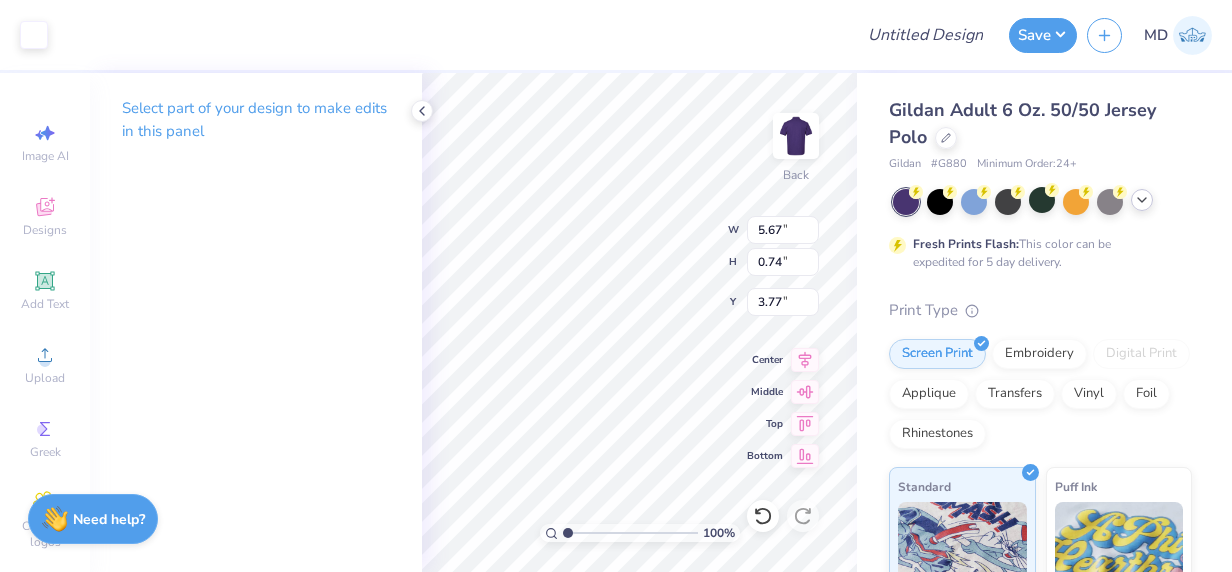 type on "3.77" 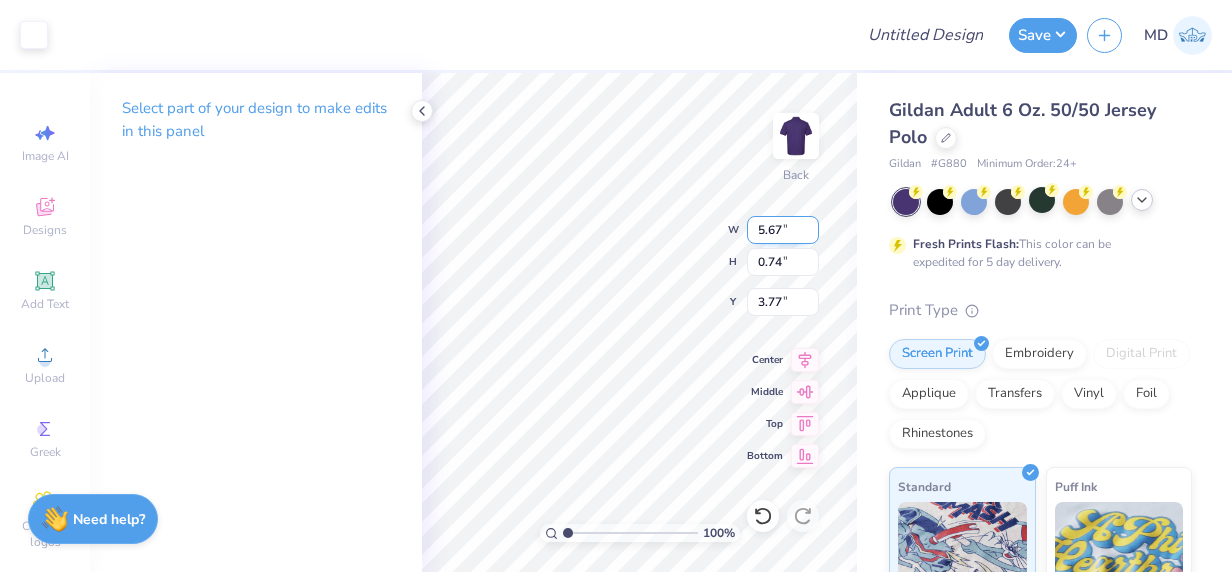 click on "100  % Back W 5.67 5.67 " H 0.74 0.74 " Y 3.77 3.77 " Center Middle Top Bottom" at bounding box center (639, 322) 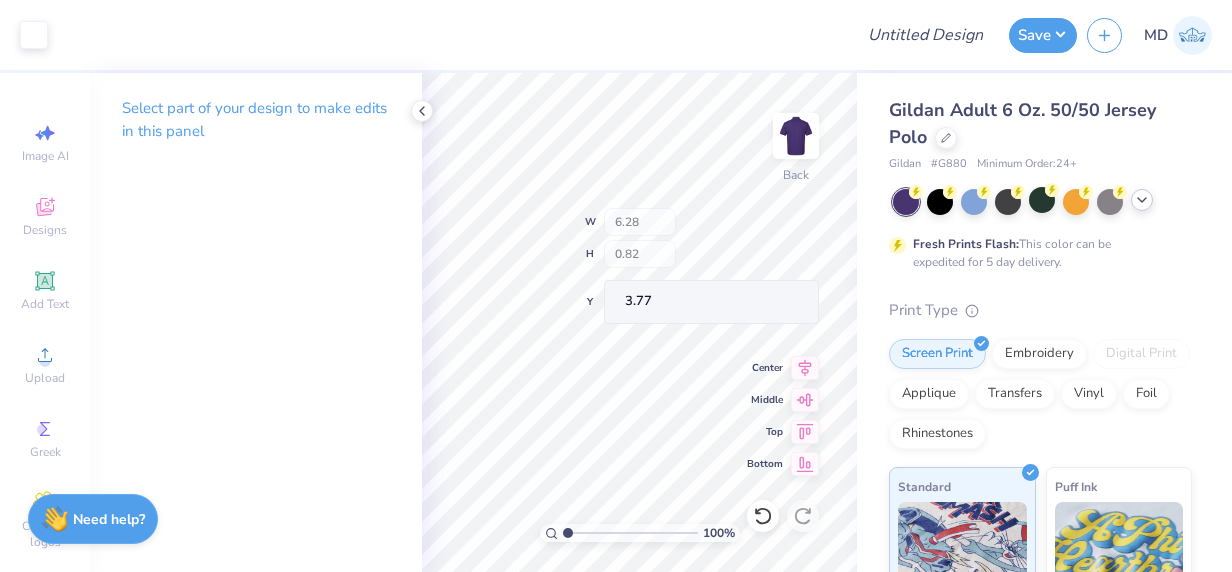 type on "6.28" 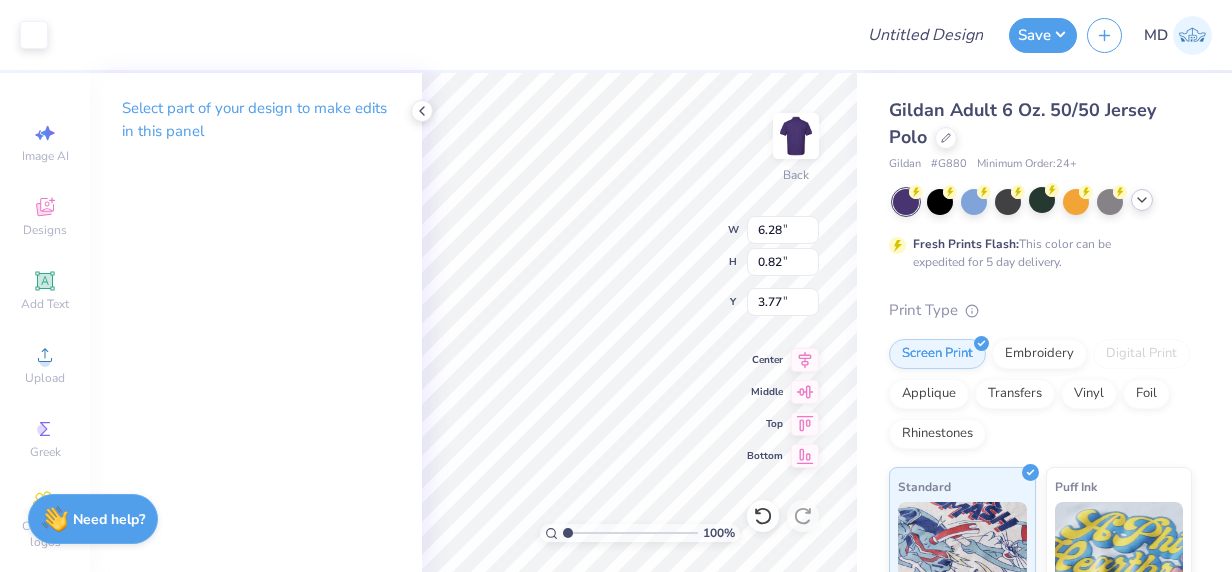 type on "3.90" 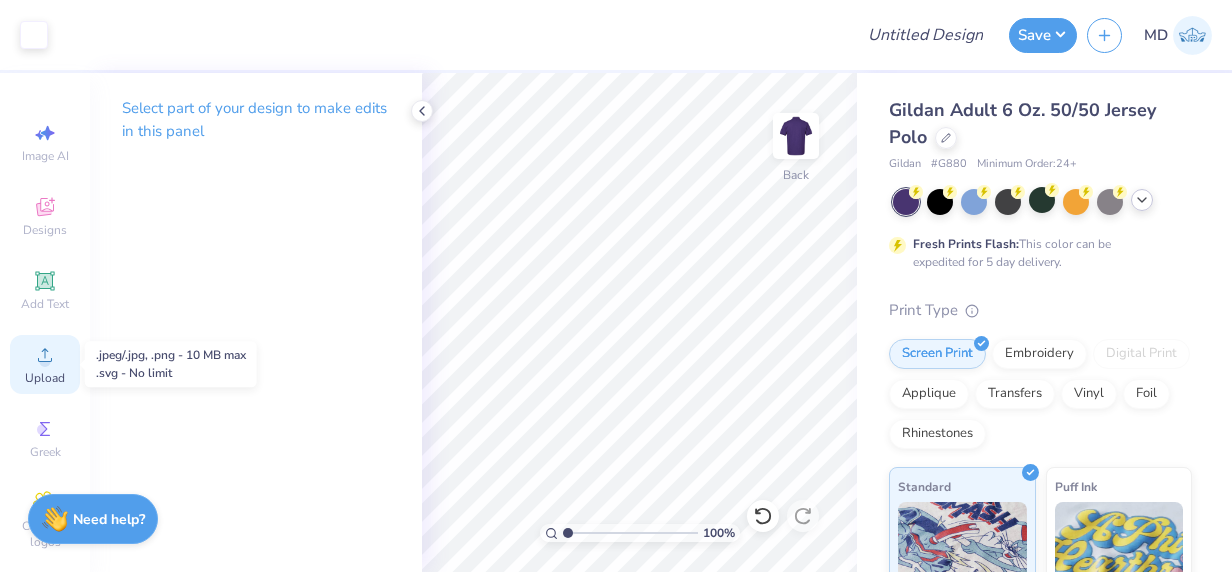 click 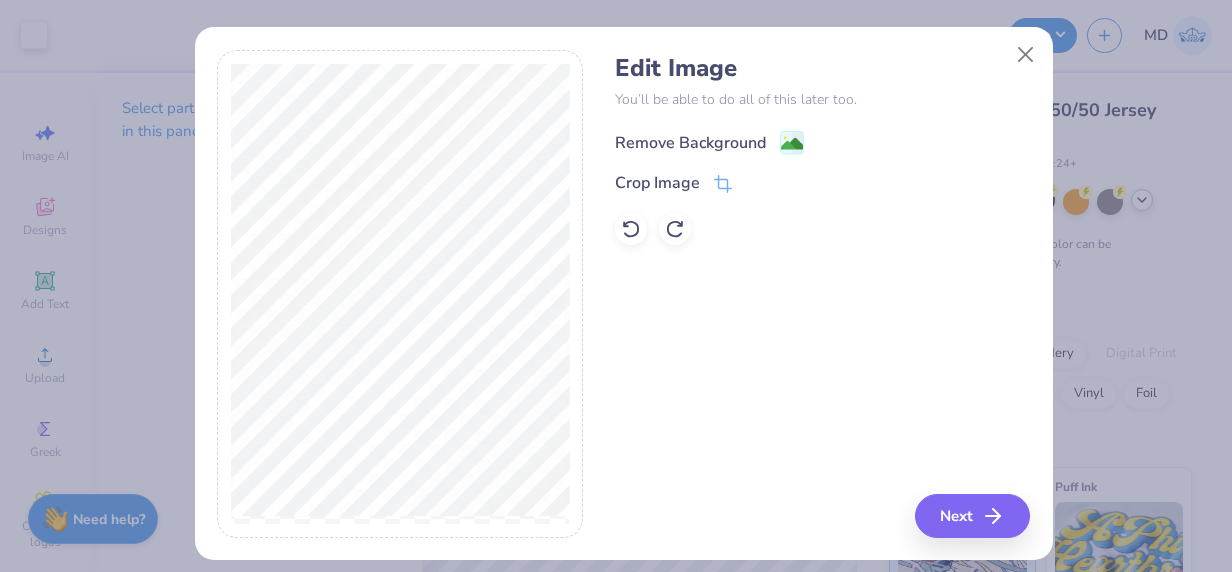 click on "Remove Background" at bounding box center [690, 143] 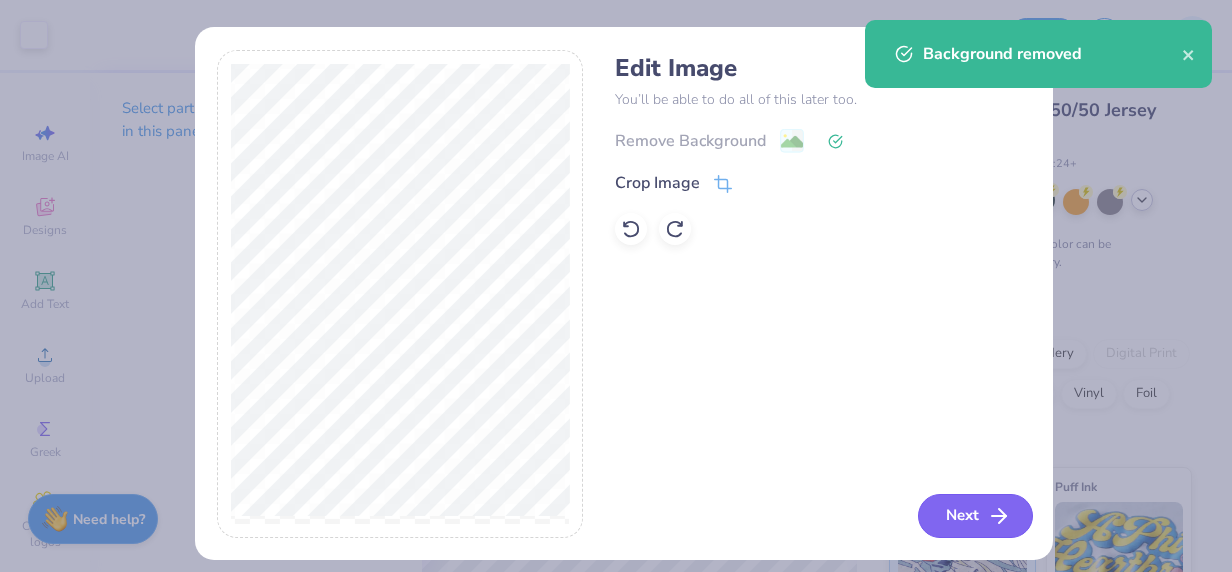 click on "Next" at bounding box center [975, 516] 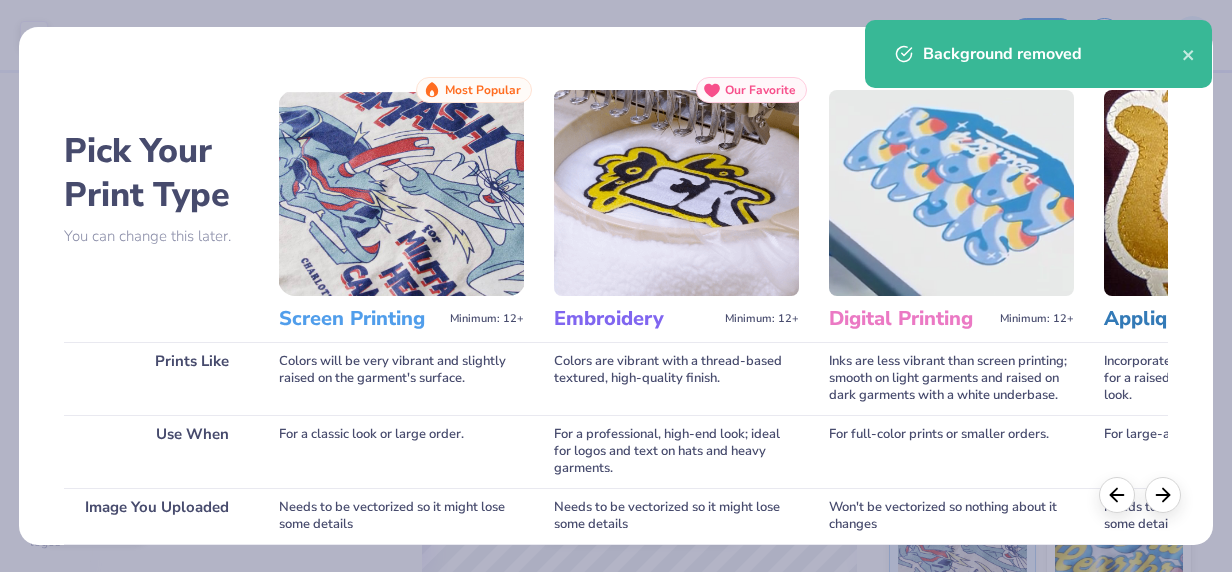 scroll, scrollTop: 324, scrollLeft: 0, axis: vertical 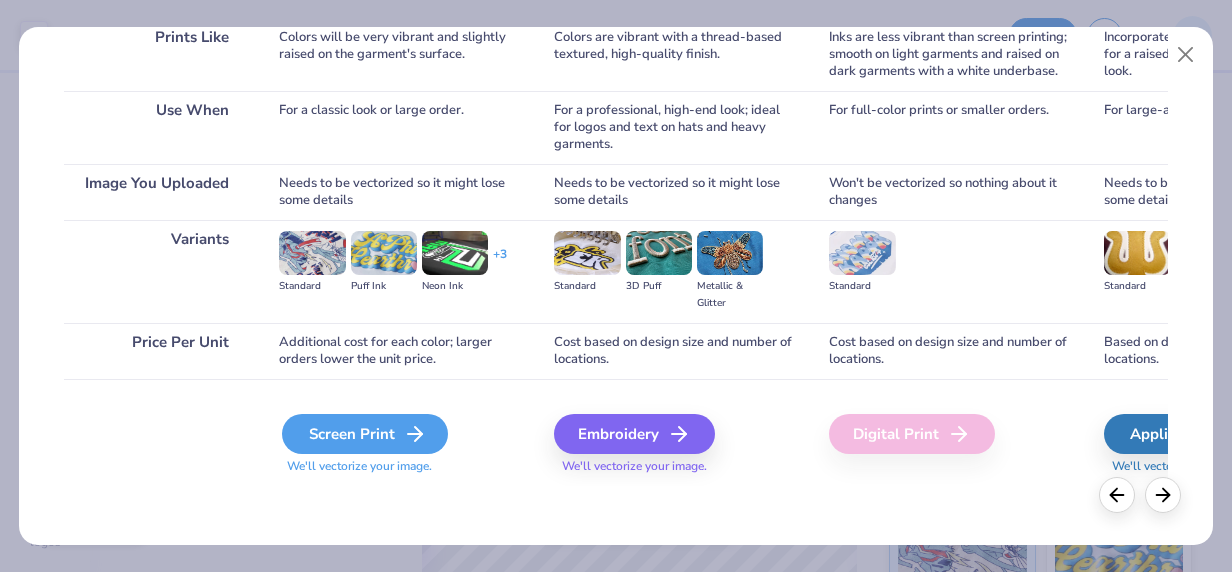 click on "Screen Print" at bounding box center (365, 434) 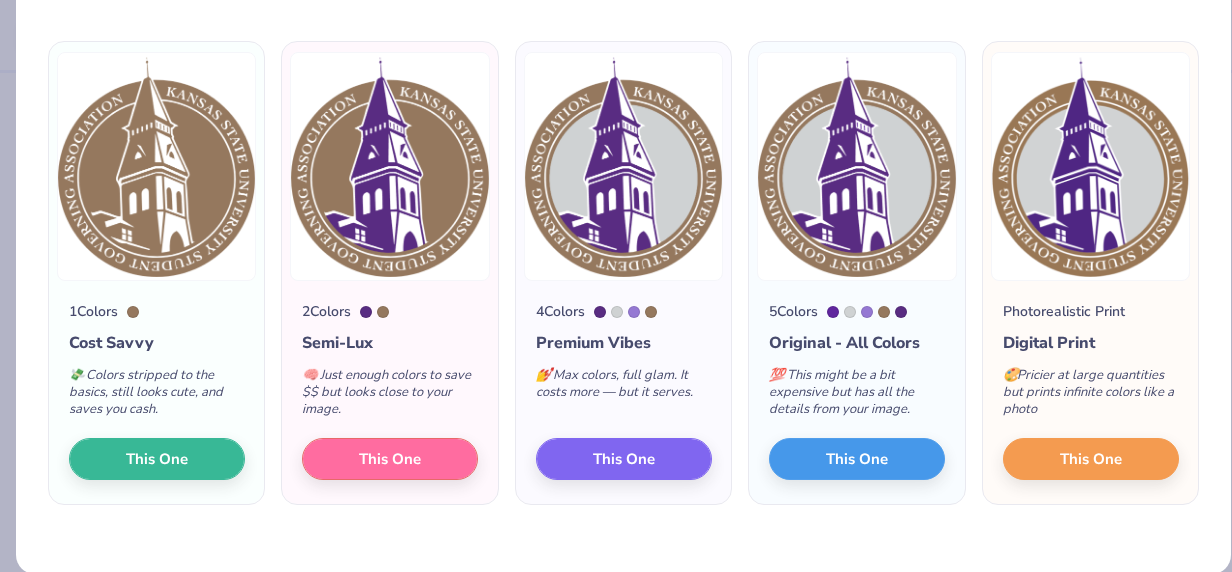 scroll, scrollTop: 154, scrollLeft: 0, axis: vertical 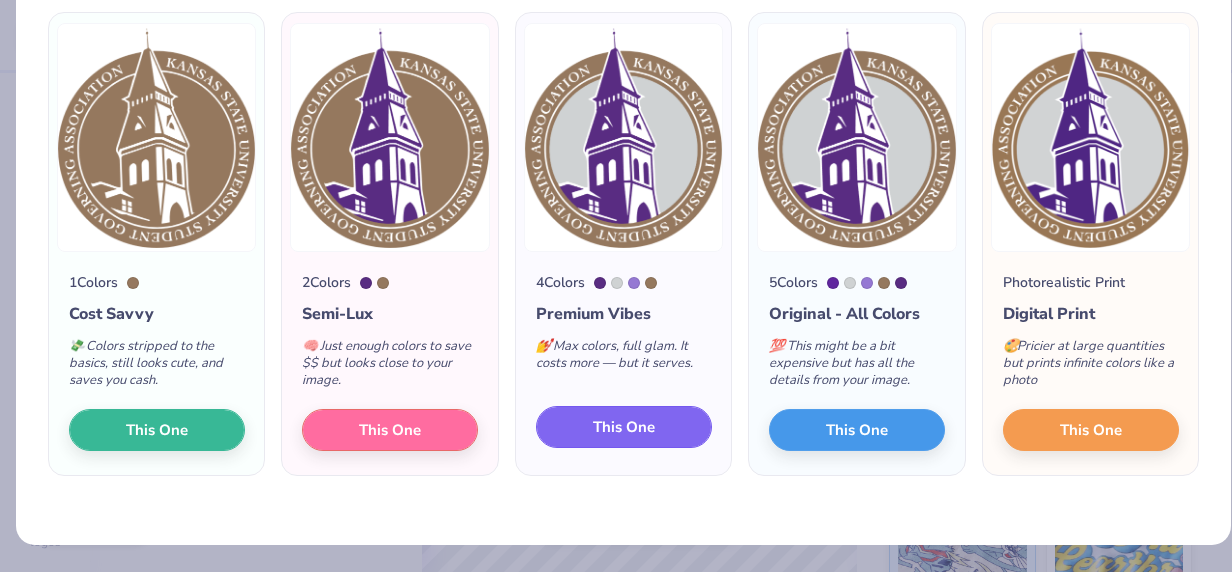 click on "This One" at bounding box center [624, 427] 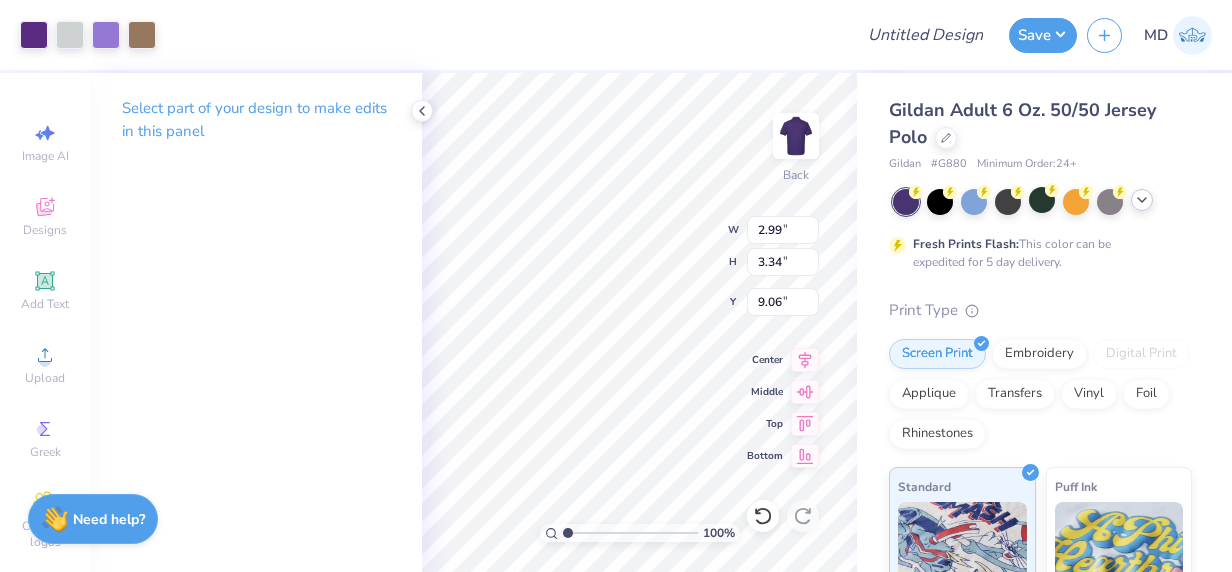 type on "2.99" 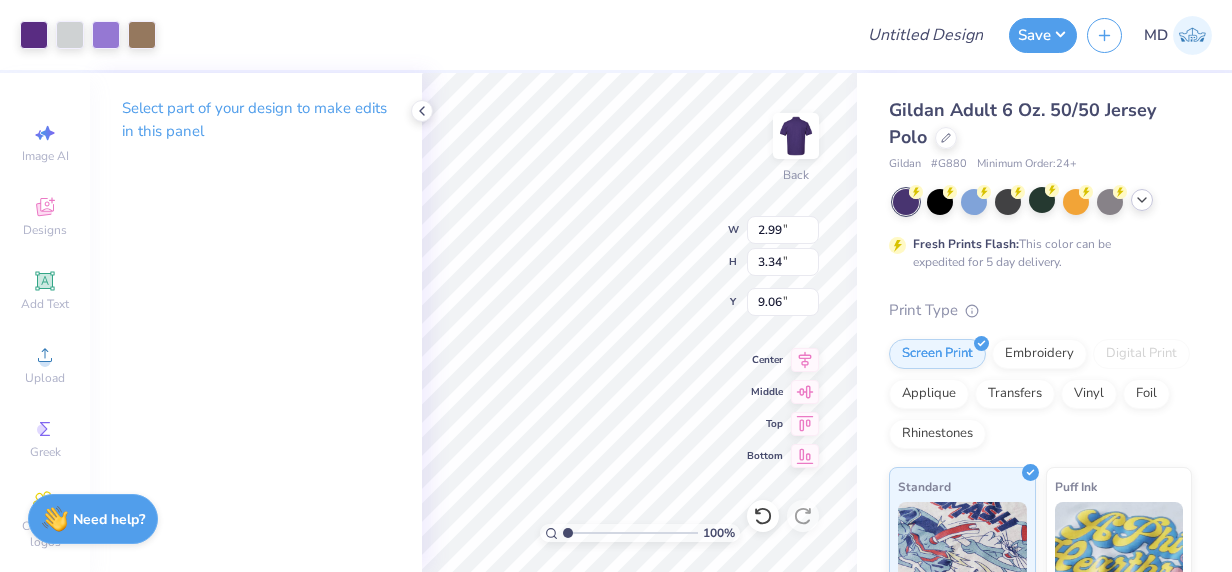 type on "3.34" 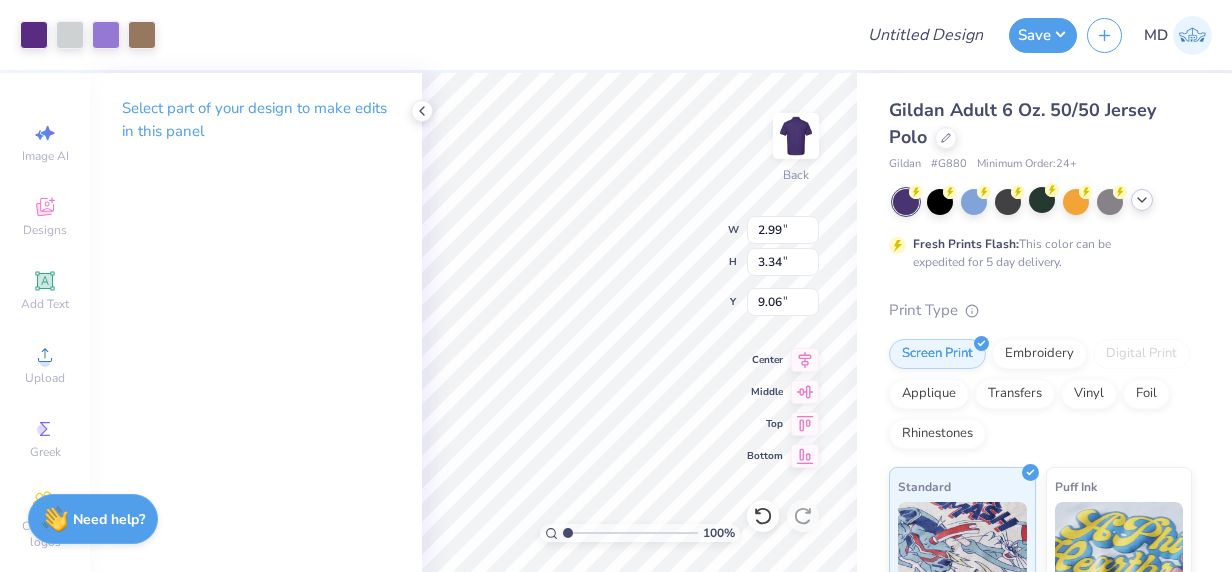 type on "3.00" 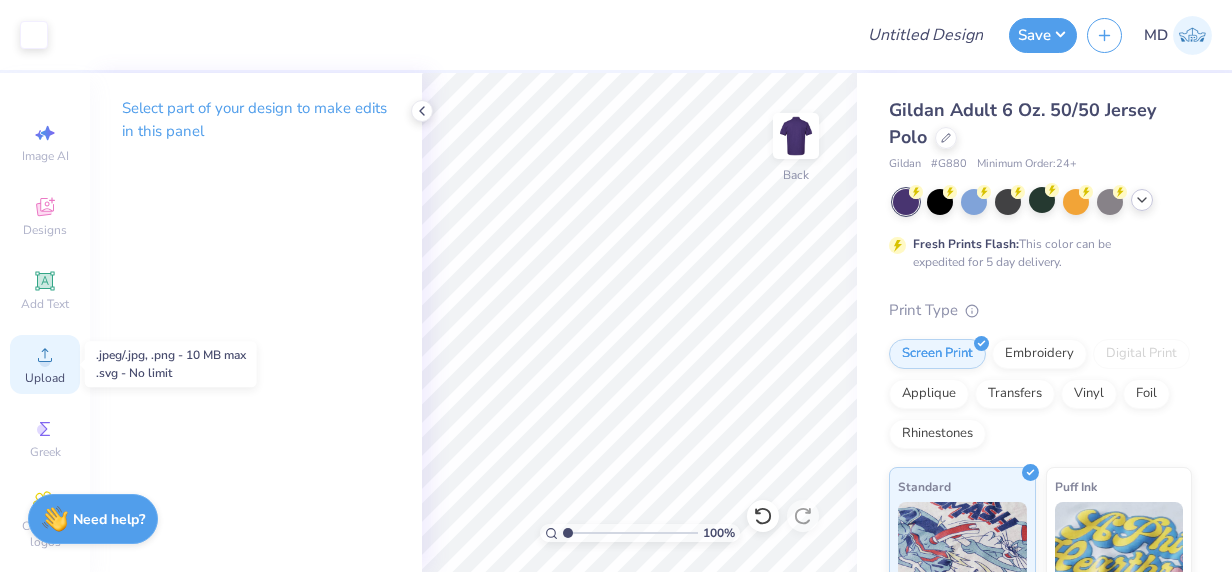 click 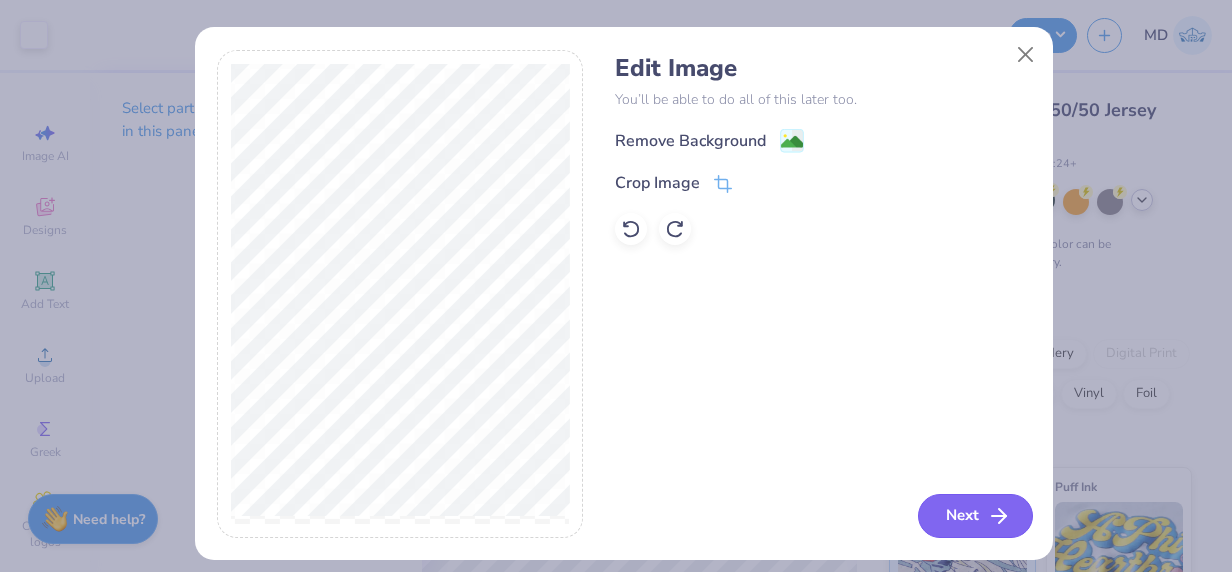 click on "Next" at bounding box center (975, 516) 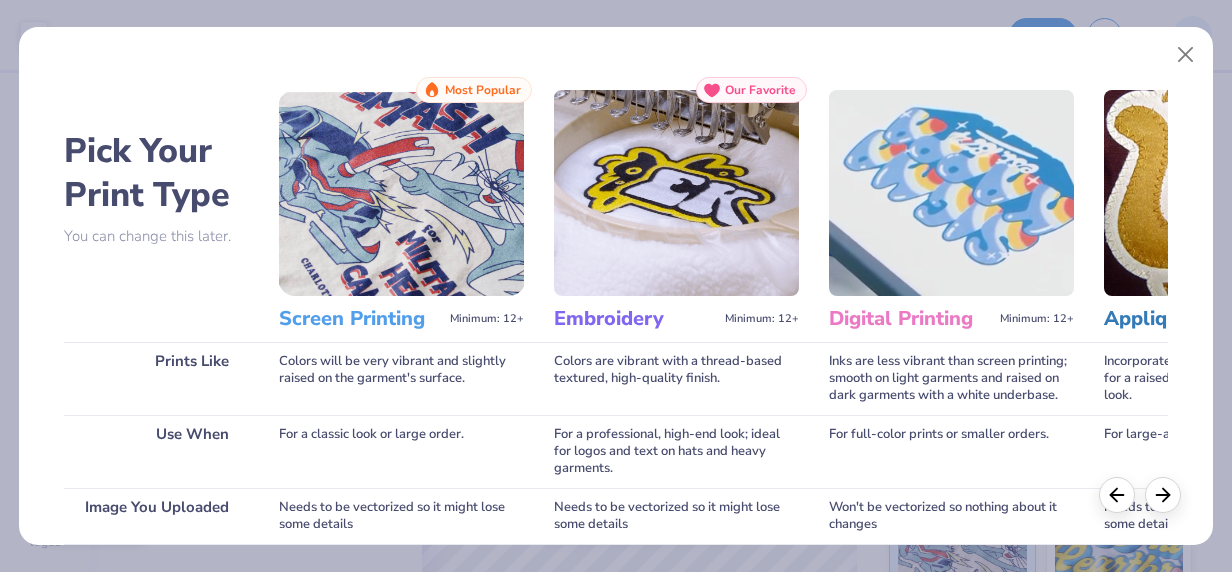 scroll, scrollTop: 324, scrollLeft: 0, axis: vertical 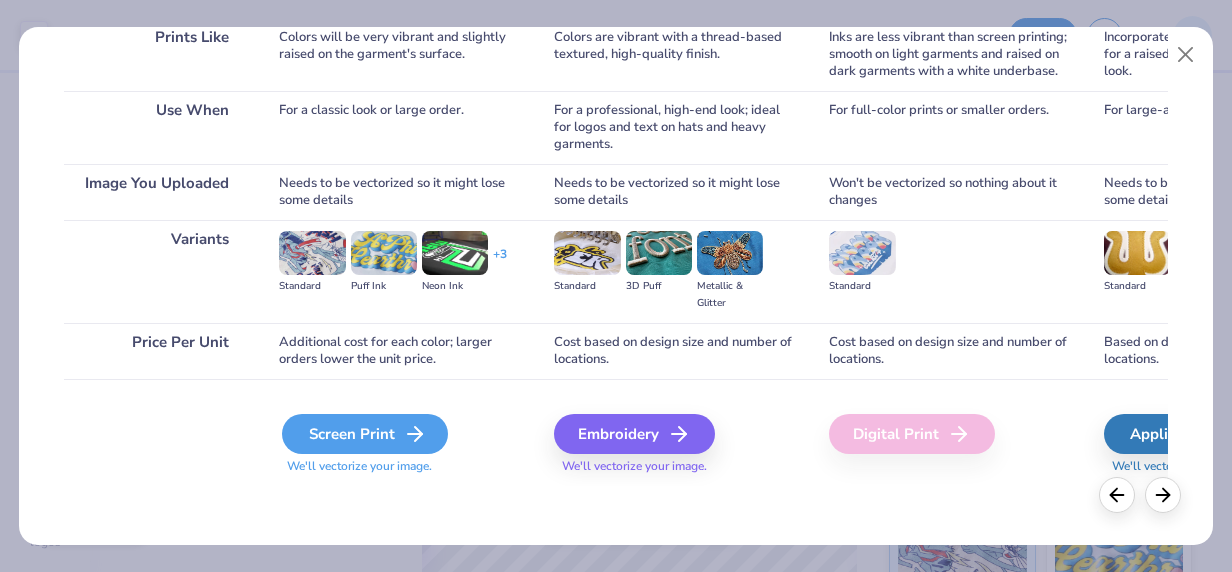 click on "Screen Print" at bounding box center [365, 434] 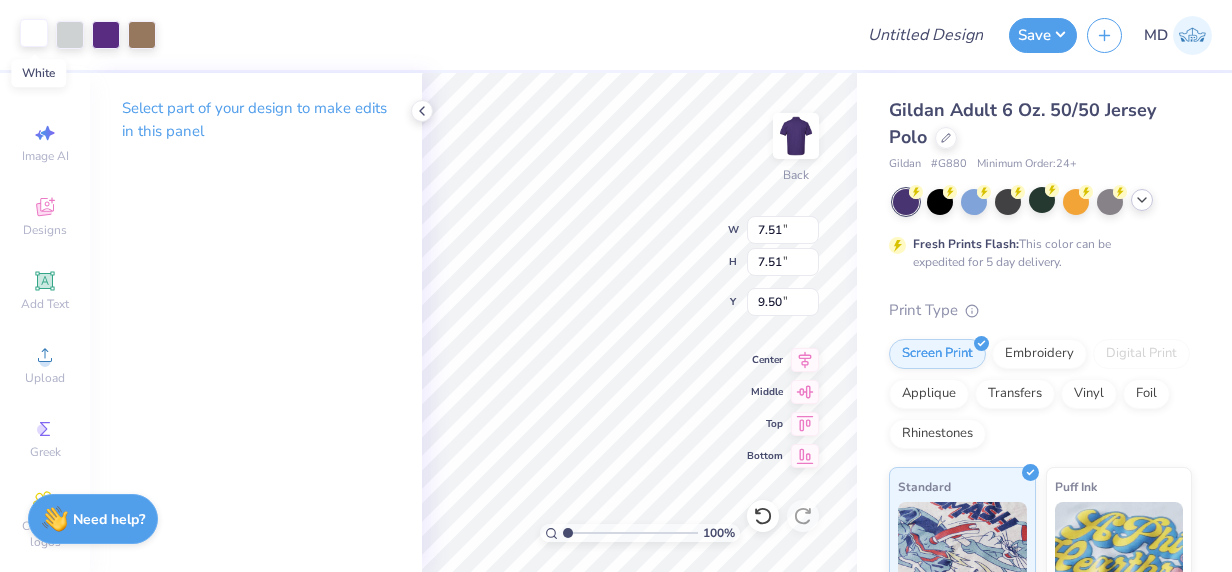 click at bounding box center (34, 33) 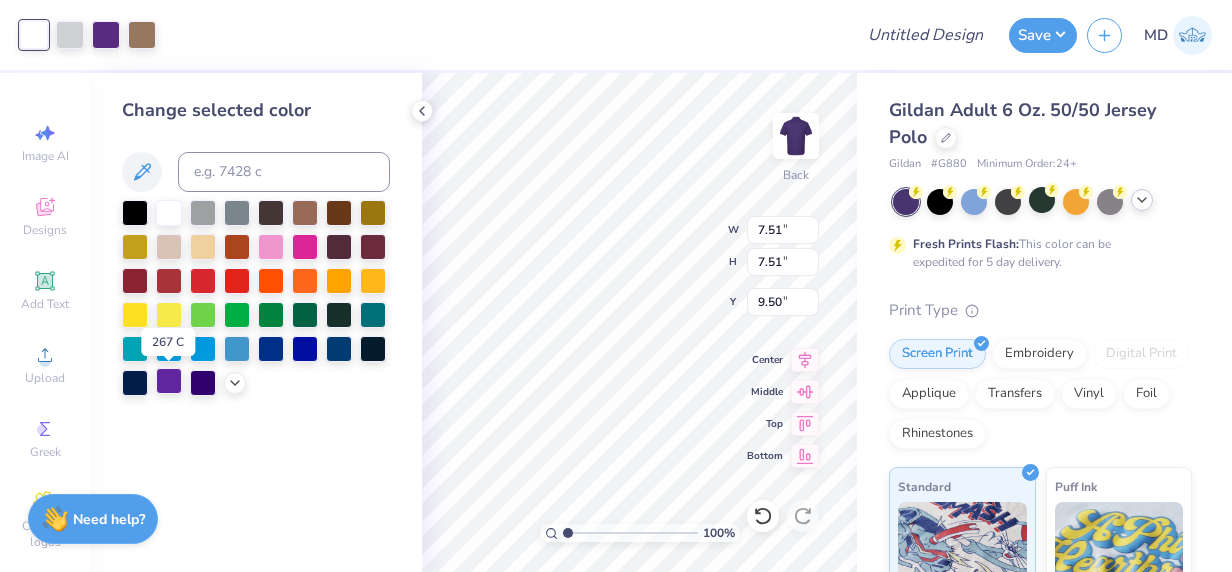 click at bounding box center [169, 381] 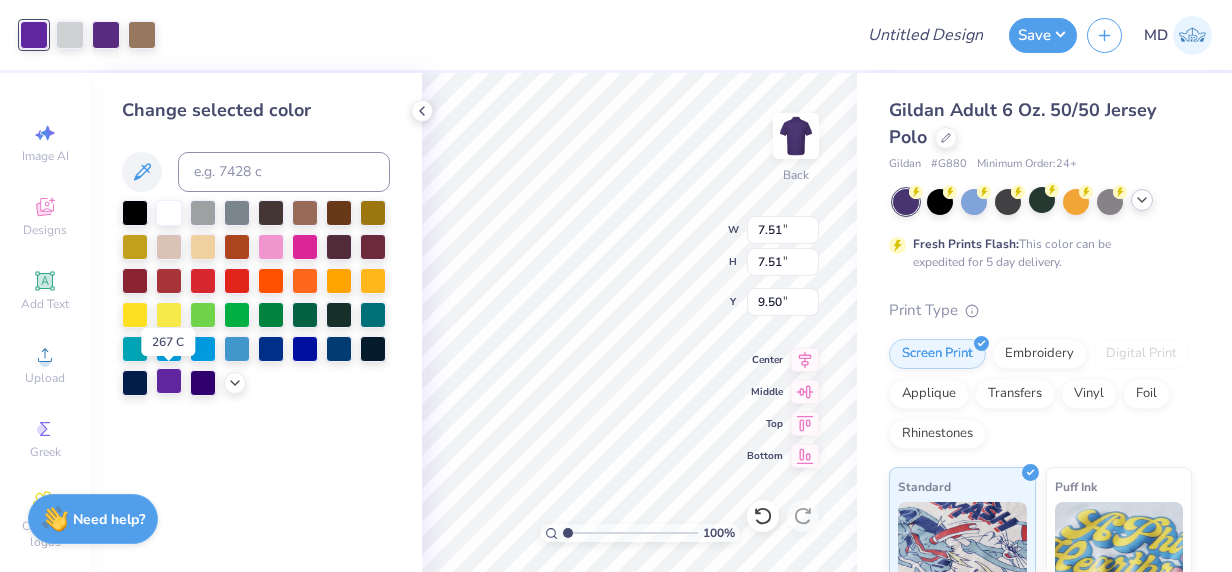 click at bounding box center (169, 381) 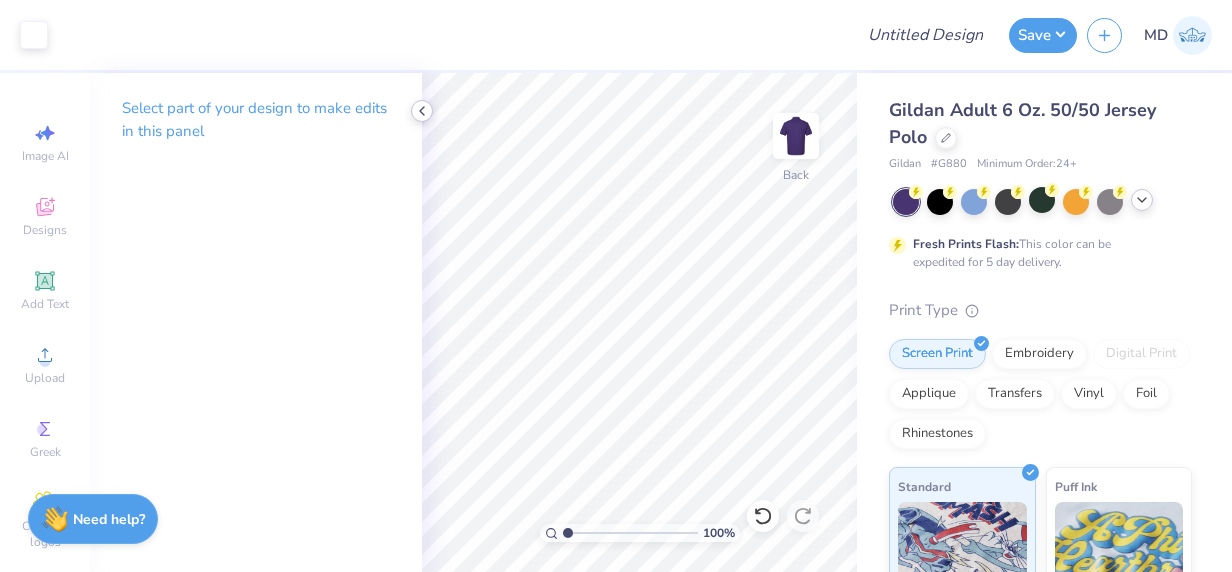 click 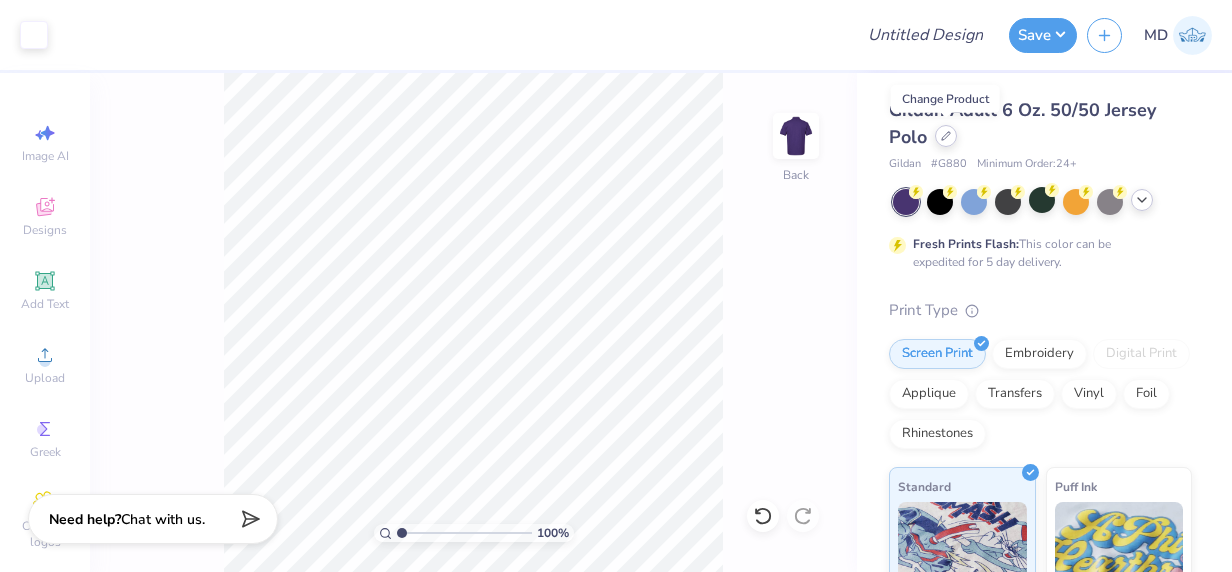 click 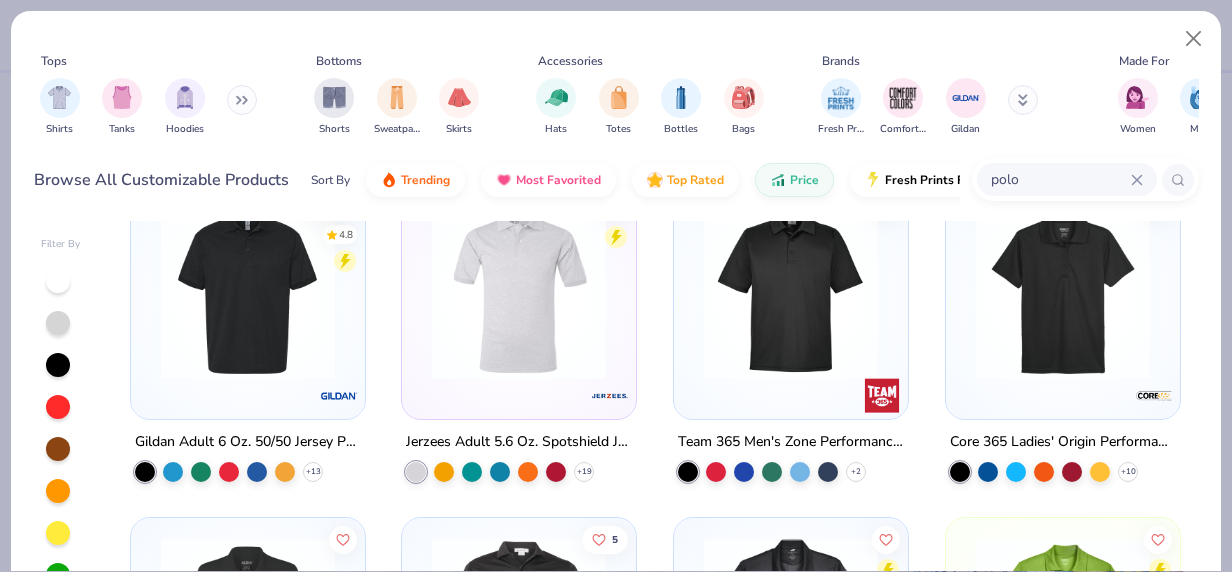 scroll, scrollTop: 48, scrollLeft: 0, axis: vertical 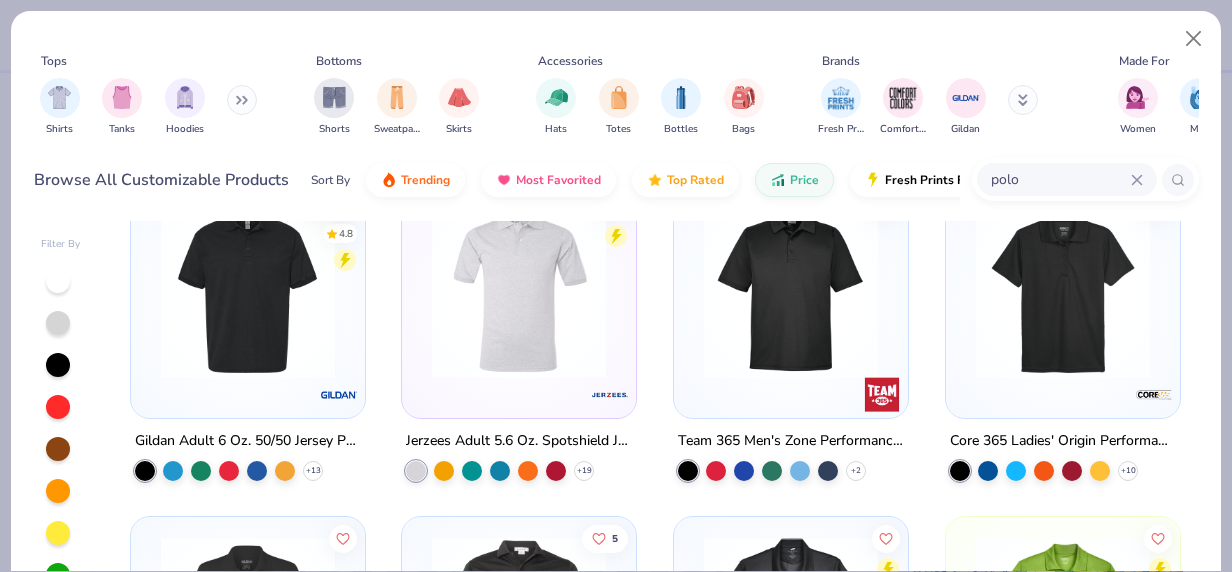 click 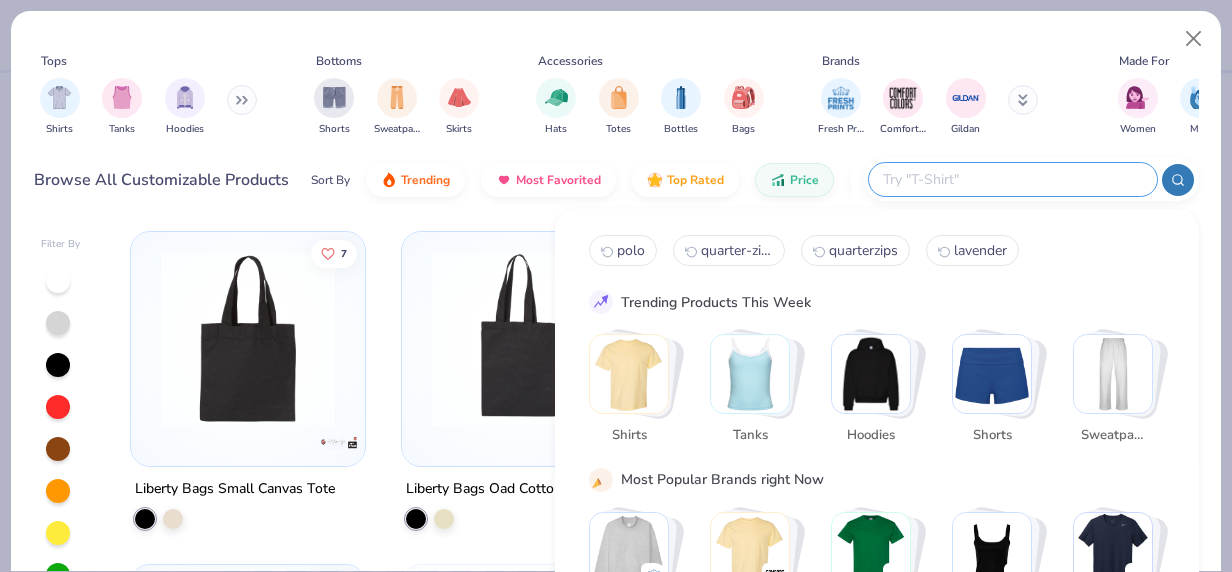 click on "quarter-zips" at bounding box center [737, 250] 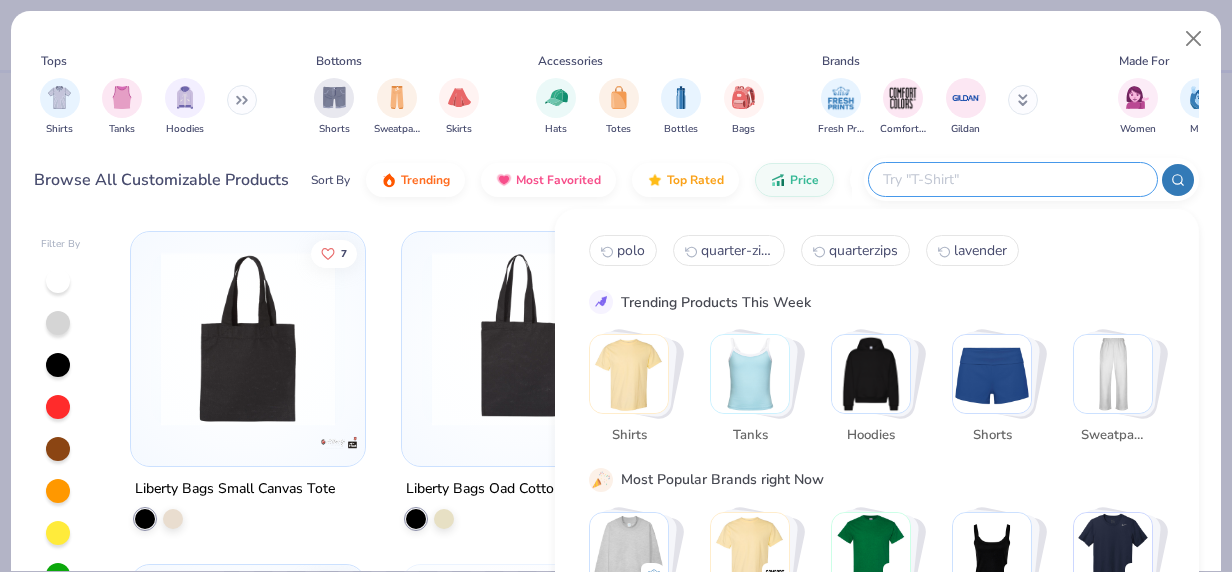type on "quarter-zips" 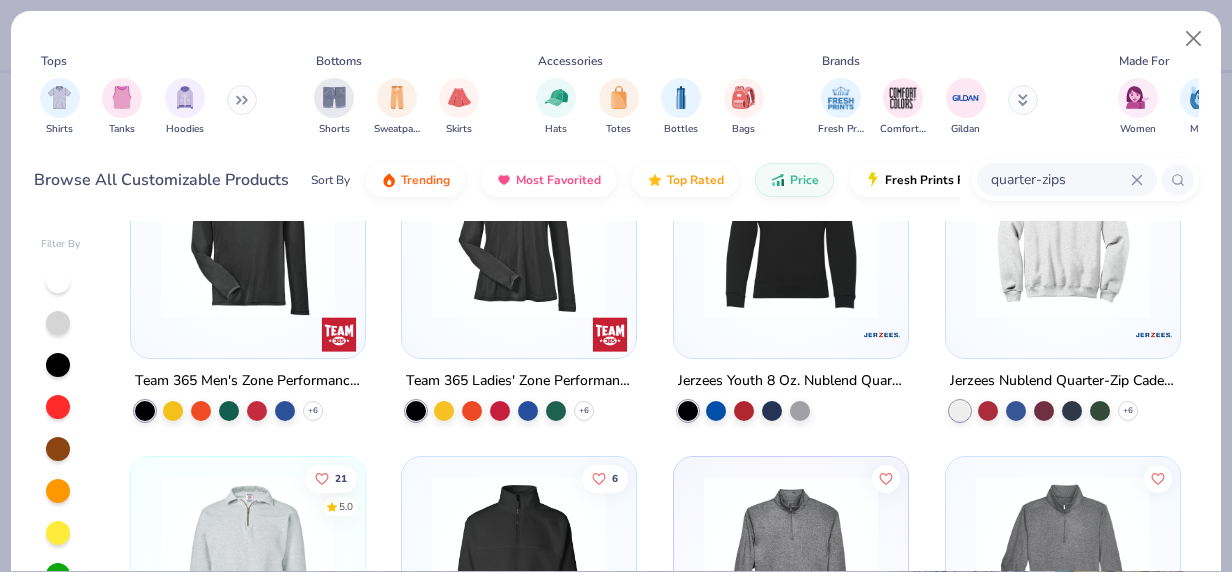 scroll, scrollTop: 31, scrollLeft: 0, axis: vertical 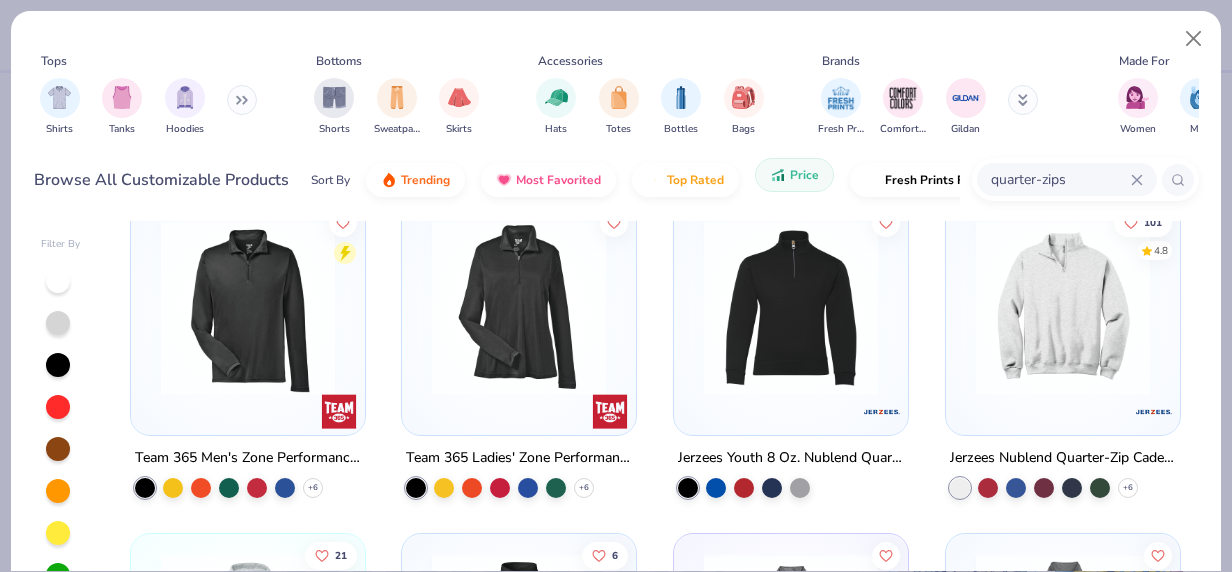 click on "Price" at bounding box center [794, 175] 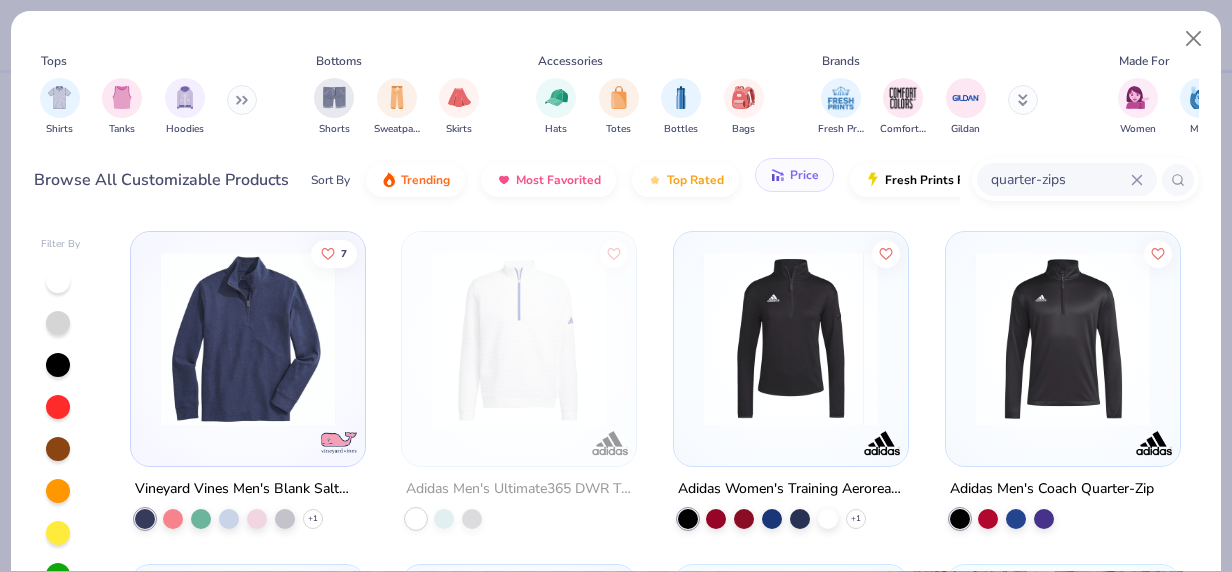 click on "Price" at bounding box center (794, 175) 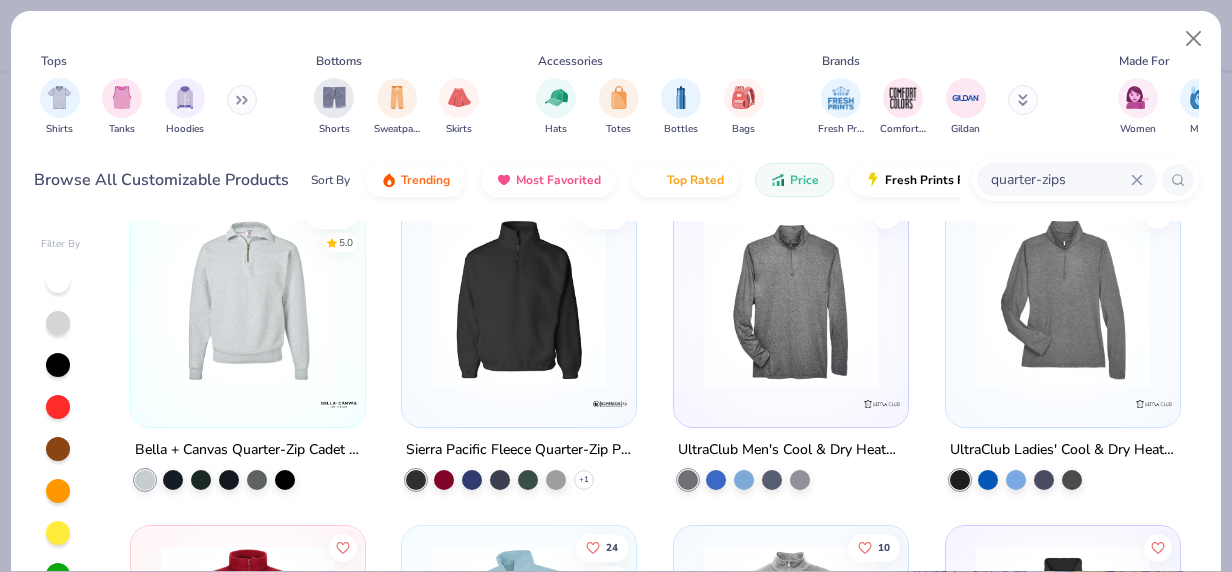 scroll, scrollTop: 383, scrollLeft: 0, axis: vertical 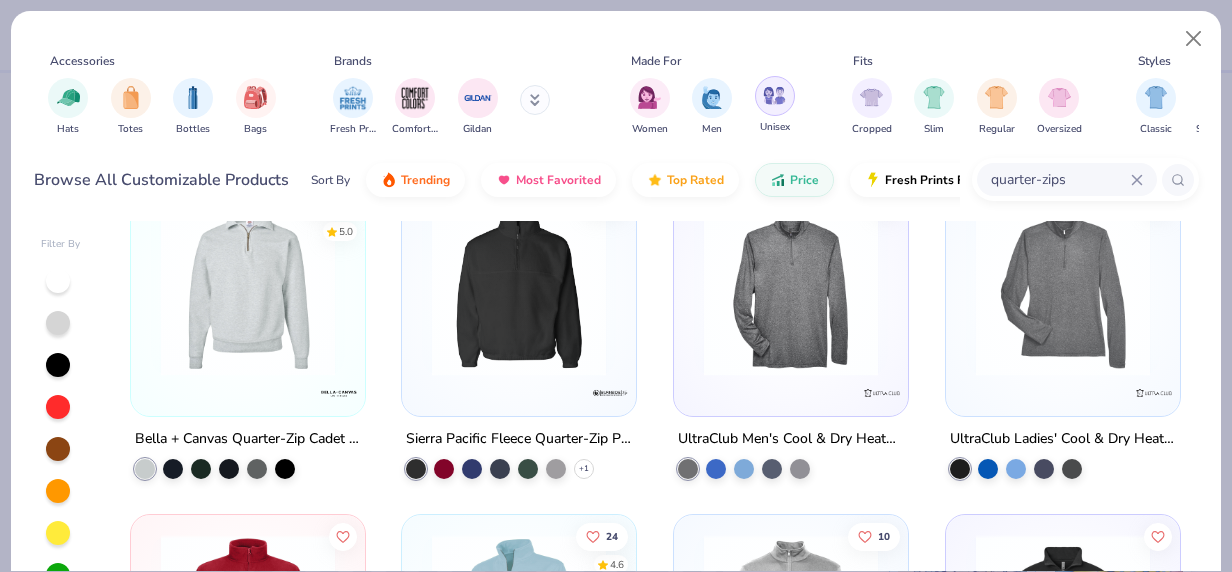 click at bounding box center (775, 96) 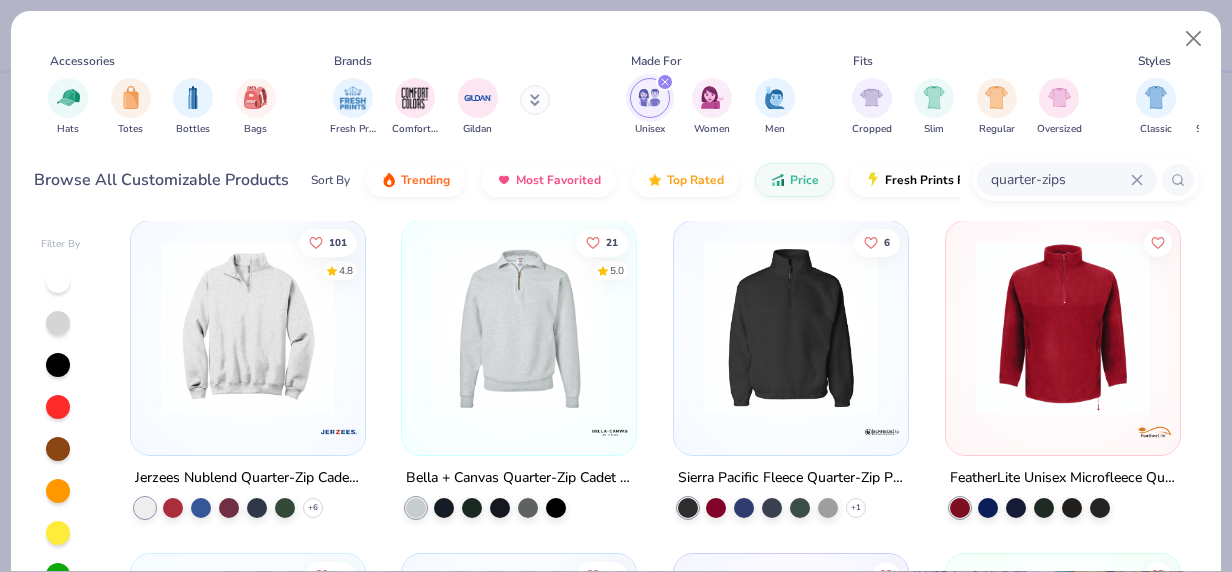 scroll, scrollTop: 0, scrollLeft: 0, axis: both 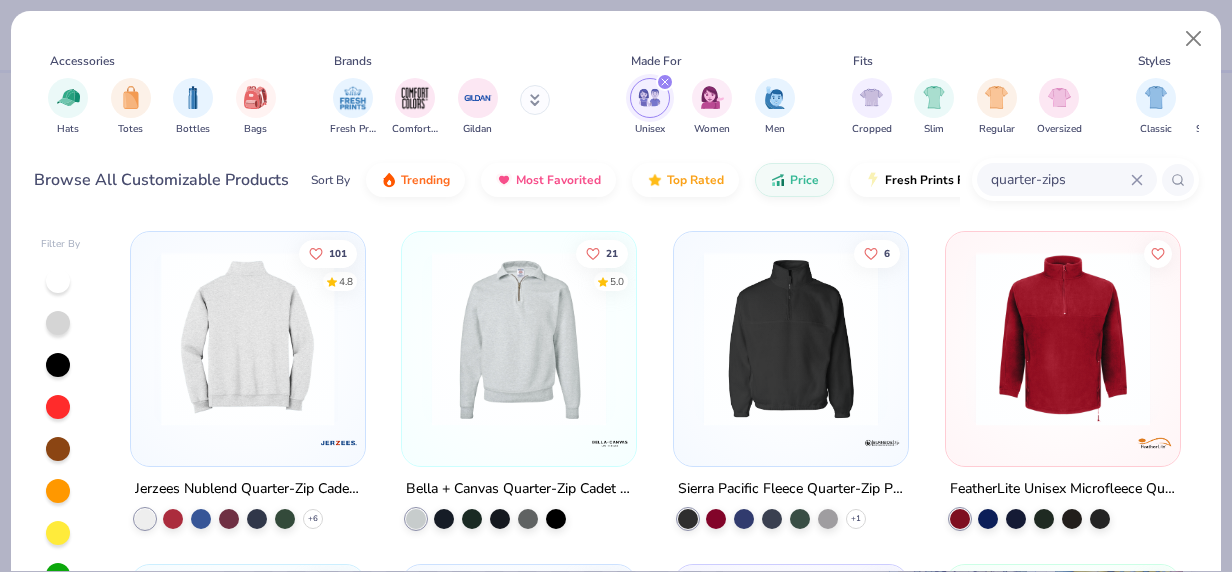 click at bounding box center (54, 339) 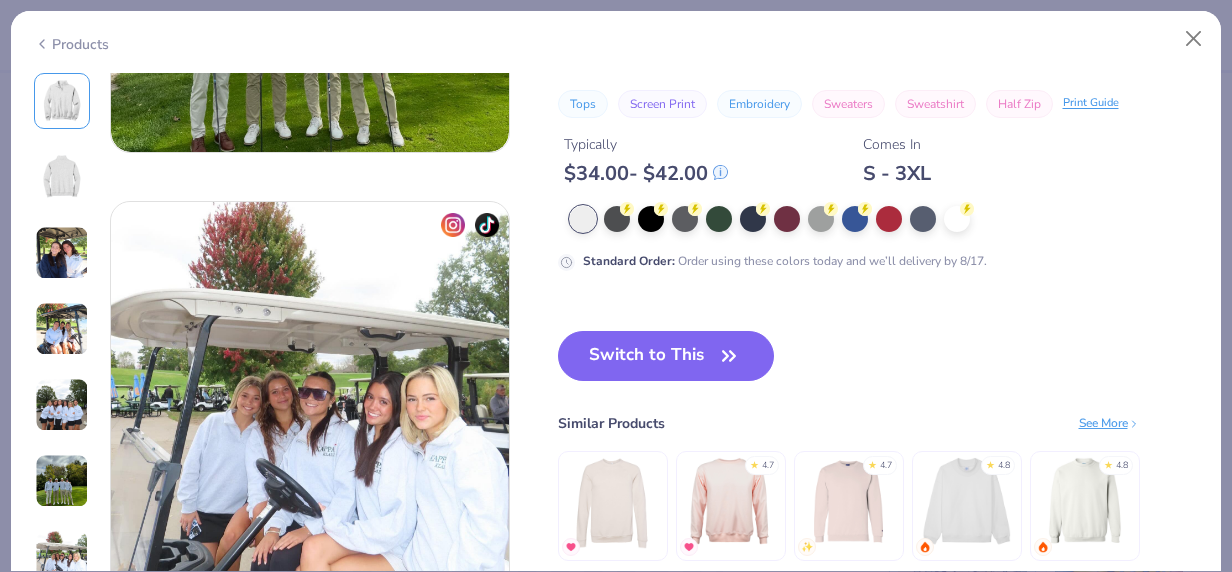 scroll, scrollTop: 2561, scrollLeft: 0, axis: vertical 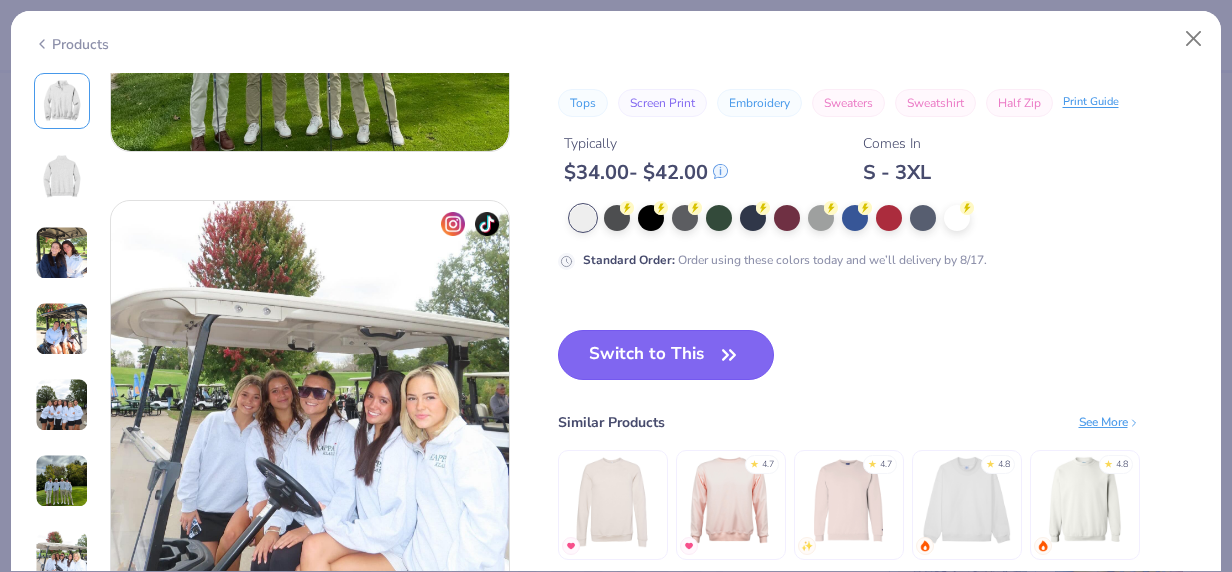 click on "Switch to This" at bounding box center [666, 355] 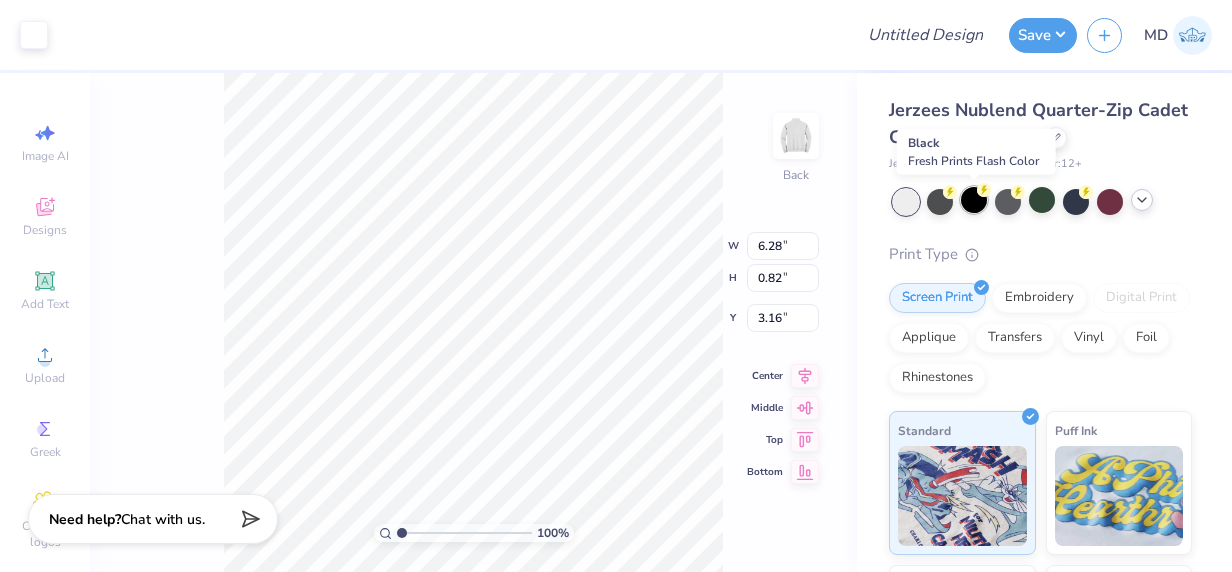 click at bounding box center (974, 200) 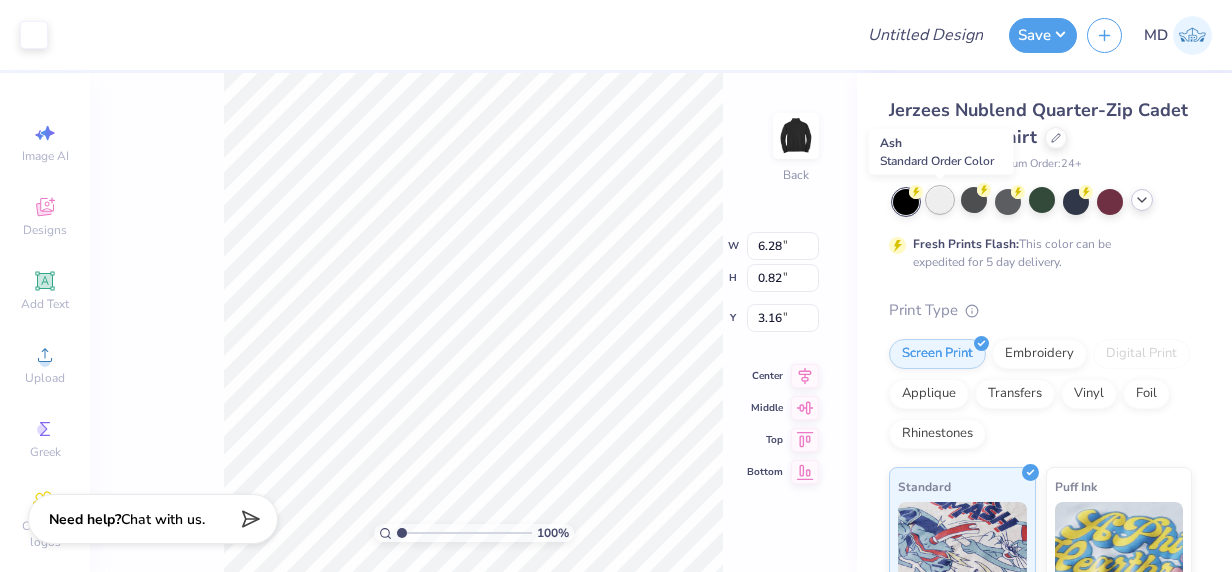 click at bounding box center (940, 200) 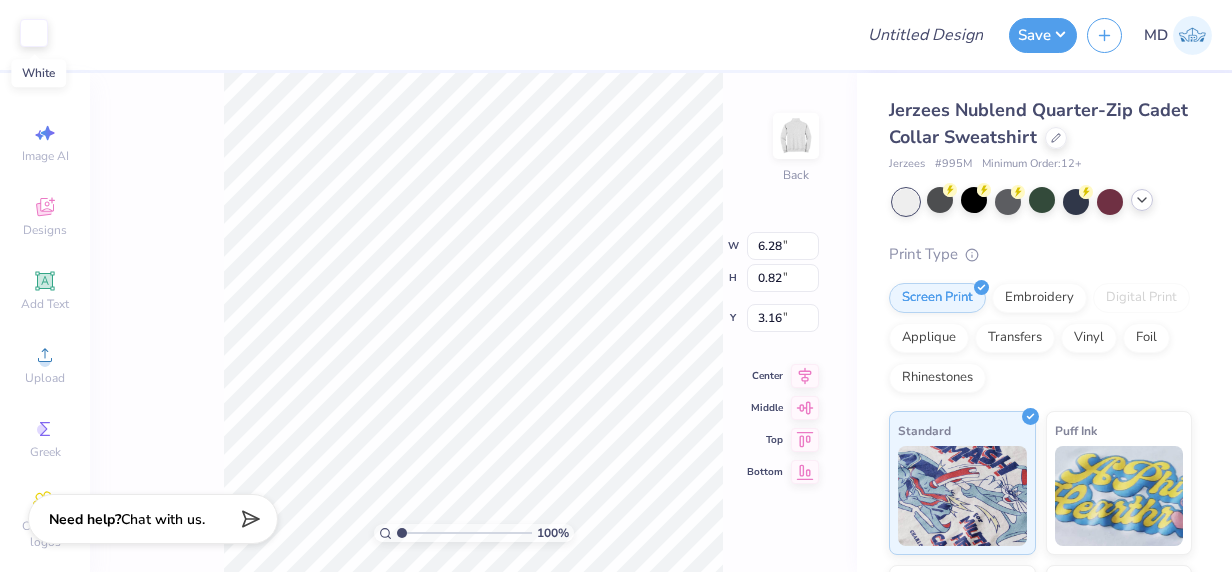 click at bounding box center (34, 33) 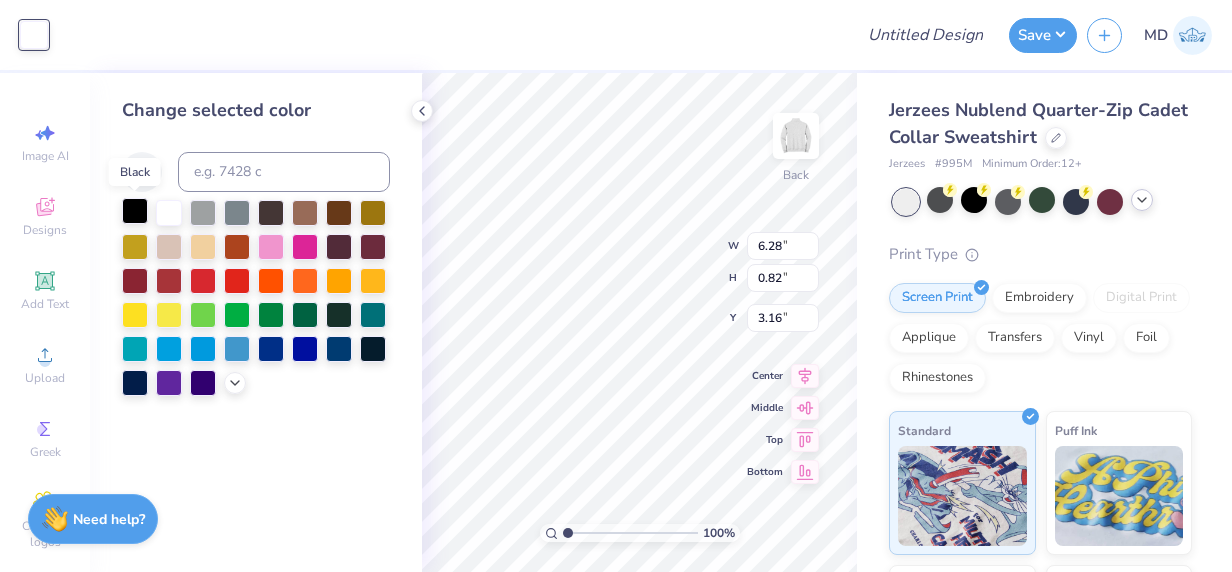click at bounding box center [135, 211] 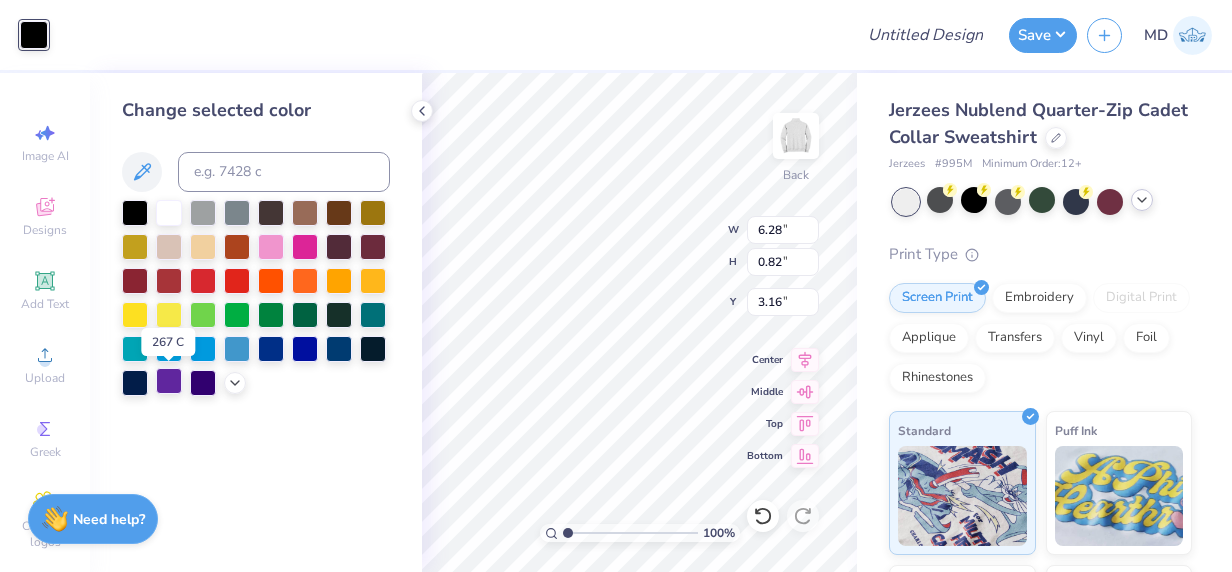 click at bounding box center (169, 381) 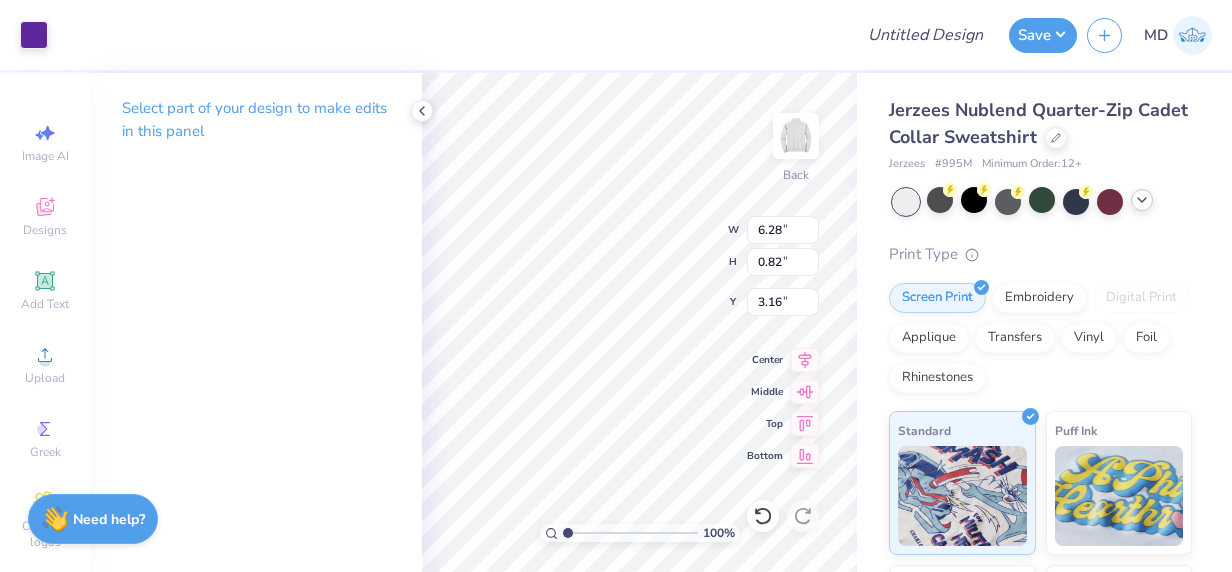 type on "4.47" 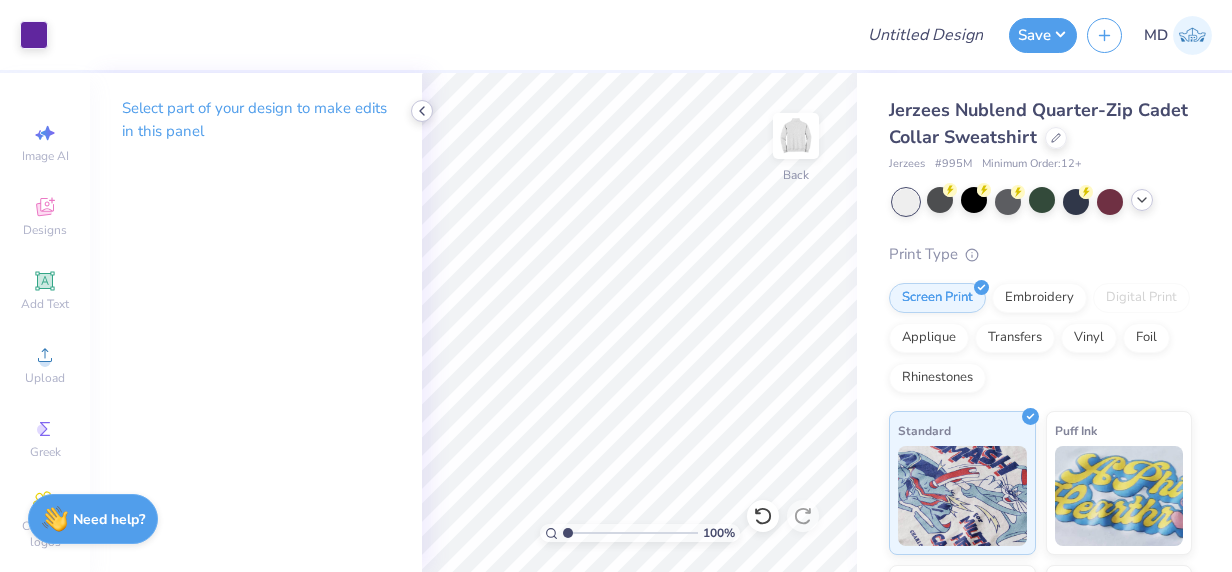 click 